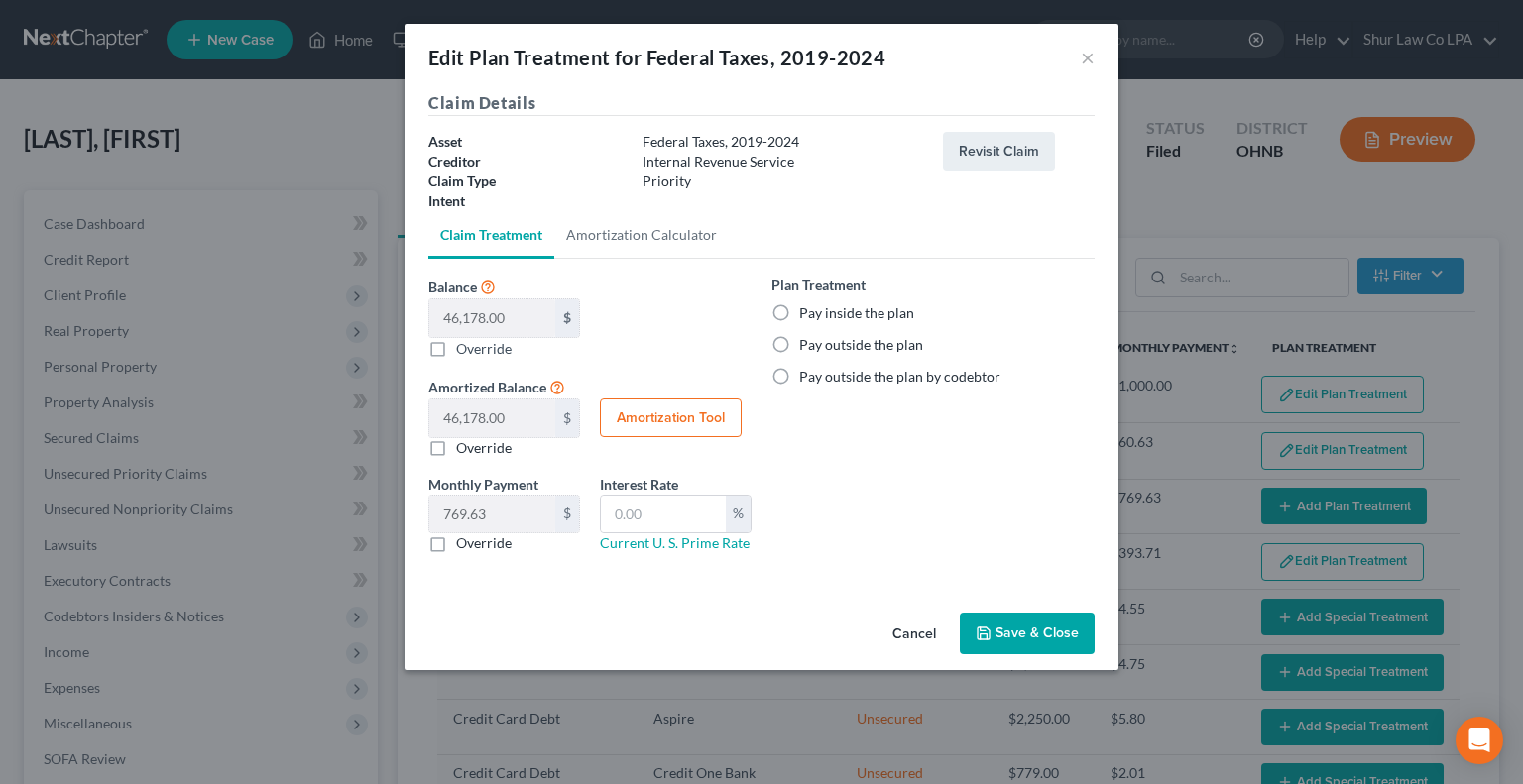 select on "59" 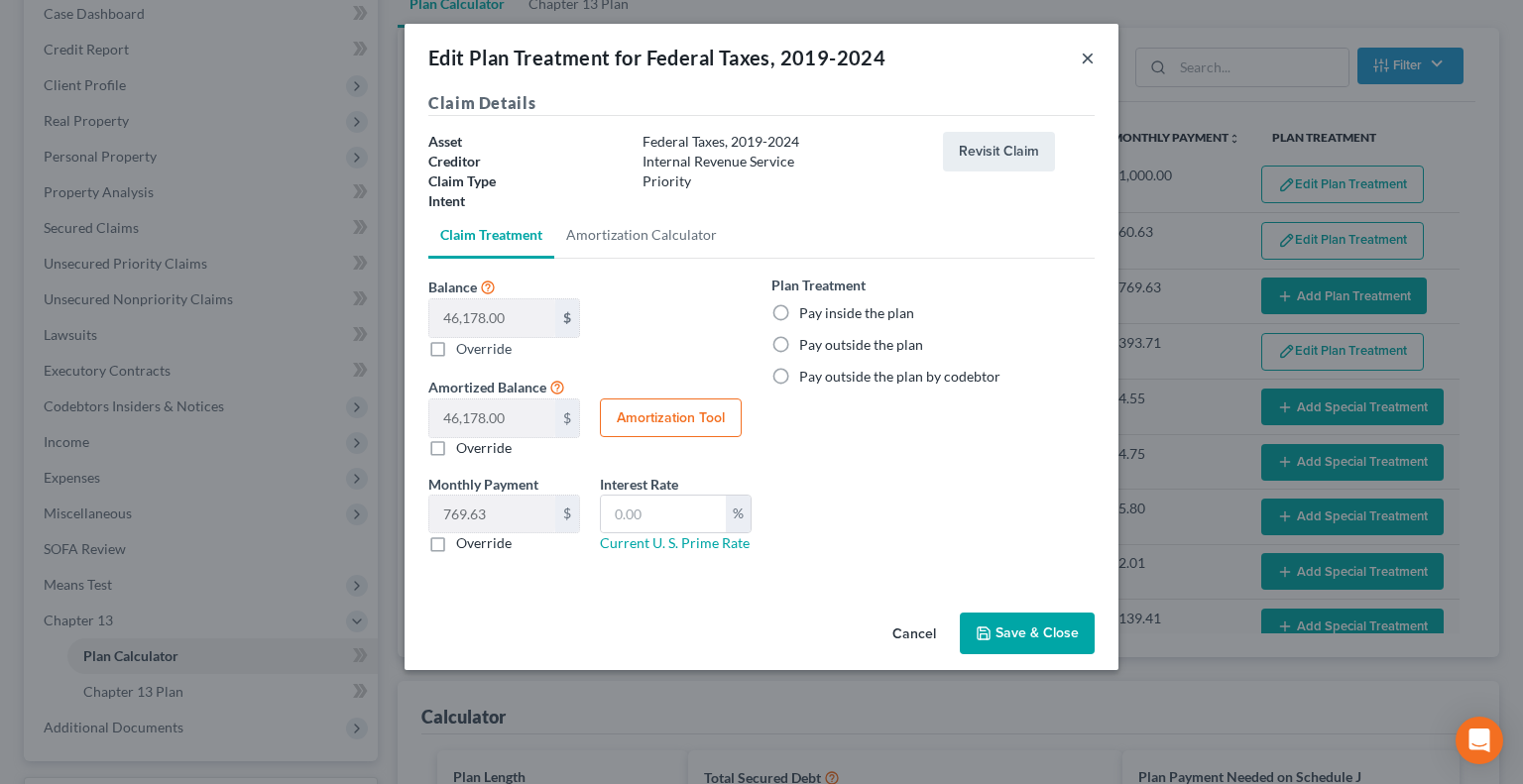 click on "×" at bounding box center [1088, 57] 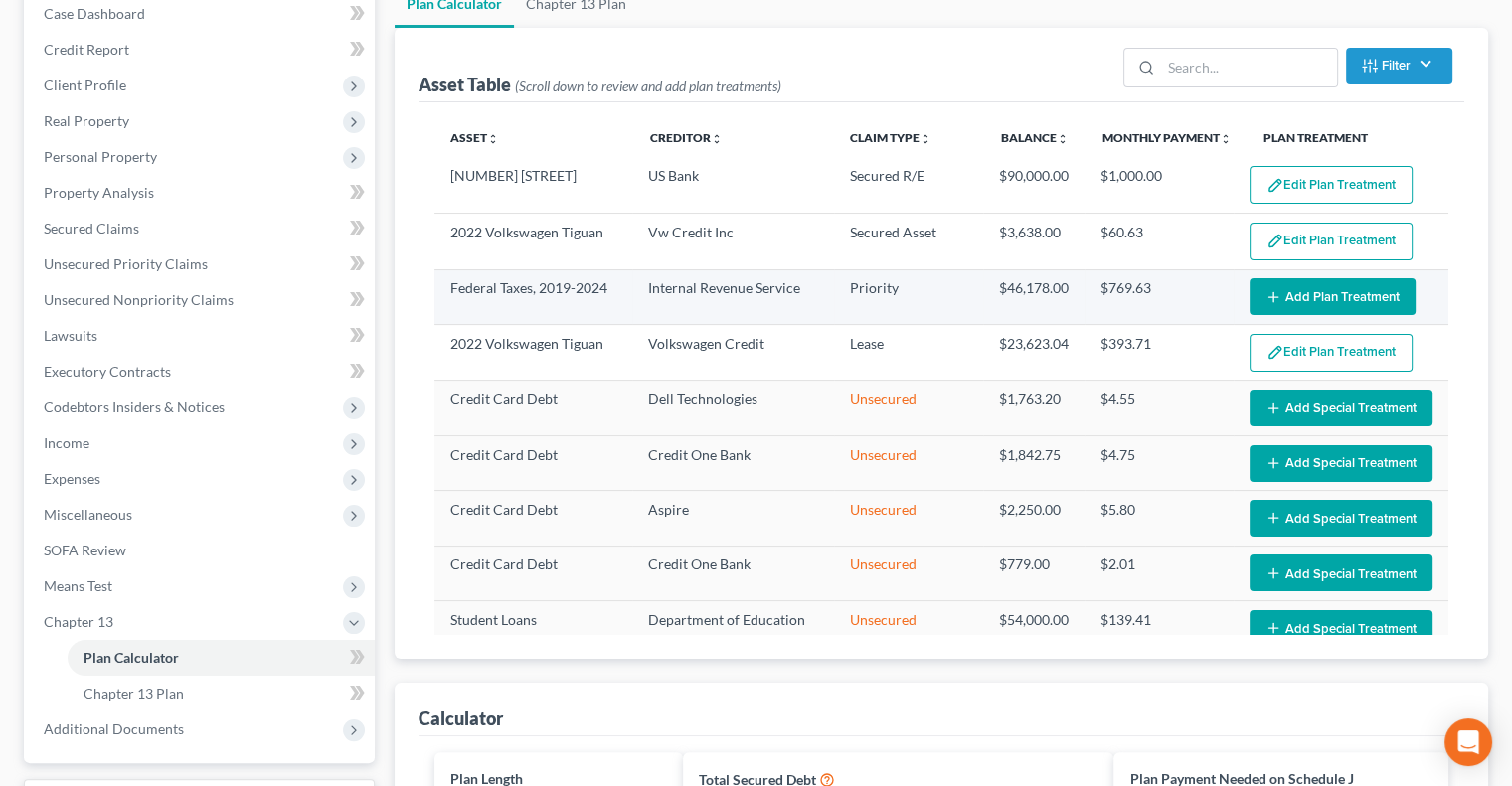 click 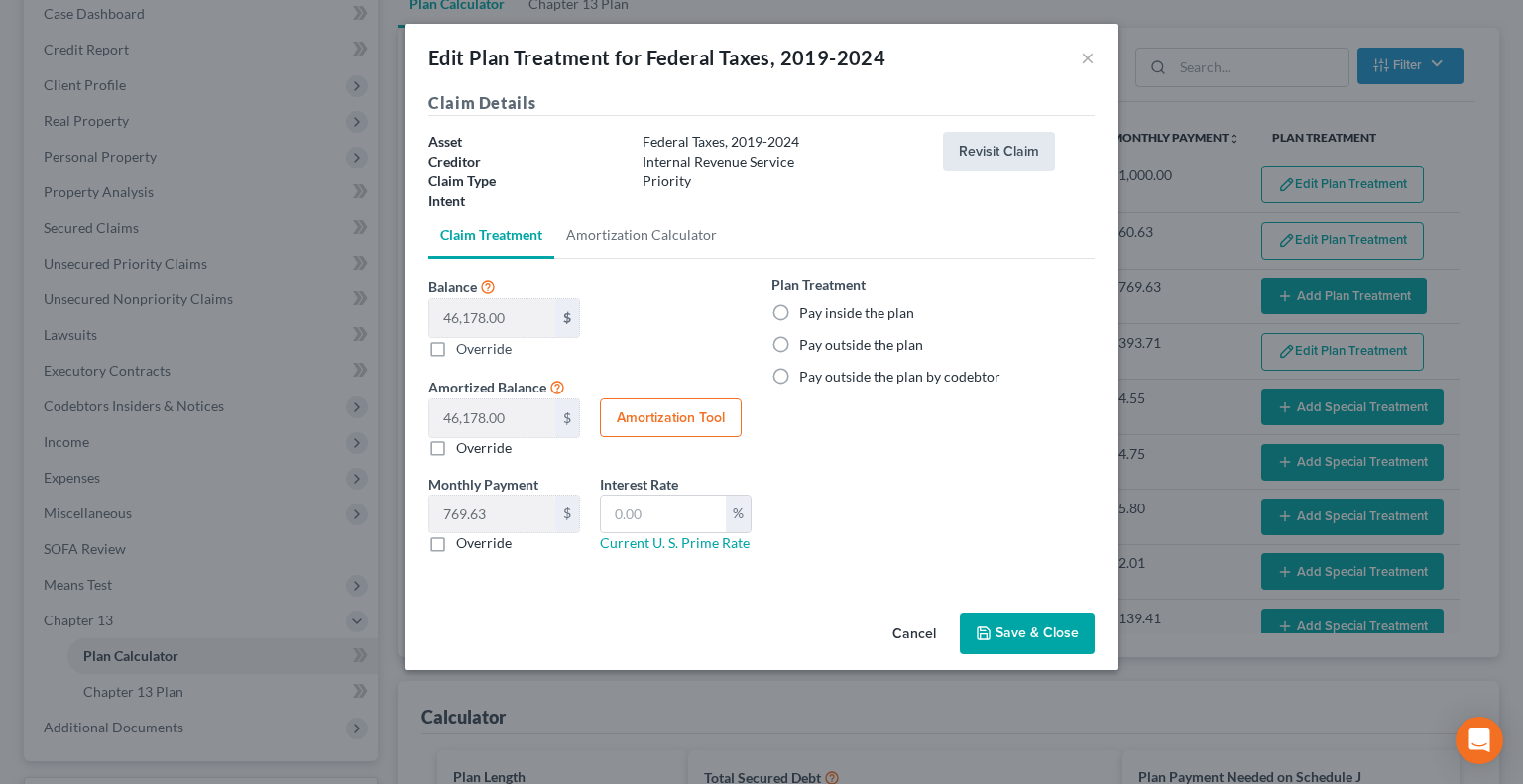 click on "Revisit Claim" at bounding box center [998, 152] 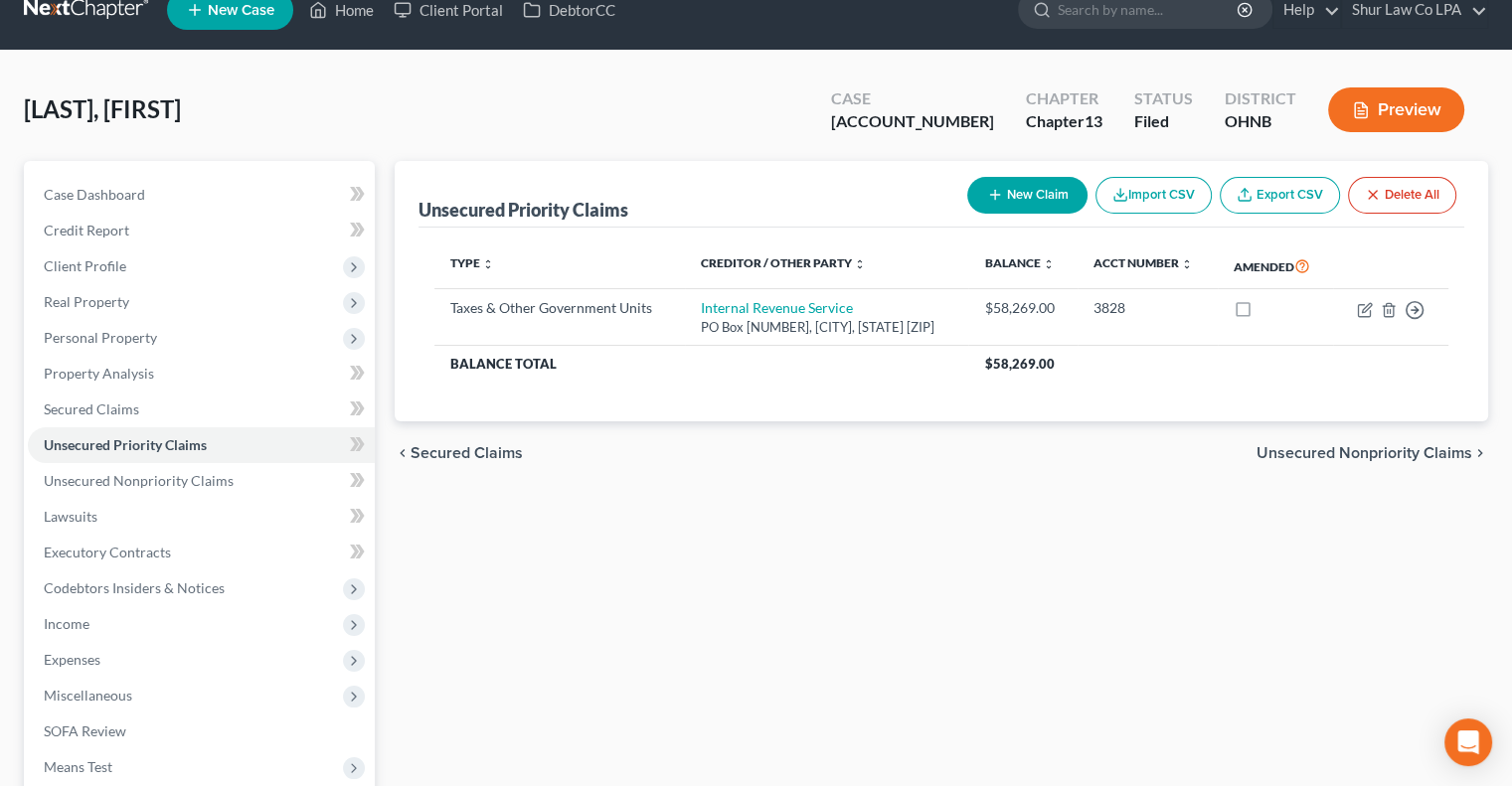 scroll, scrollTop: 0, scrollLeft: 0, axis: both 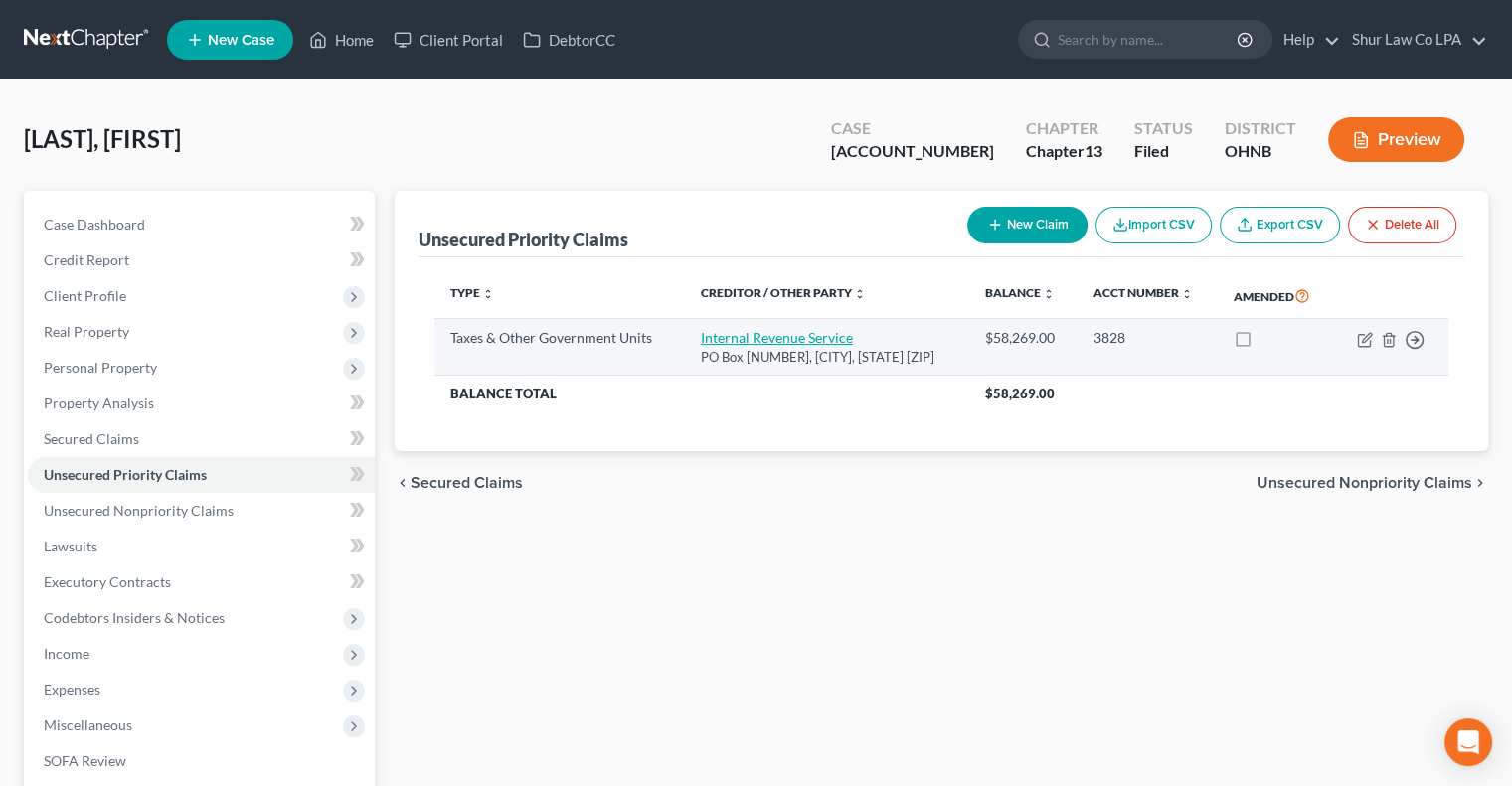 click on "Internal Revenue Service" at bounding box center [776, 337] 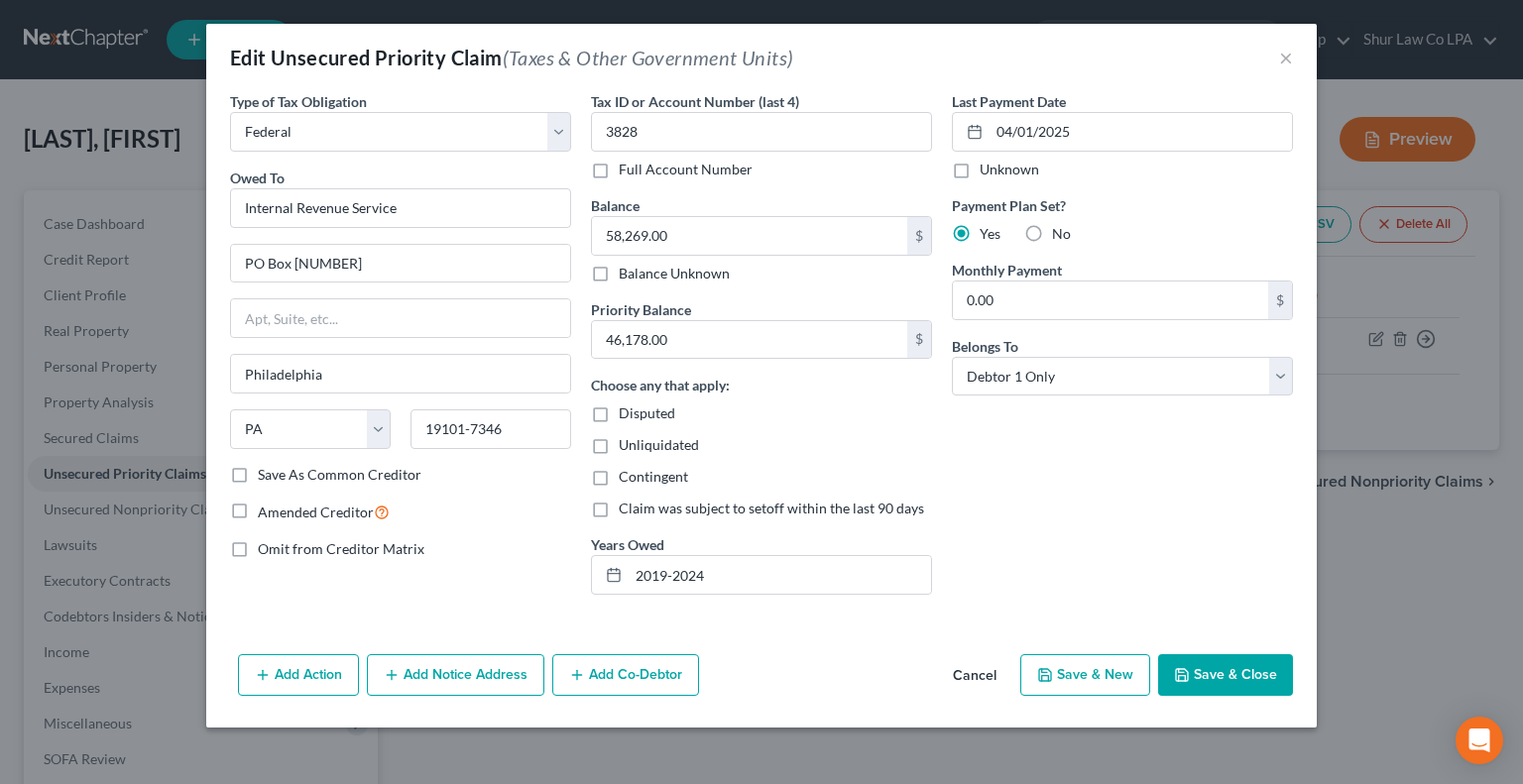 click on "Last Payment Date         04/01/2025 Unknown Payment Plan Set? Yes No Monthly Payment 0.00 $
Belongs To
*
Select Debtor 1 Only Debtor 2 Only Debtor 1 And Debtor 2 Only At Least One Of The Debtors And Another Community Property" at bounding box center (1122, 351) 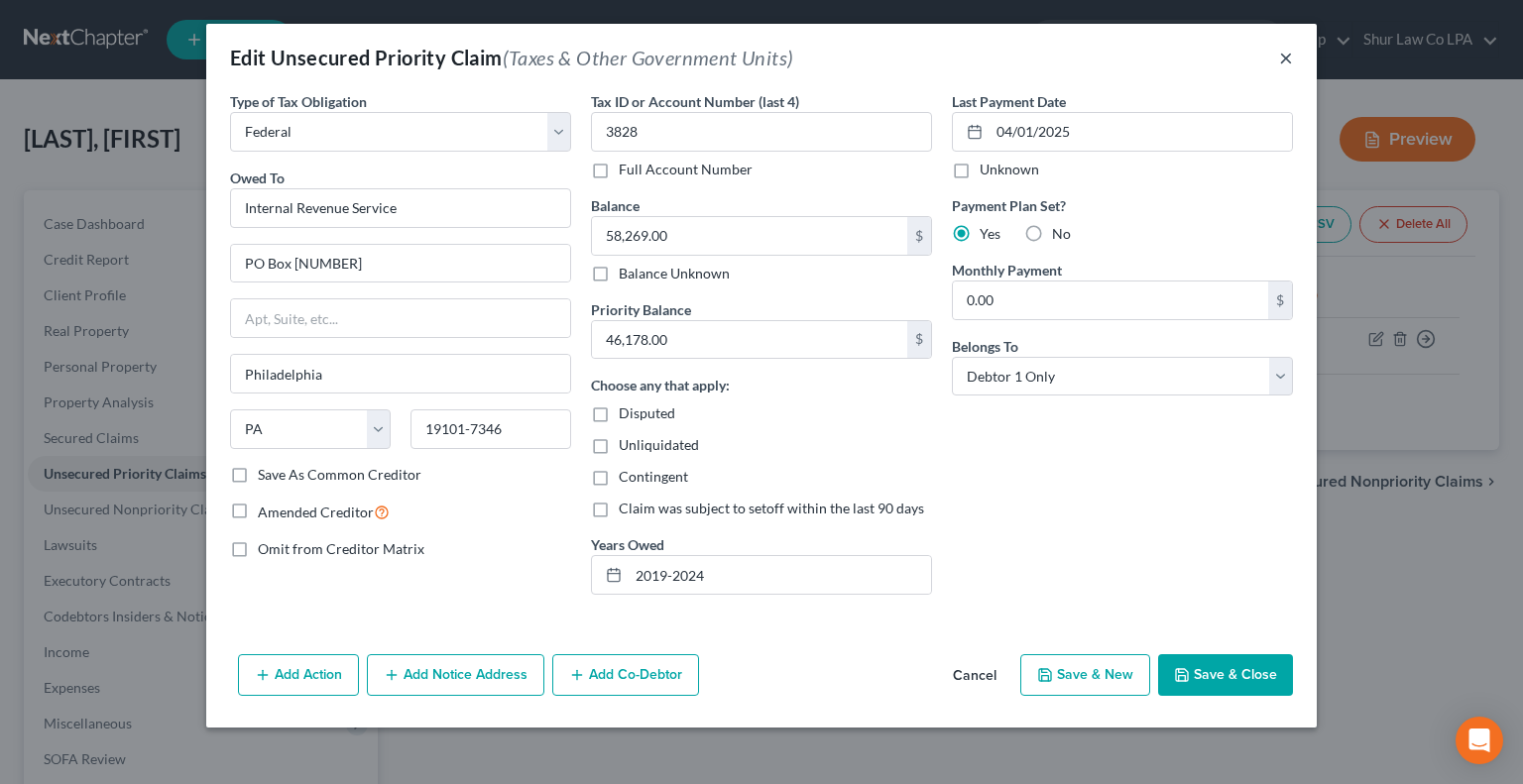 click on "×" at bounding box center [1286, 57] 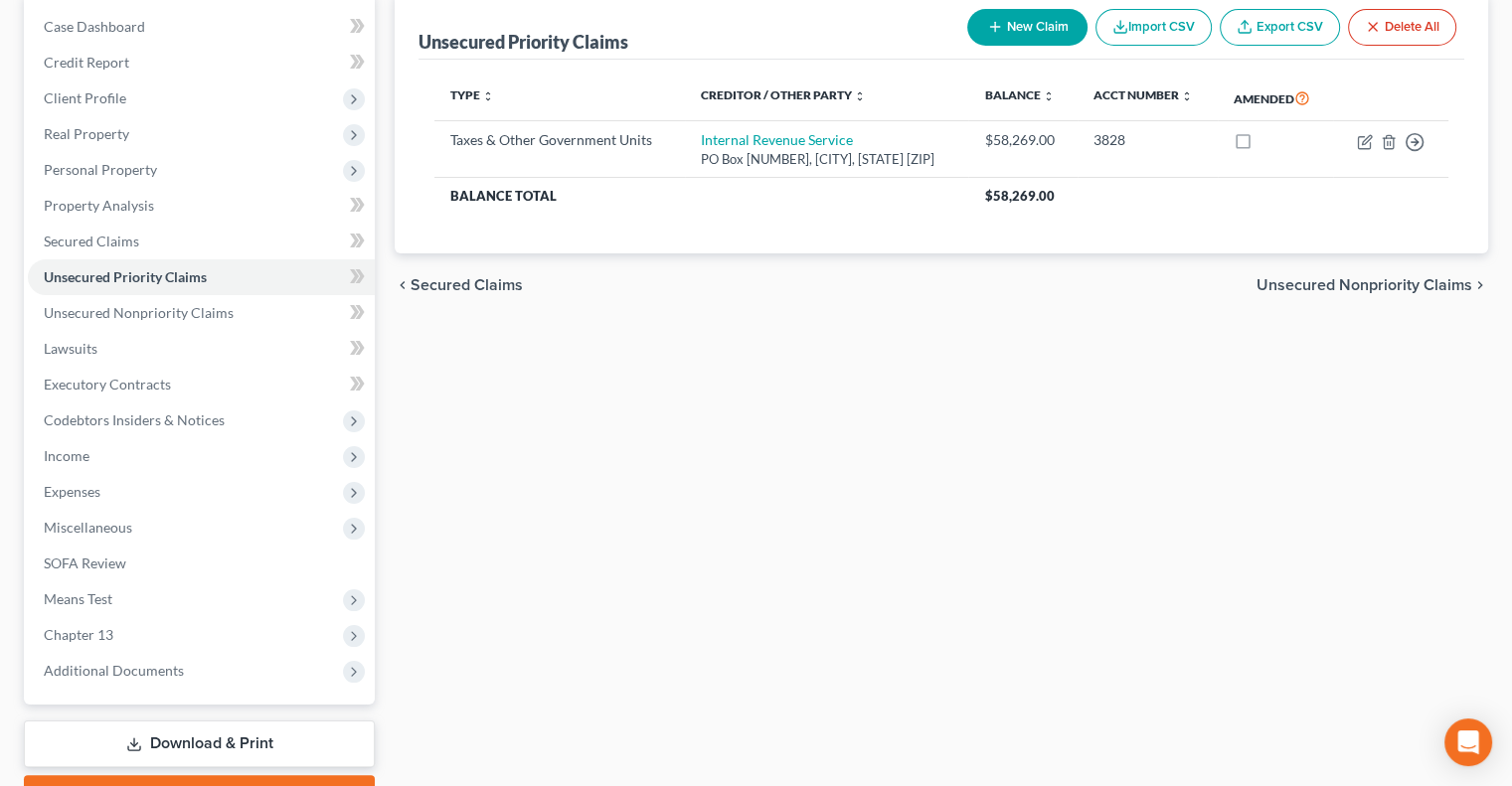 scroll, scrollTop: 304, scrollLeft: 0, axis: vertical 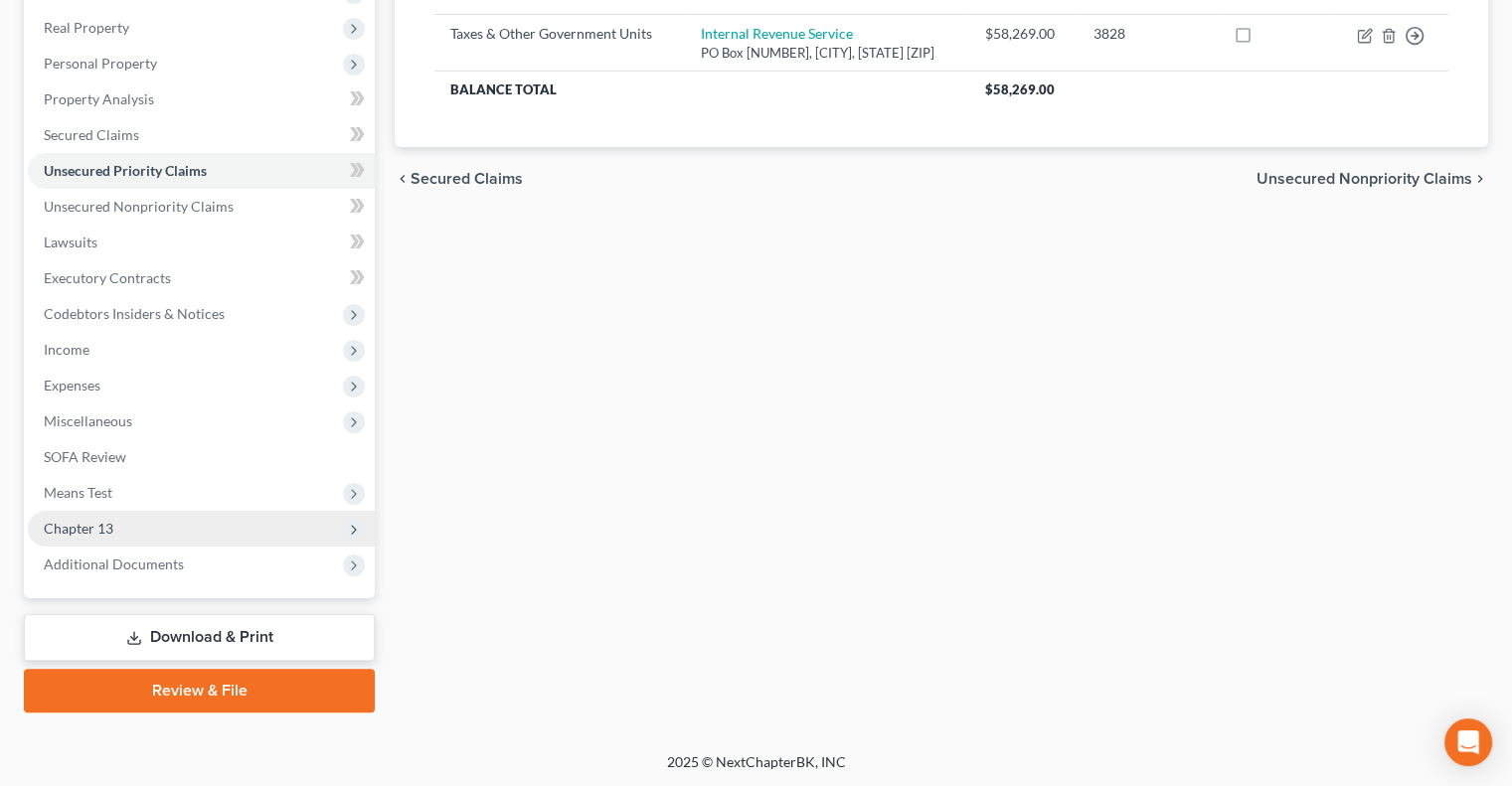 click on "Chapter 13" at bounding box center (79, 528) 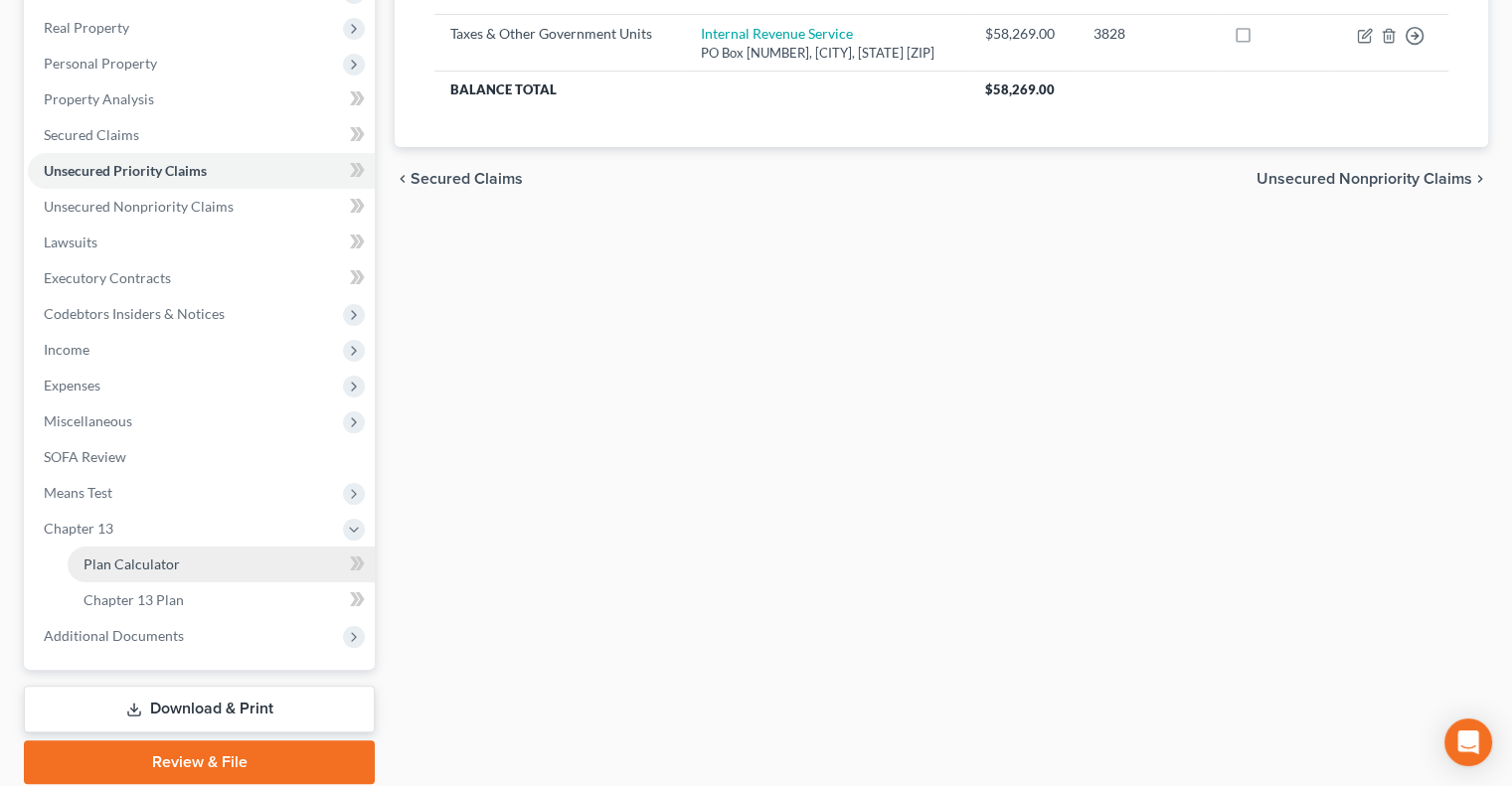 click on "Plan Calculator" at bounding box center [131, 563] 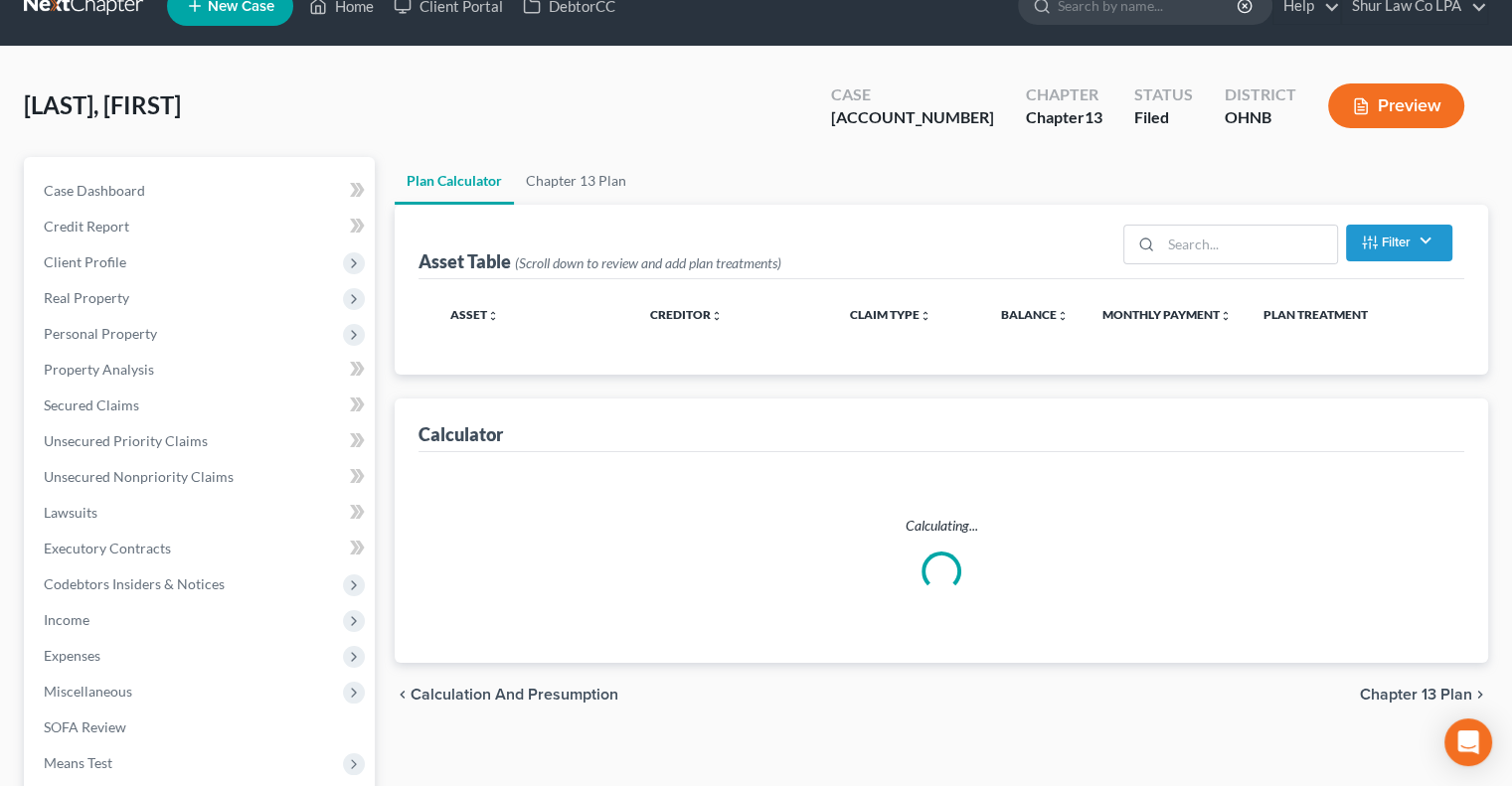 scroll, scrollTop: 0, scrollLeft: 0, axis: both 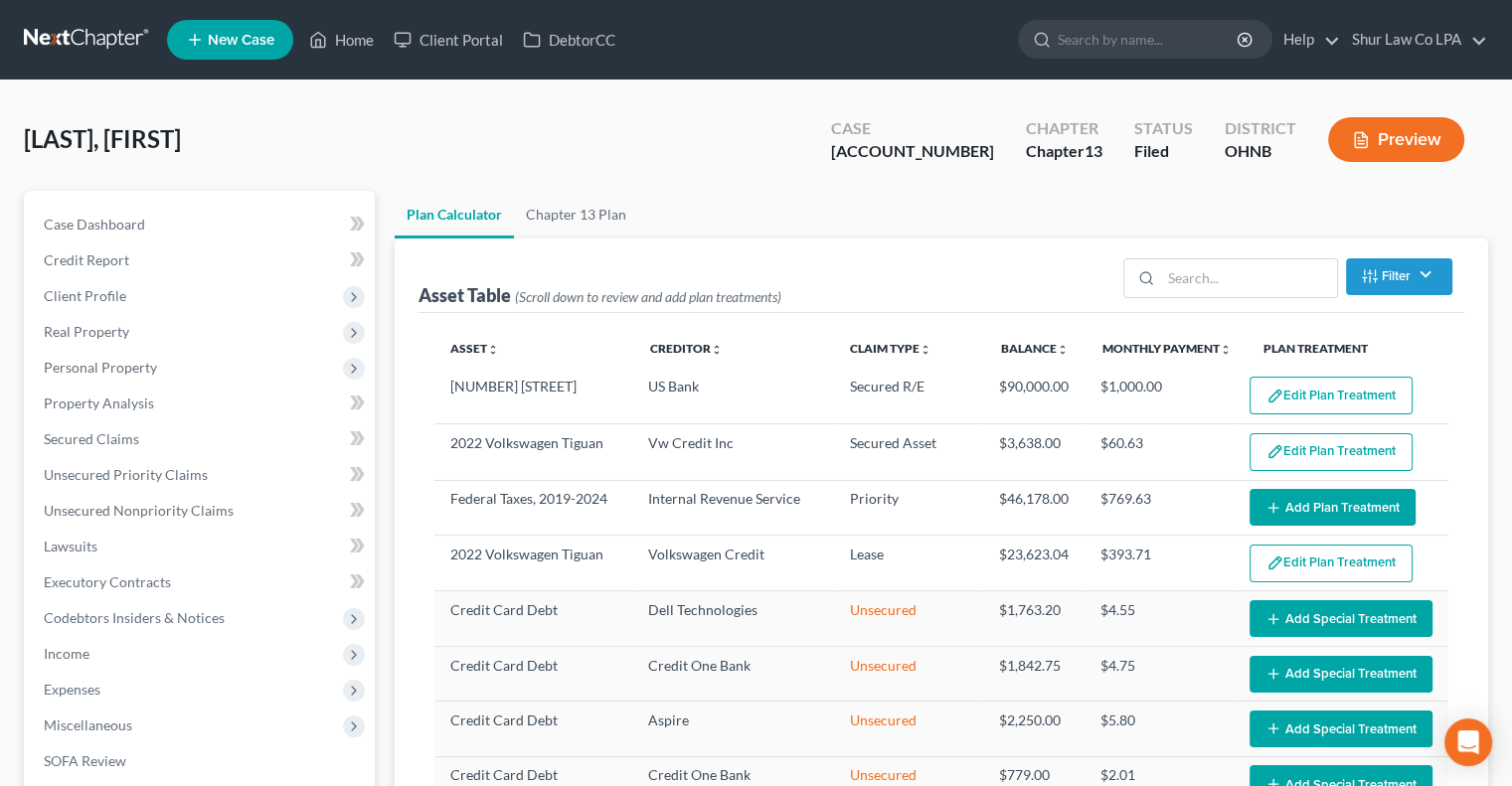 select on "59" 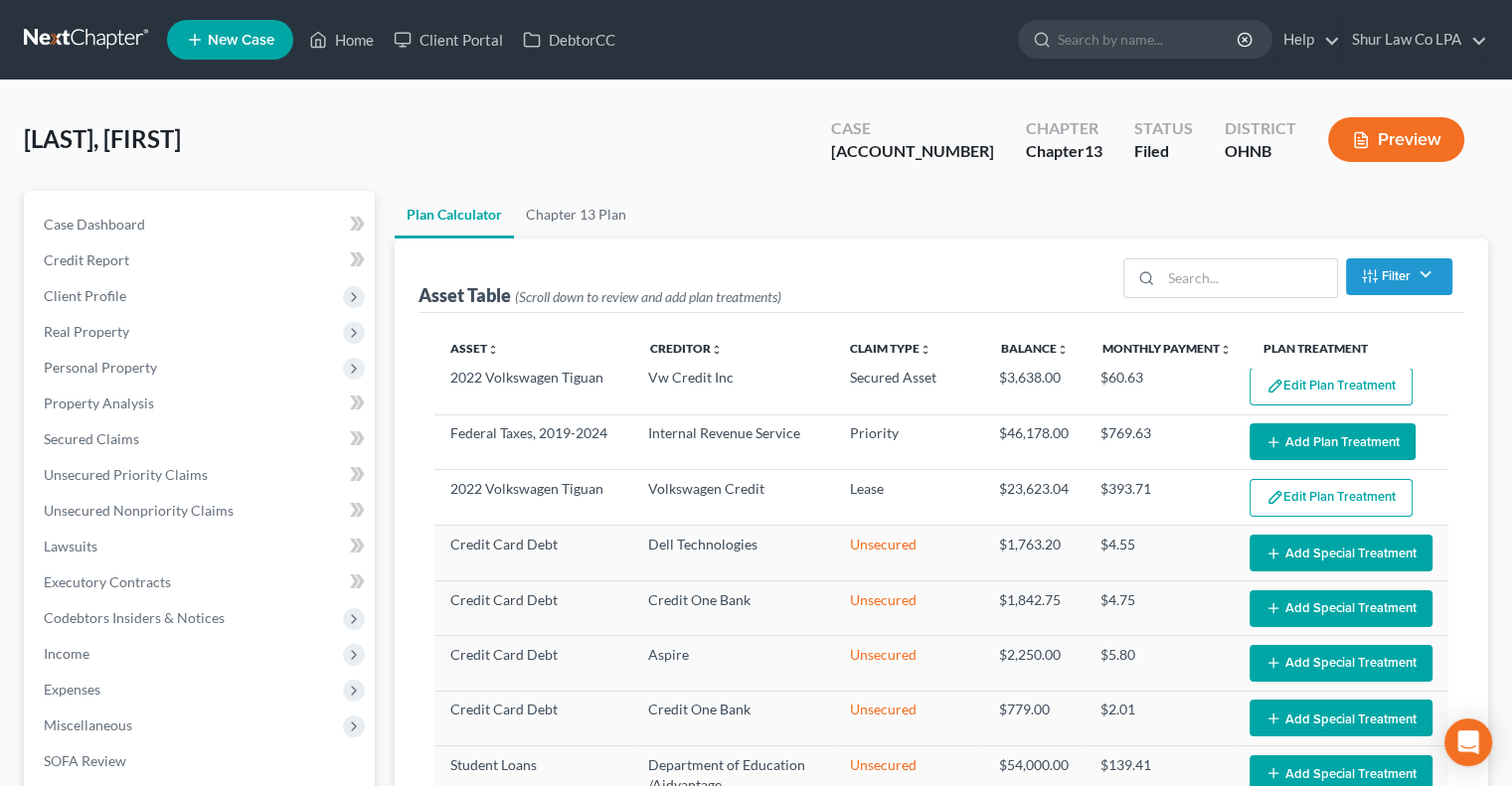 scroll, scrollTop: 62, scrollLeft: 0, axis: vertical 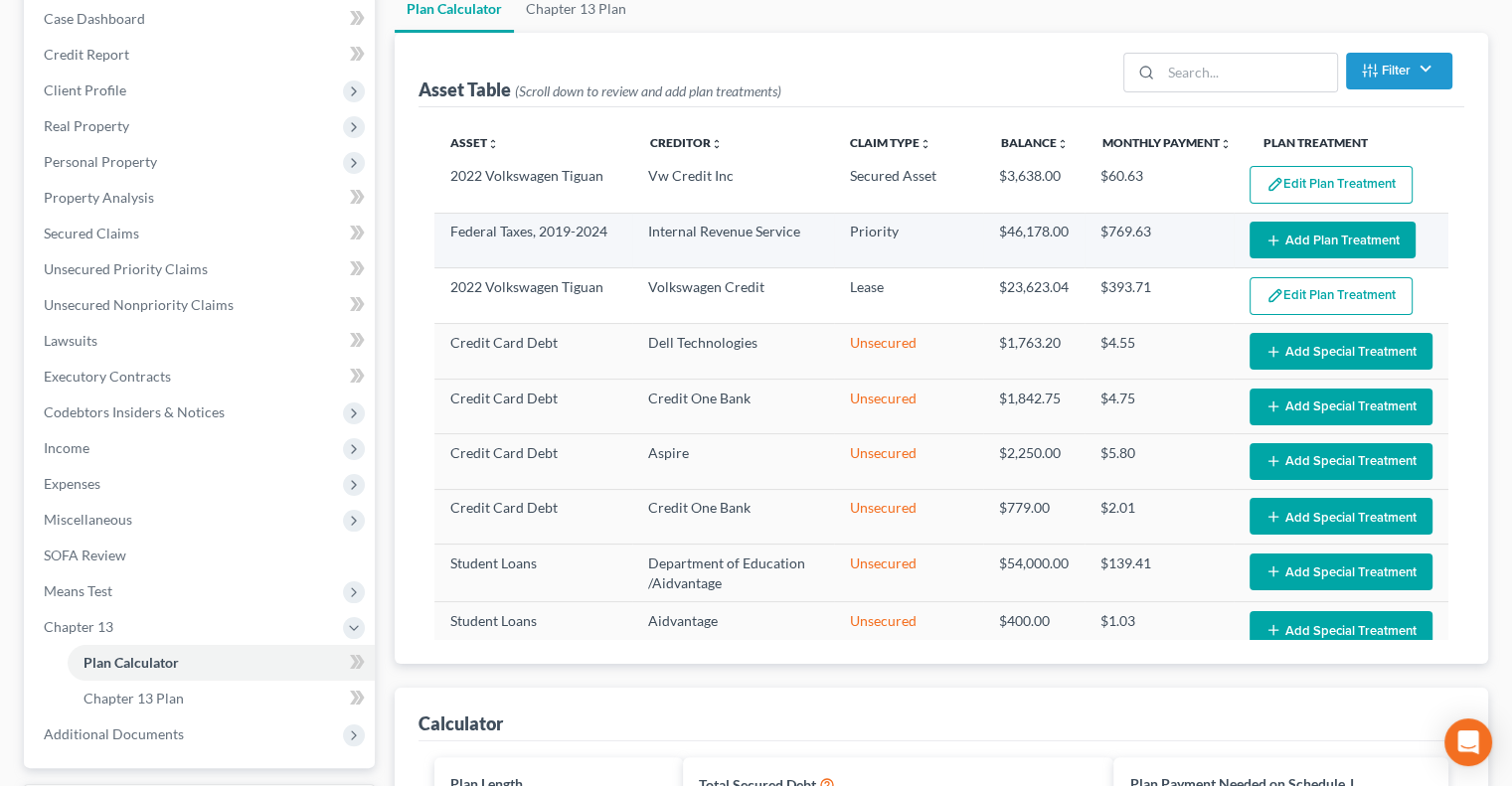 click on "Add Plan Treatment" at bounding box center [1332, 239] 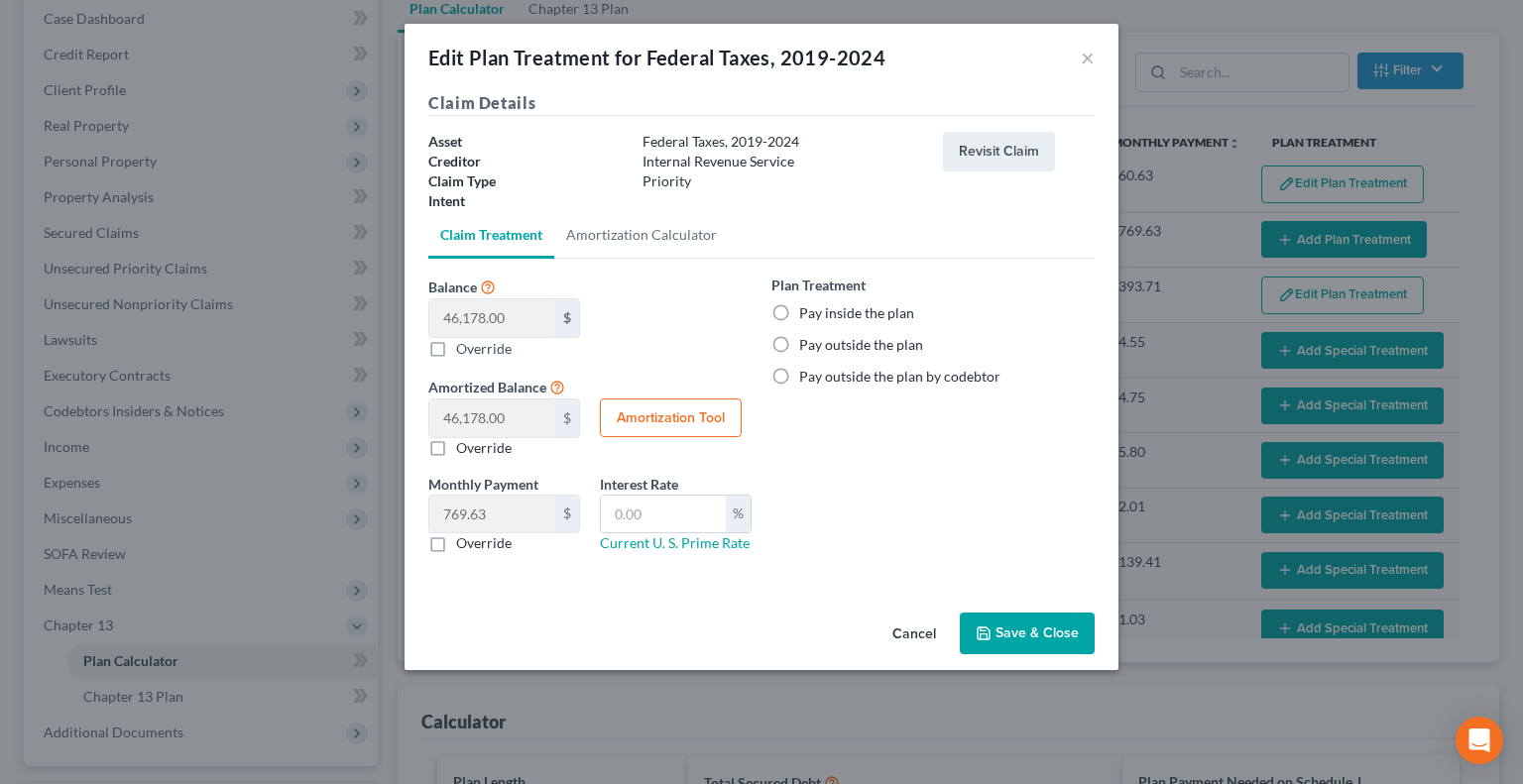 click on "Pay inside the plan" at bounding box center (857, 313) 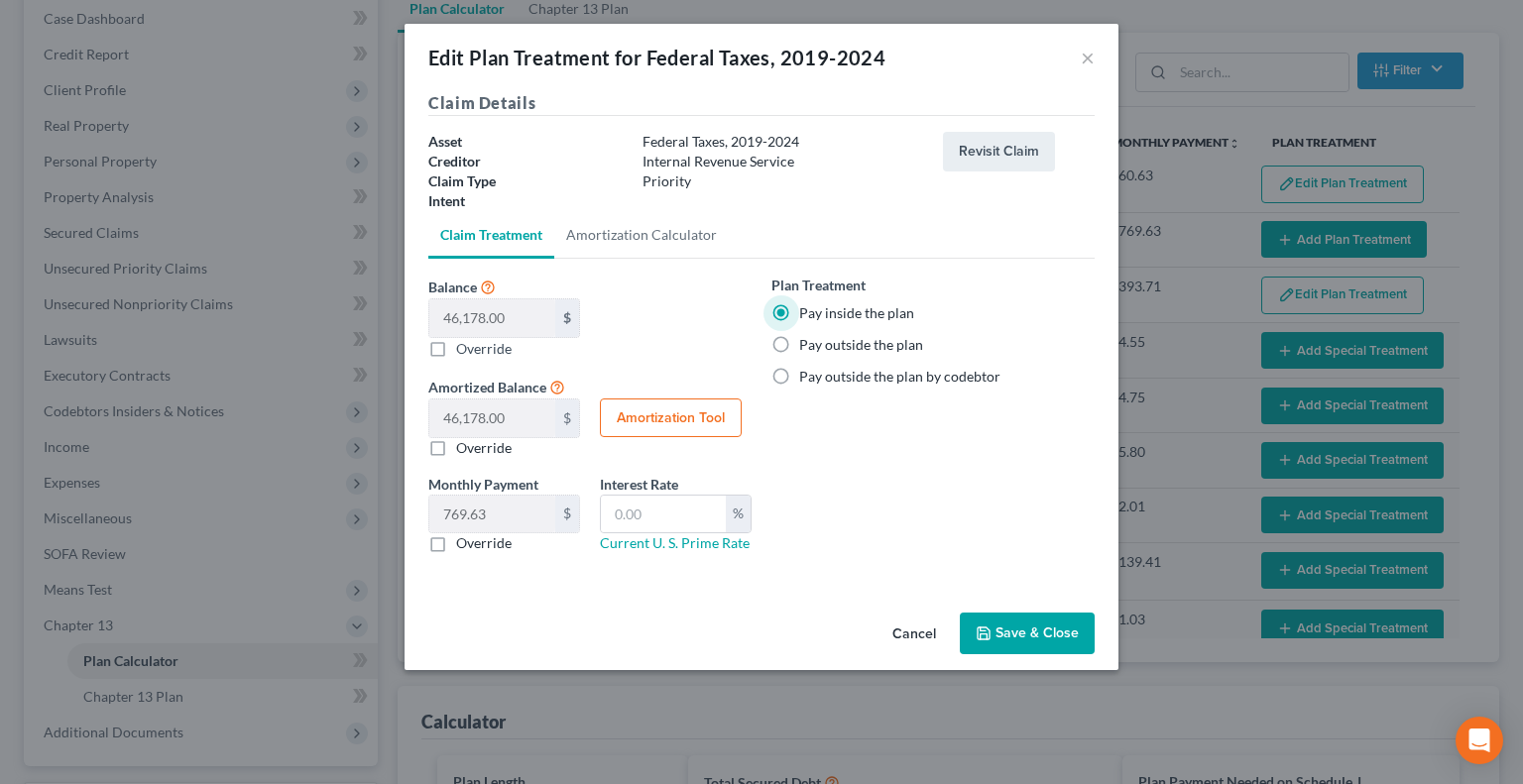 click on "Save & Close" at bounding box center [1027, 633] 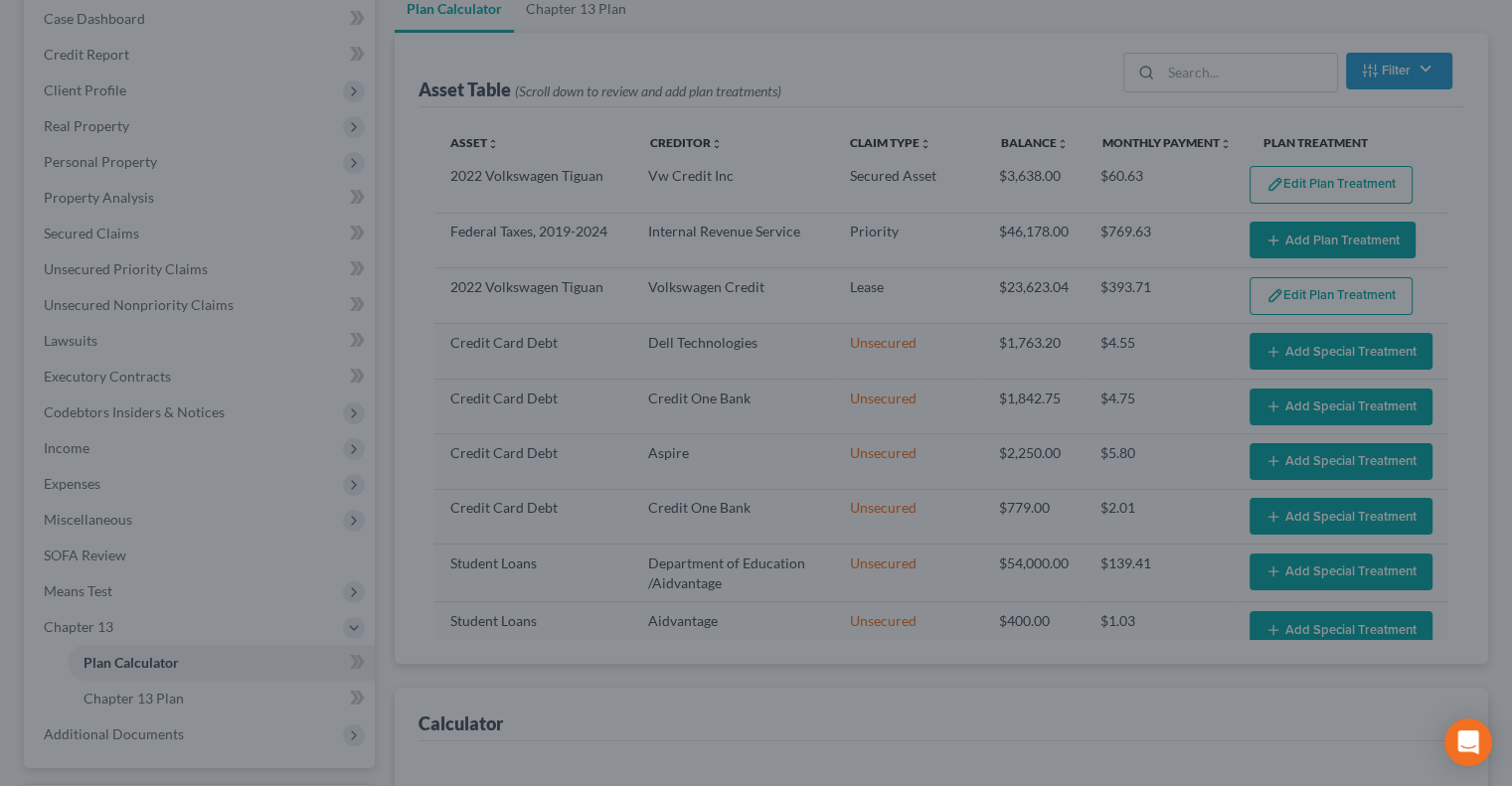 select on "59" 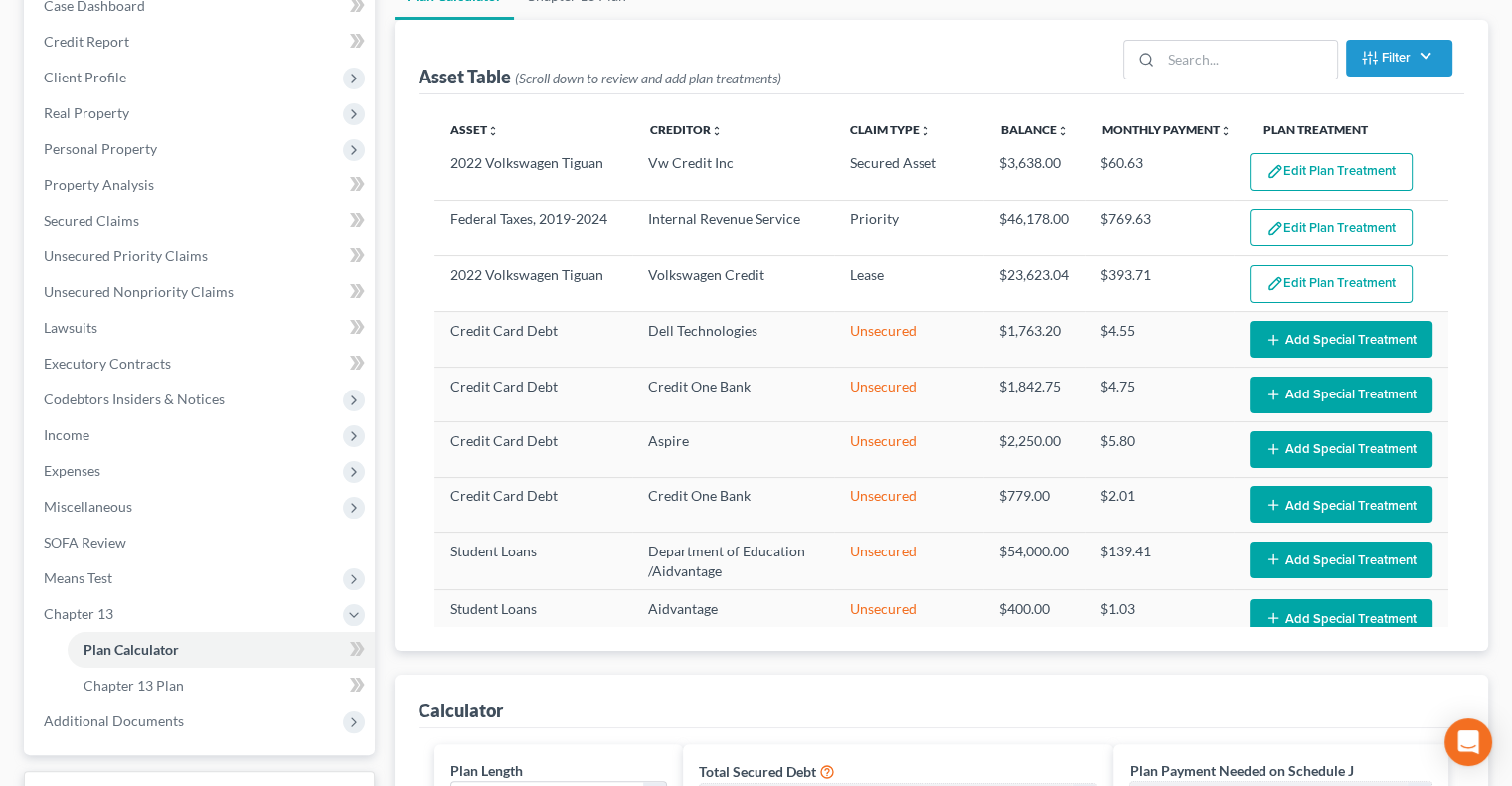 scroll, scrollTop: 76, scrollLeft: 0, axis: vertical 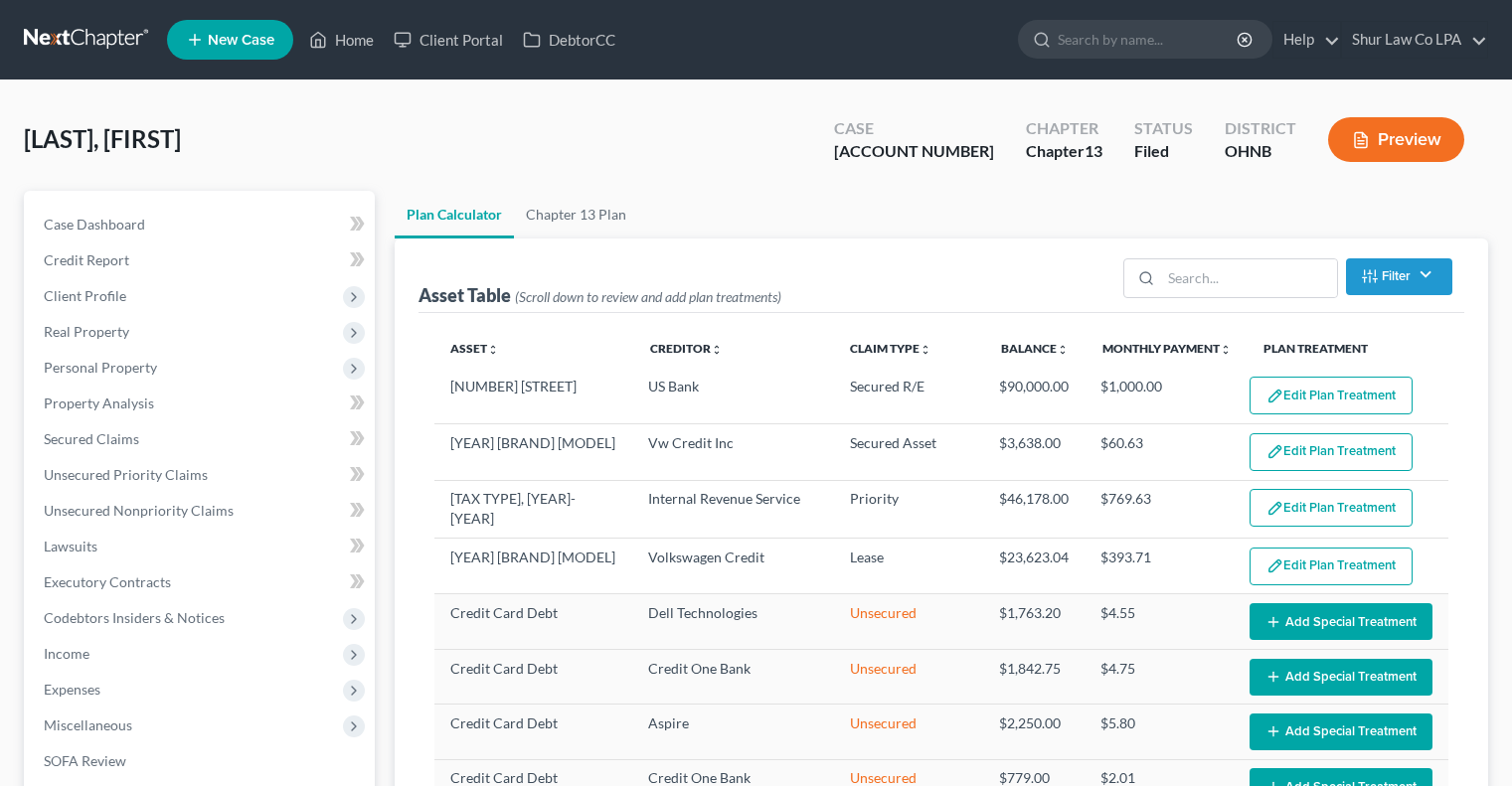 select on "59" 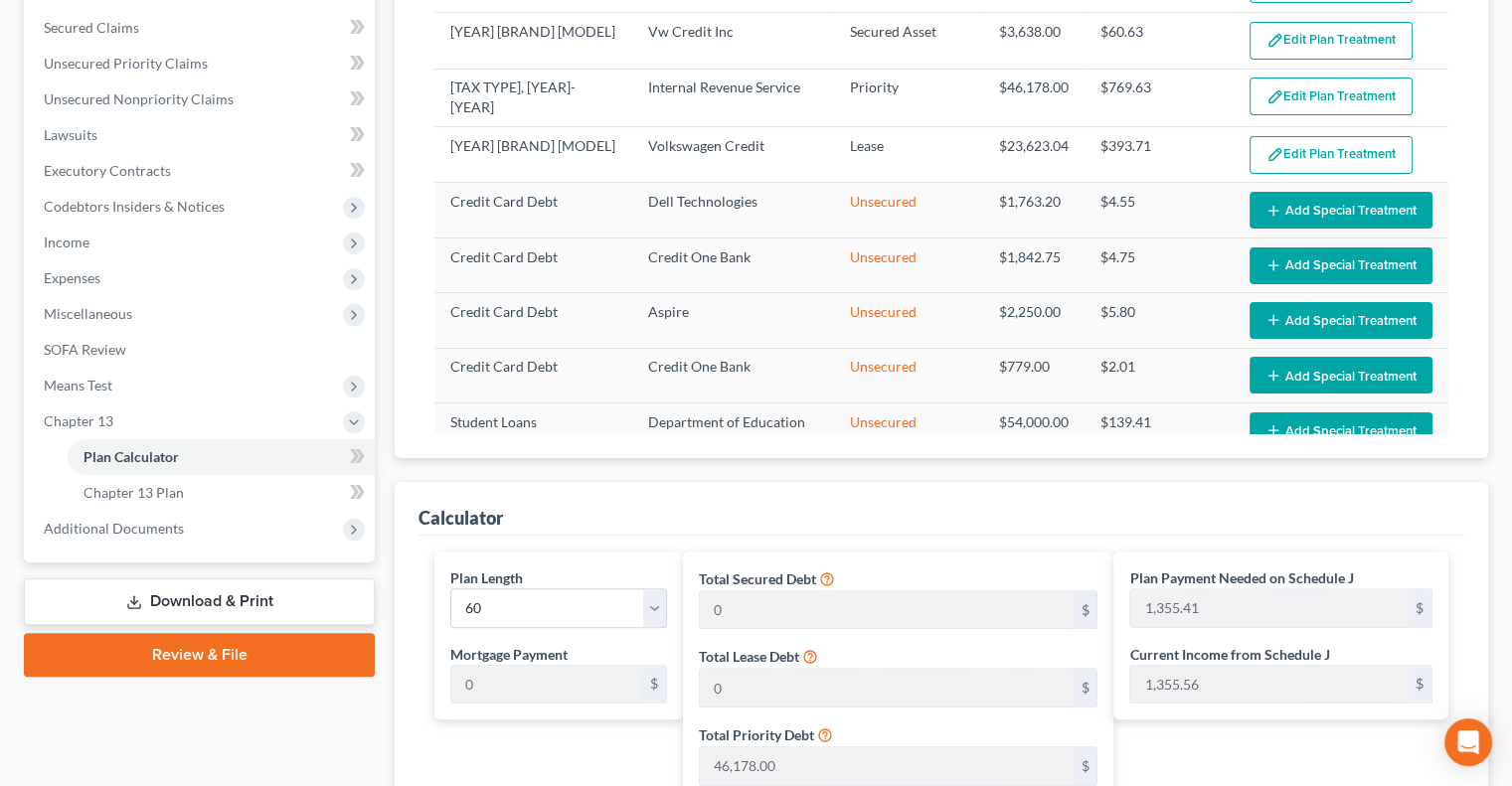scroll, scrollTop: 419, scrollLeft: 0, axis: vertical 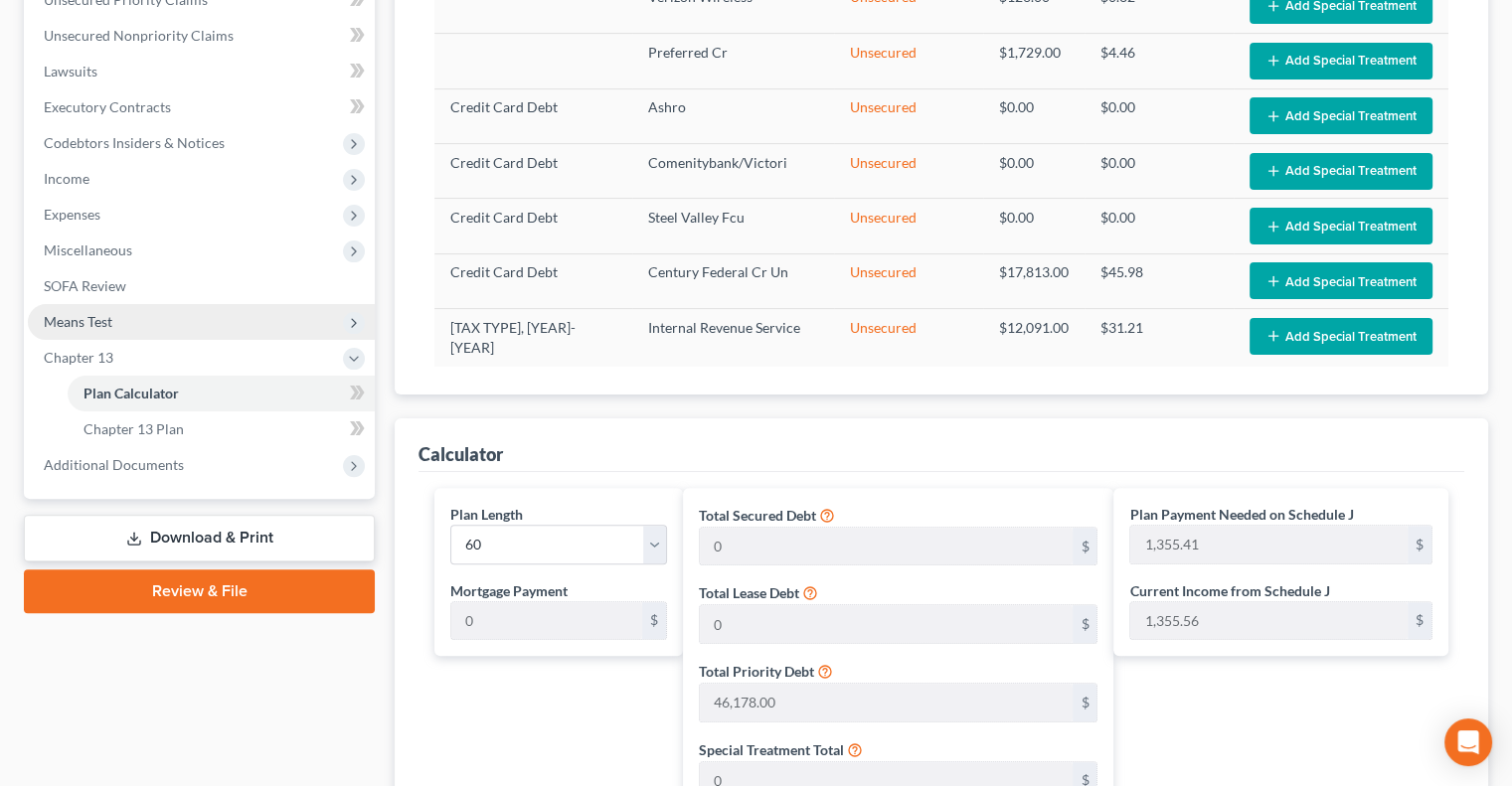 click on "Means Test" at bounding box center [201, 322] 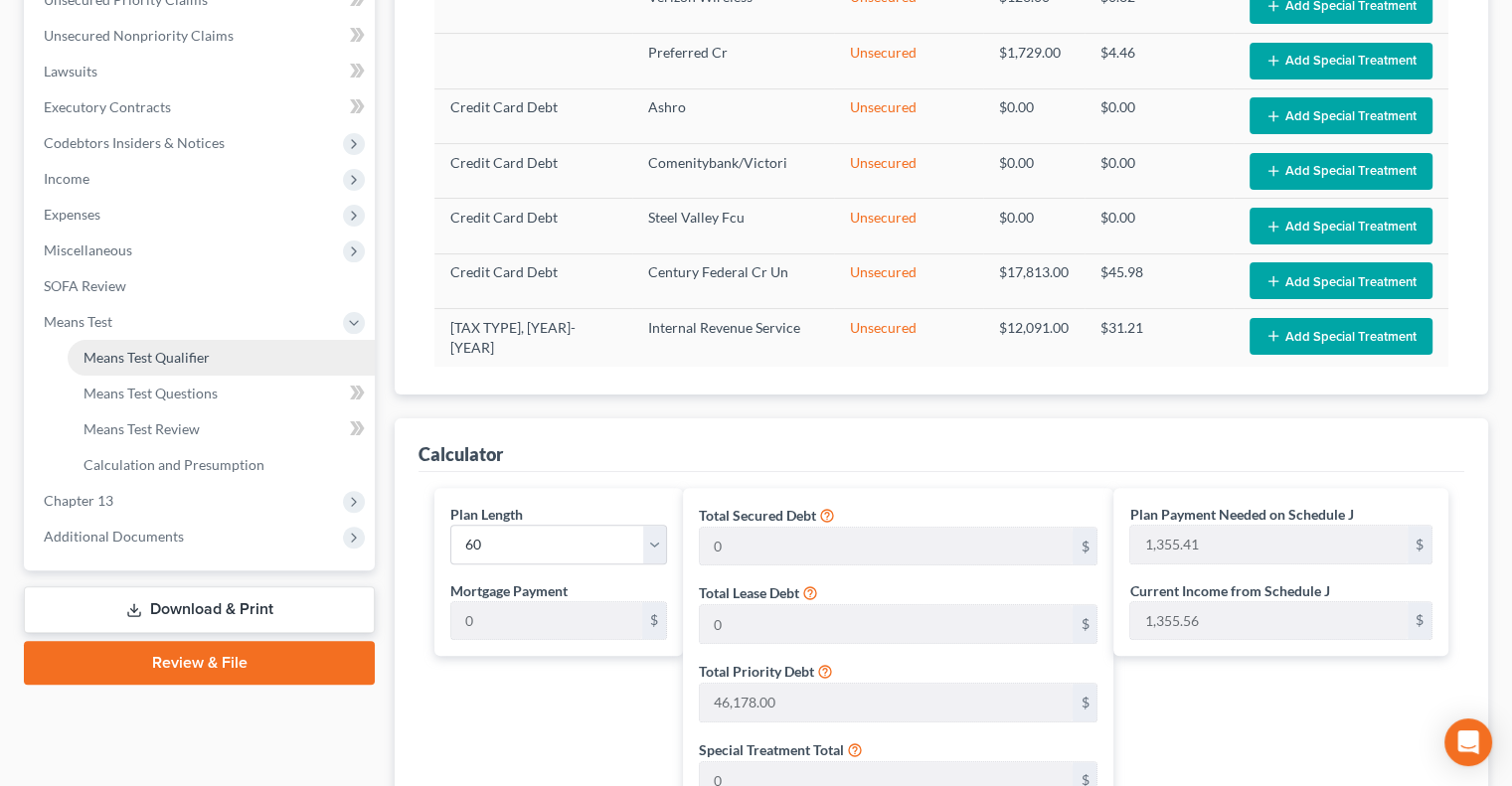 click on "Means Test Qualifier" at bounding box center [146, 357] 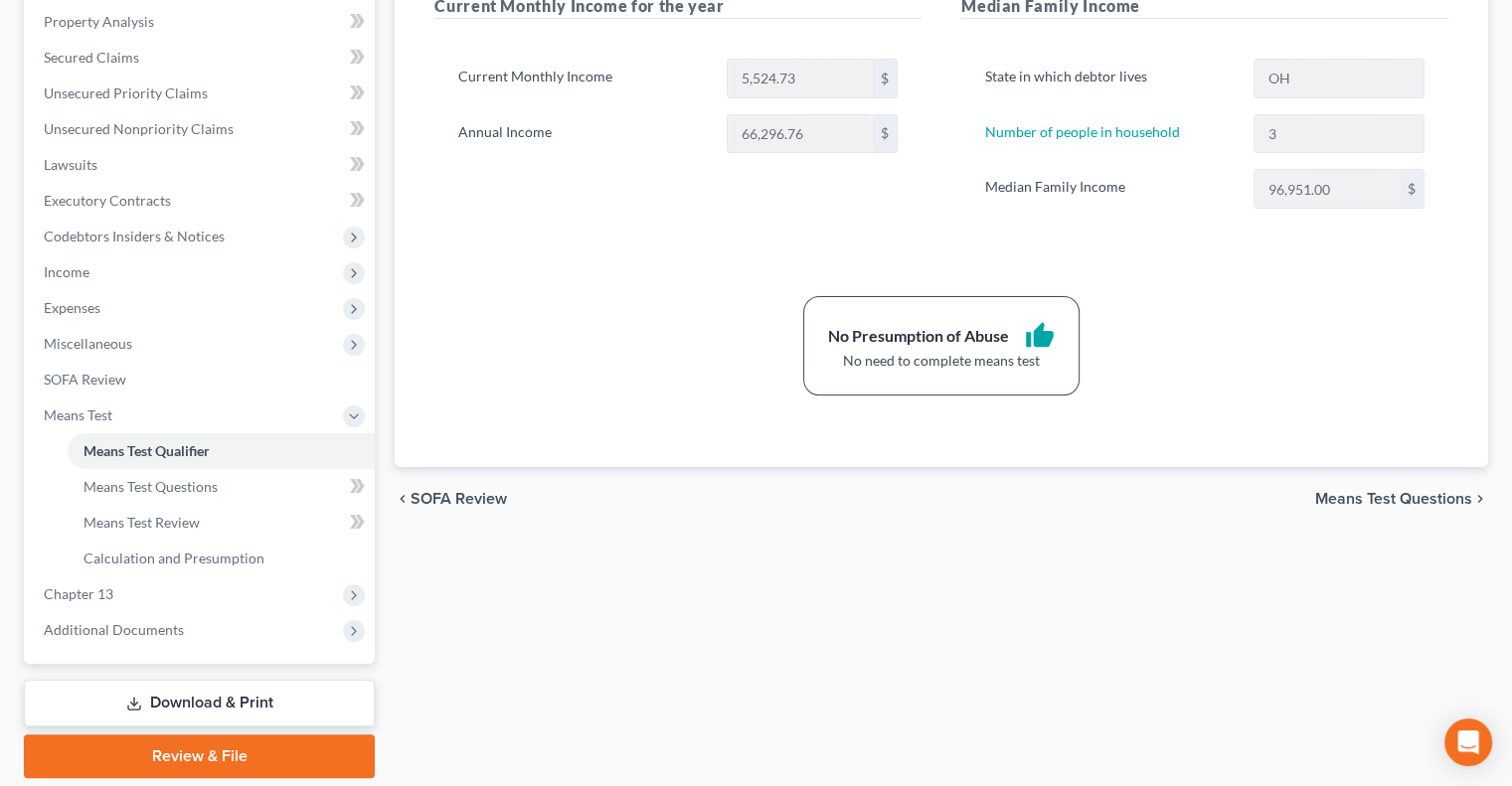 scroll, scrollTop: 447, scrollLeft: 0, axis: vertical 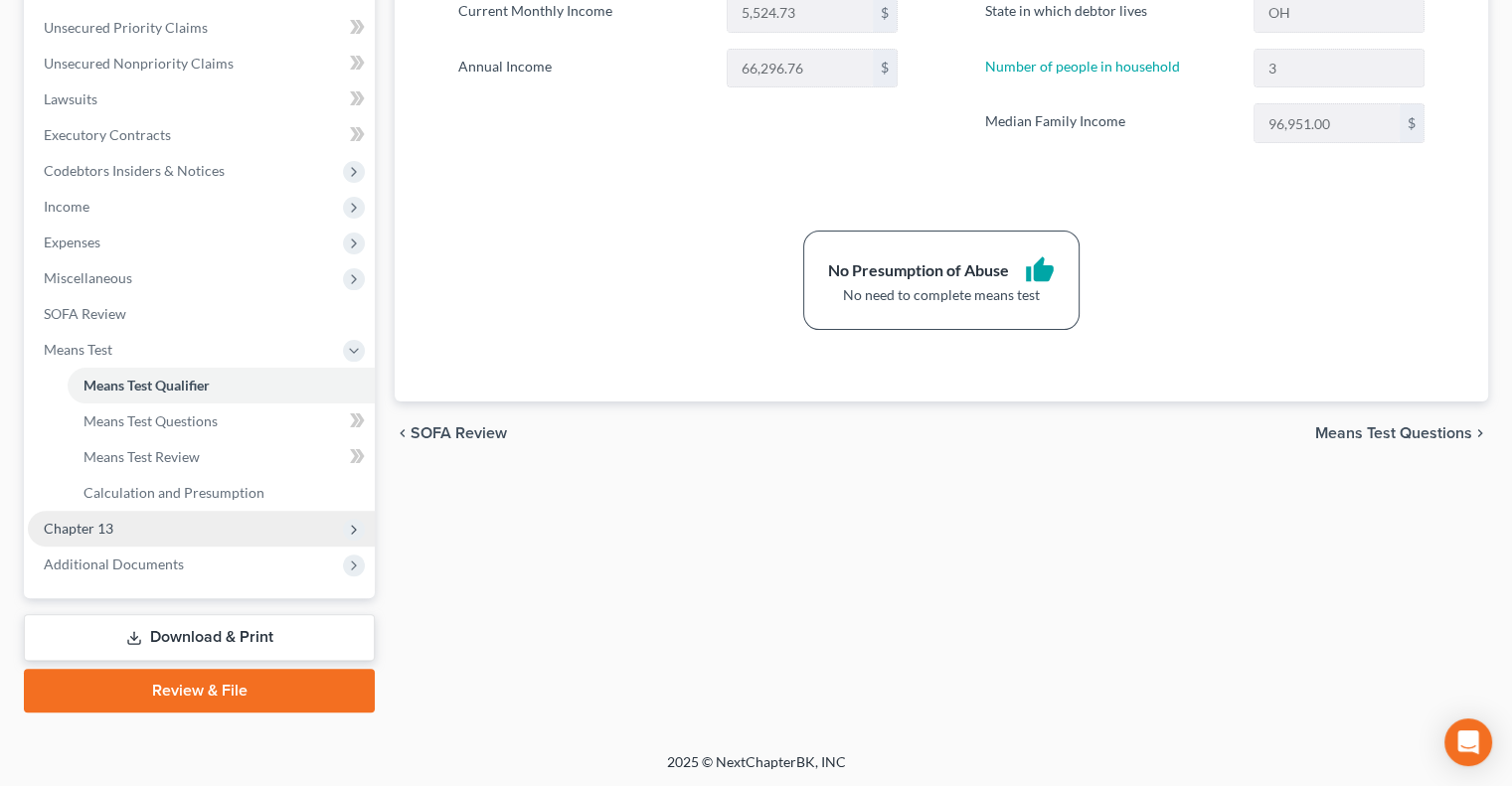 click on "Chapter 13" at bounding box center [201, 529] 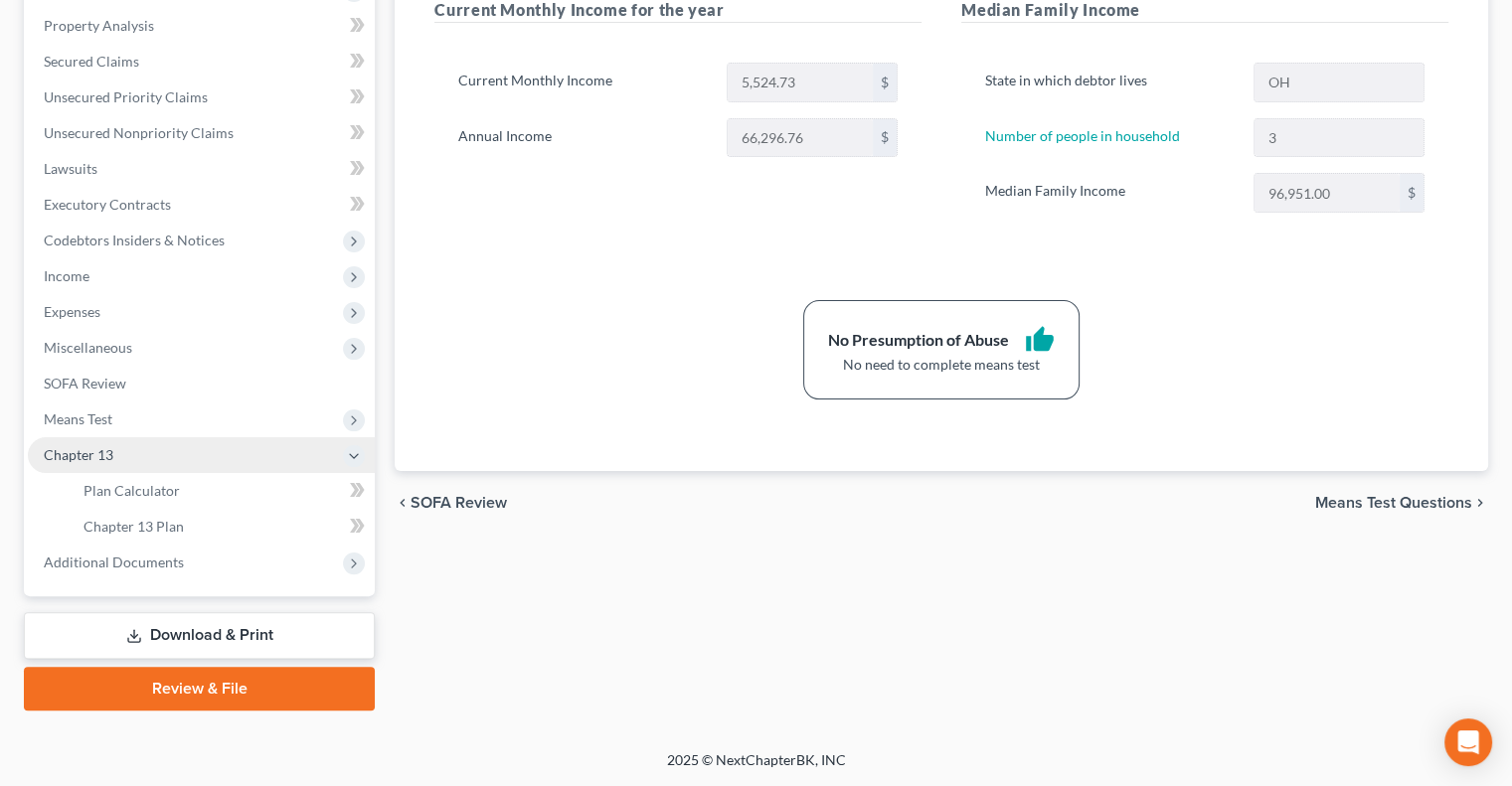 scroll, scrollTop: 376, scrollLeft: 0, axis: vertical 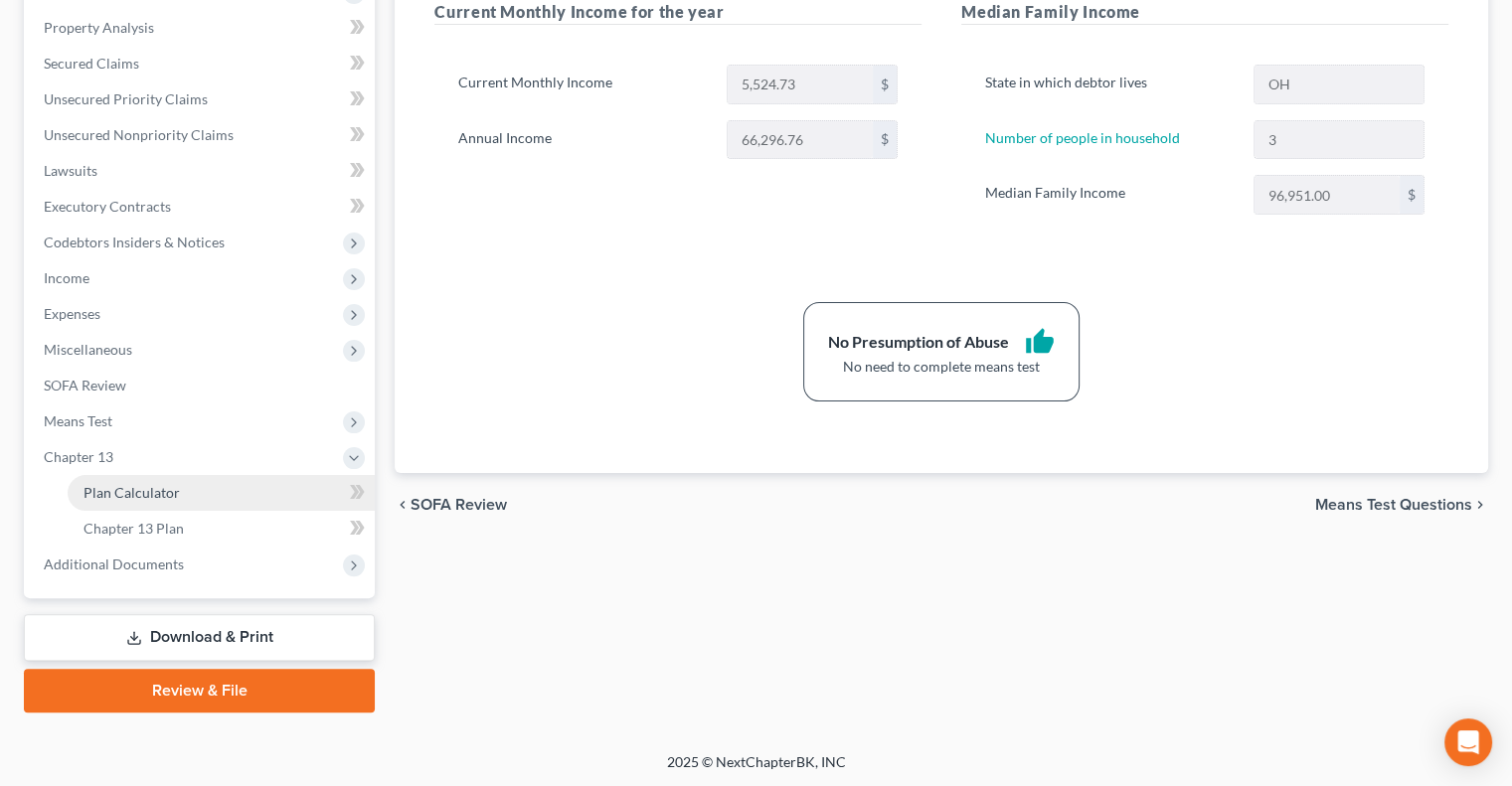 click on "Plan Calculator" at bounding box center [221, 493] 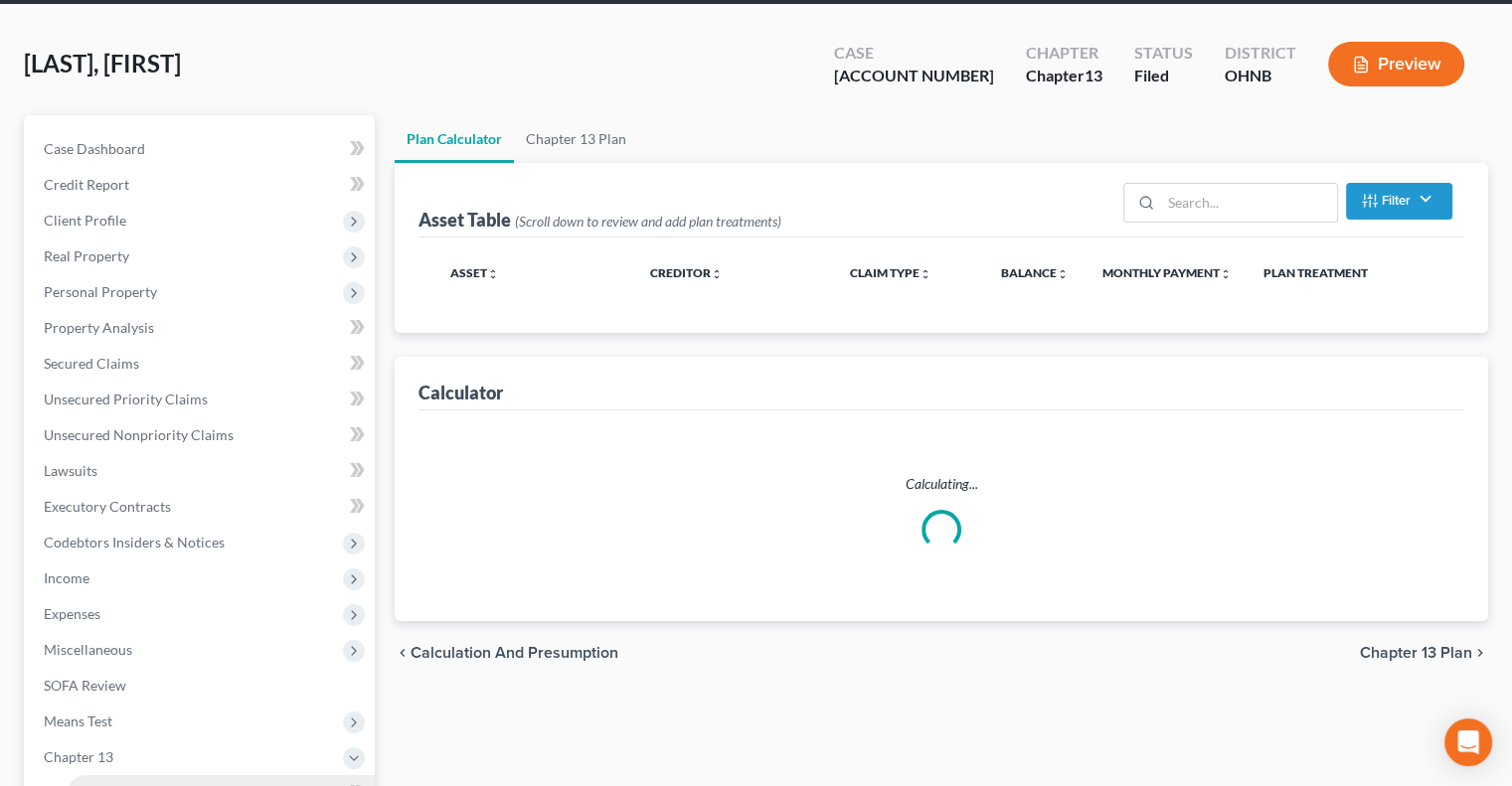 scroll, scrollTop: 0, scrollLeft: 0, axis: both 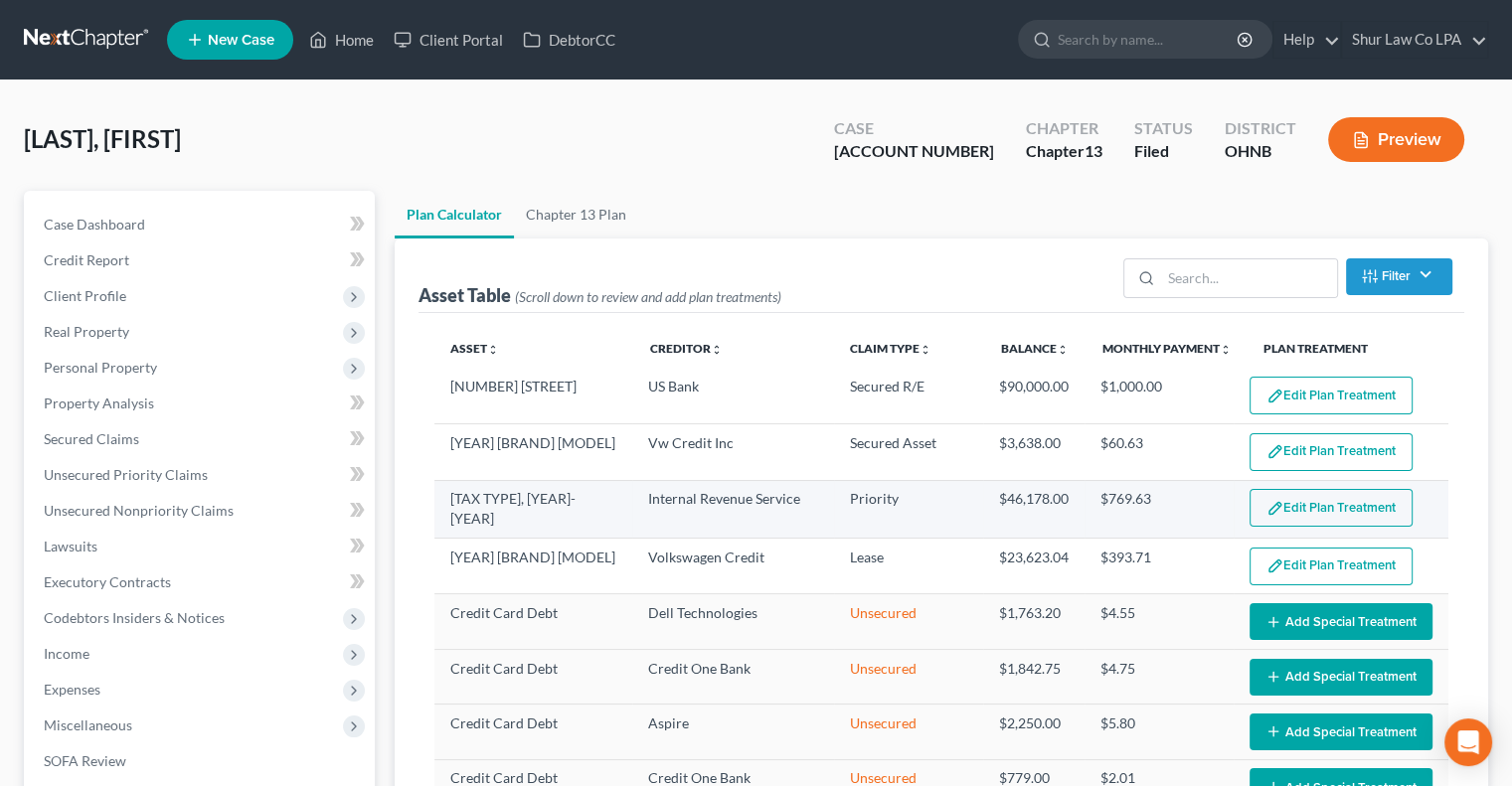 select on "59" 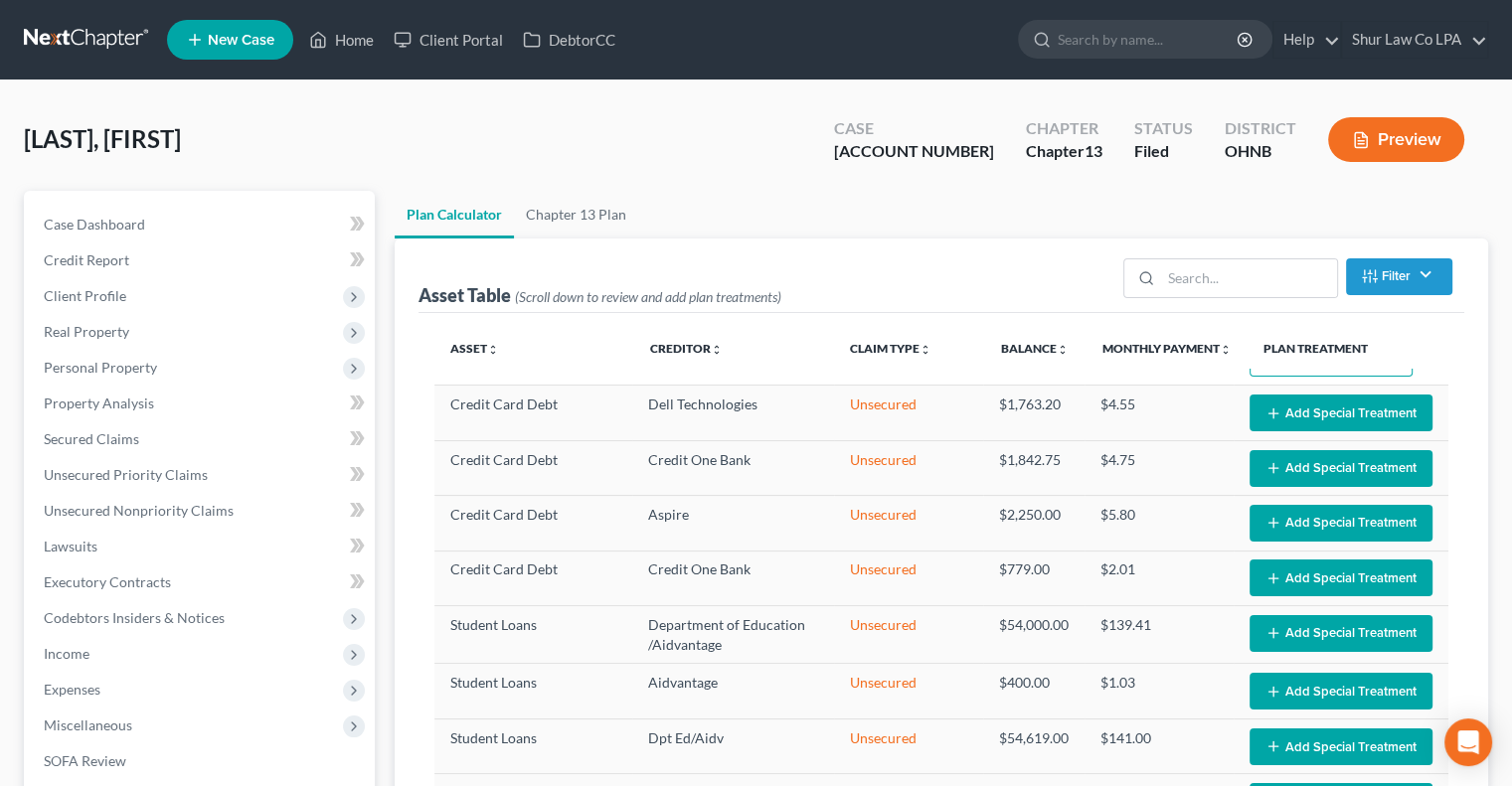 scroll, scrollTop: 215, scrollLeft: 0, axis: vertical 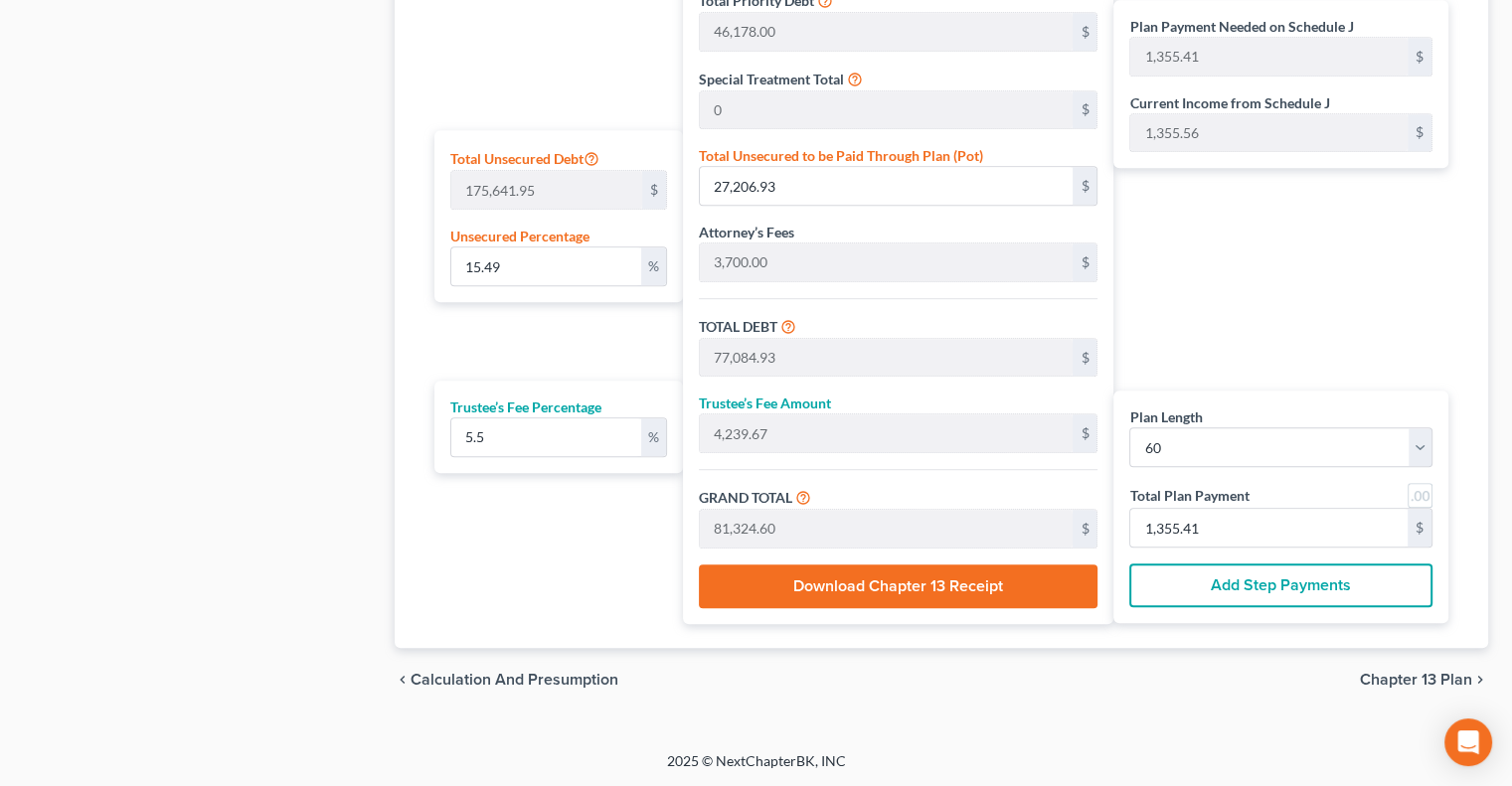 click on "chevron_left
Calculation and Presumption
Chapter 13 Plan
chevron_right" at bounding box center (941, 680) 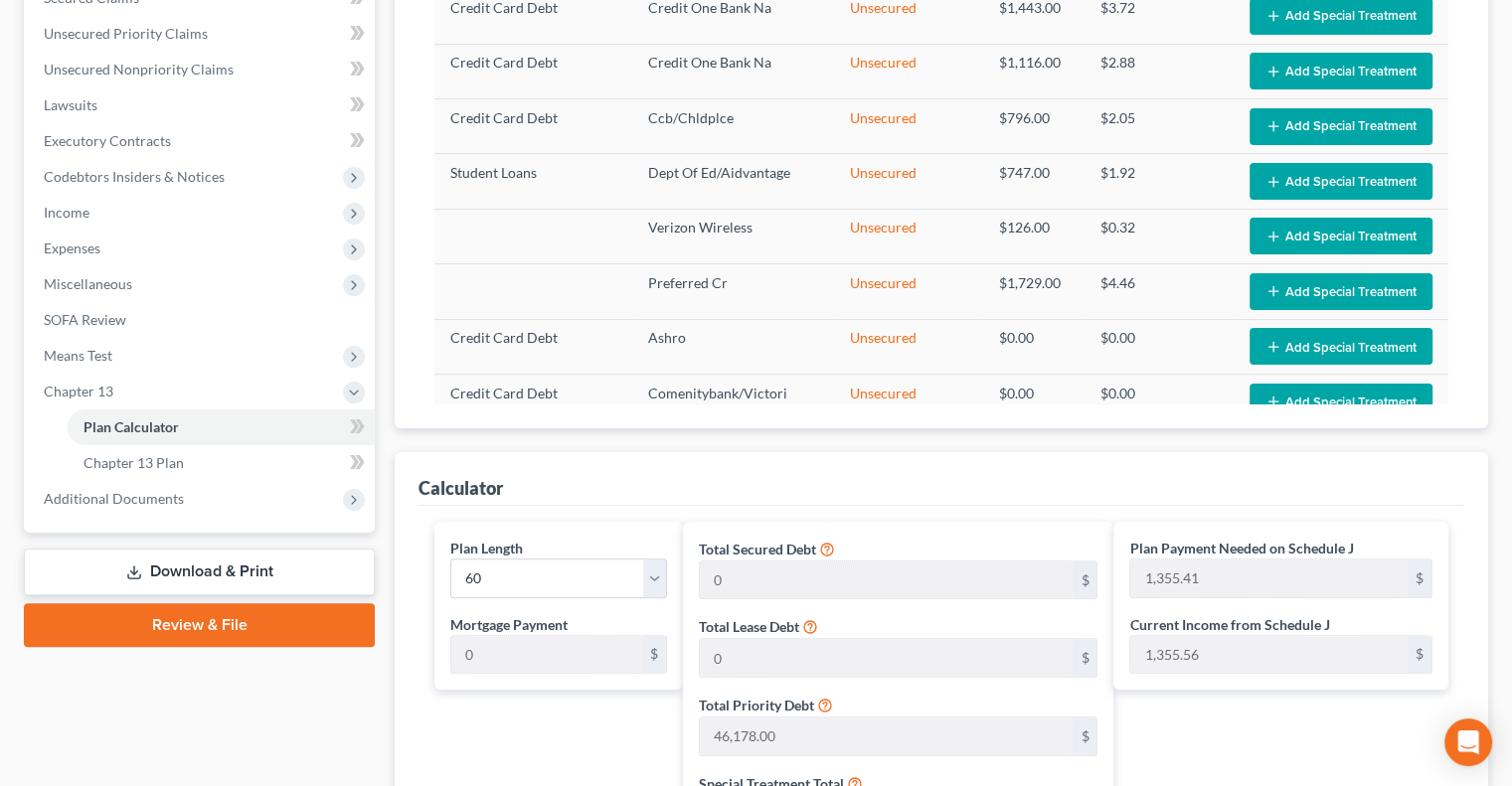 scroll, scrollTop: 438, scrollLeft: 0, axis: vertical 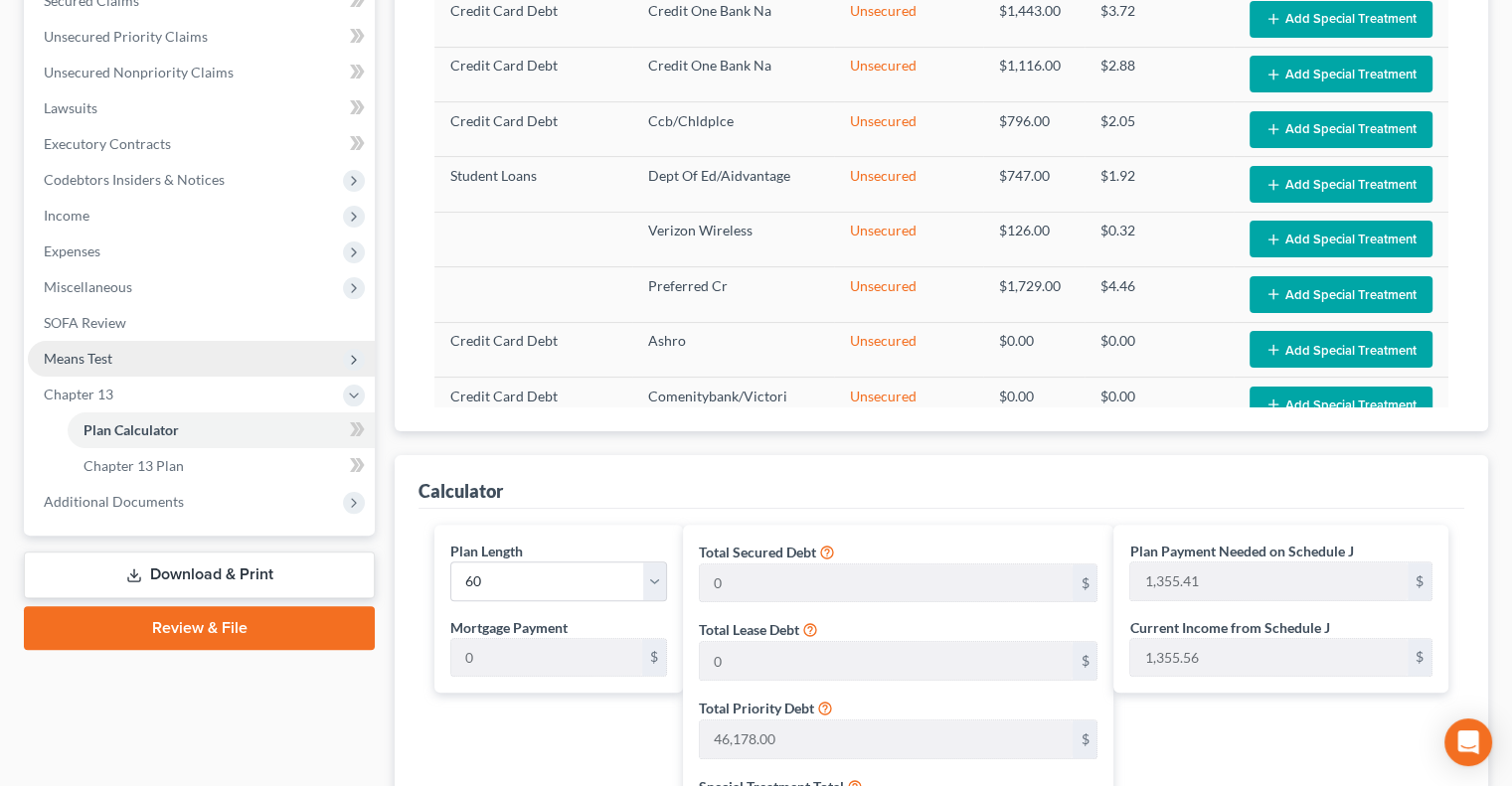 click on "Means Test" at bounding box center (201, 359) 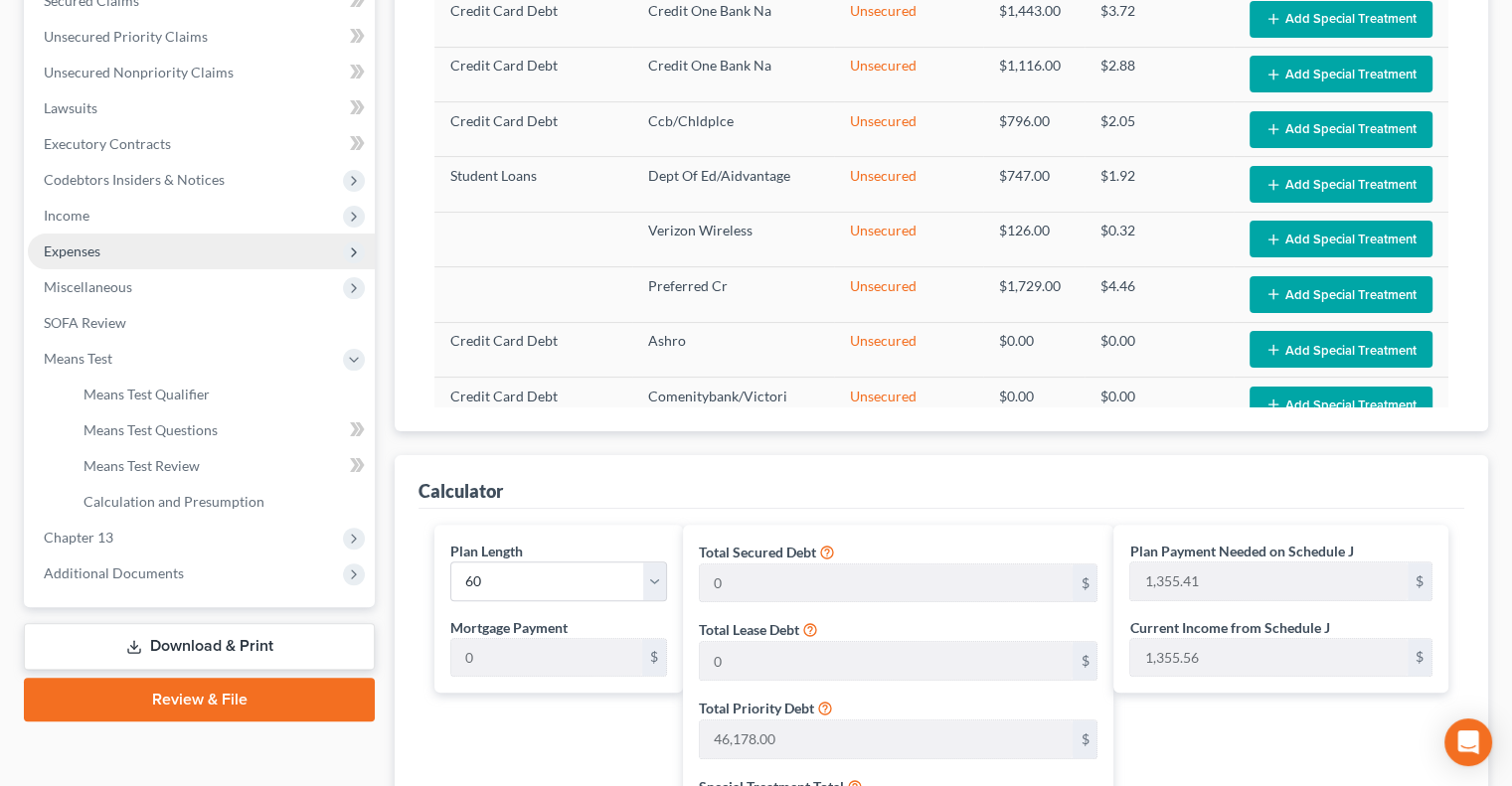click on "Expenses" at bounding box center (201, 251) 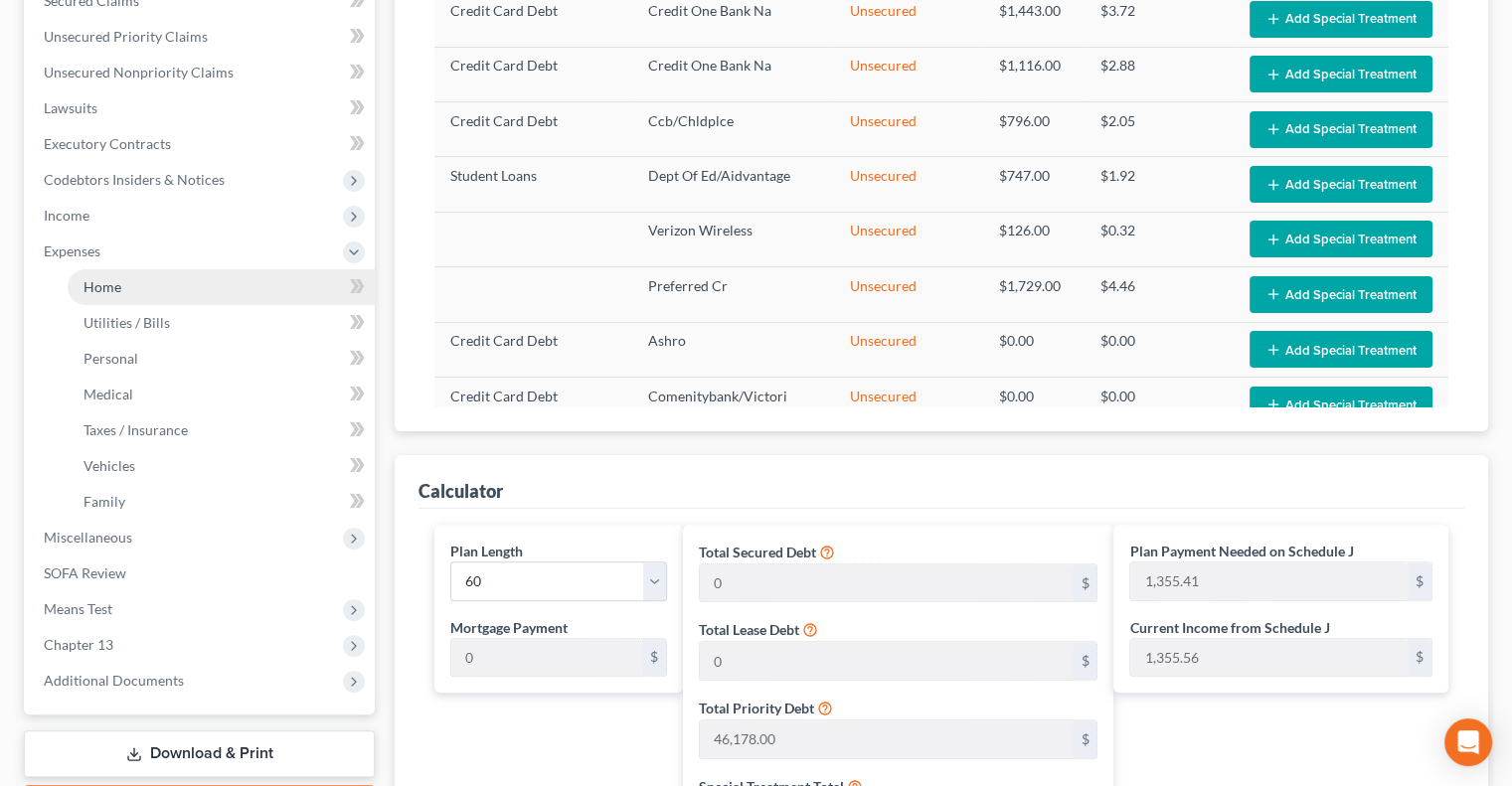 click on "Home" at bounding box center [221, 287] 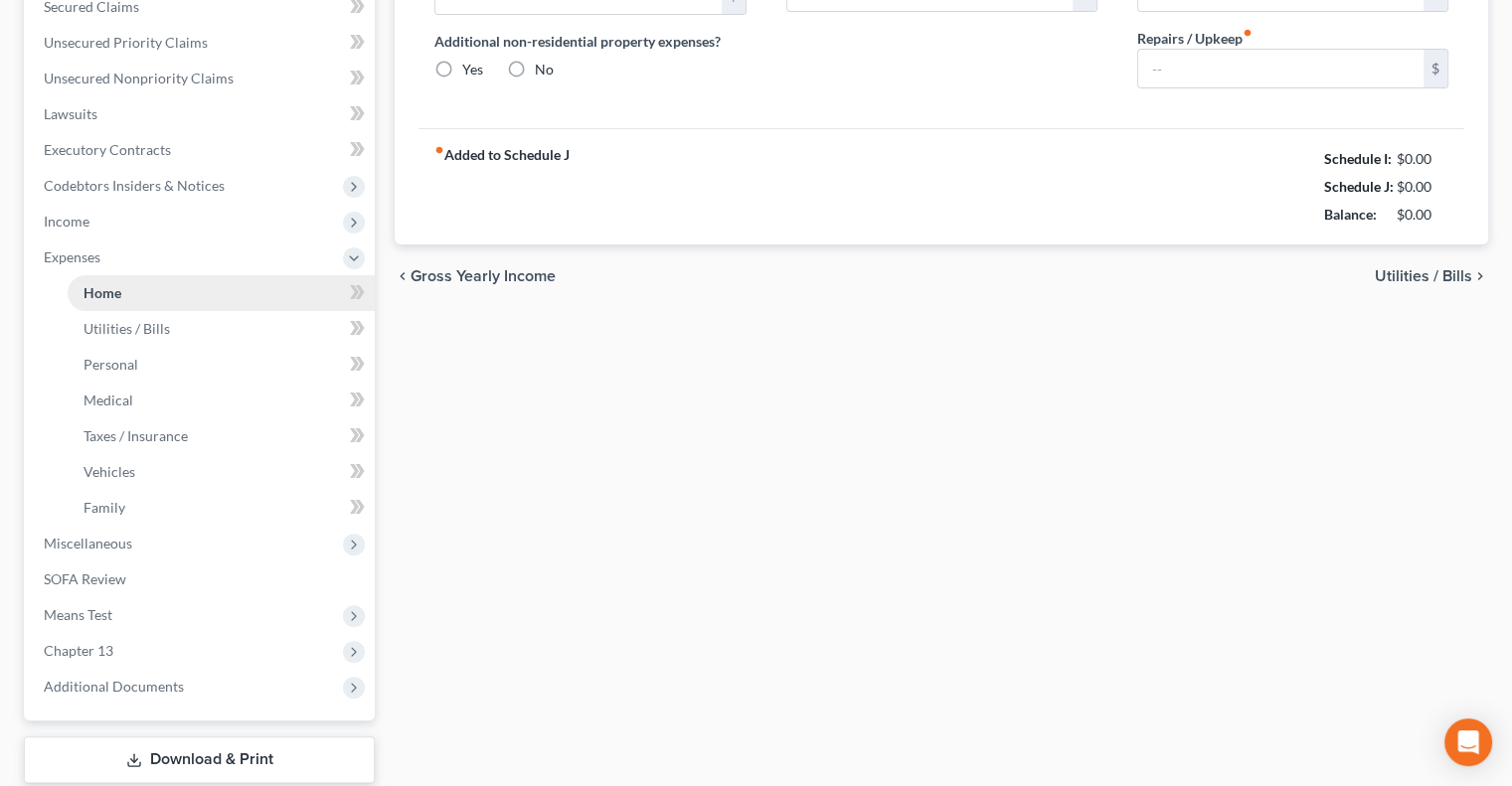 type on "1,000.00" 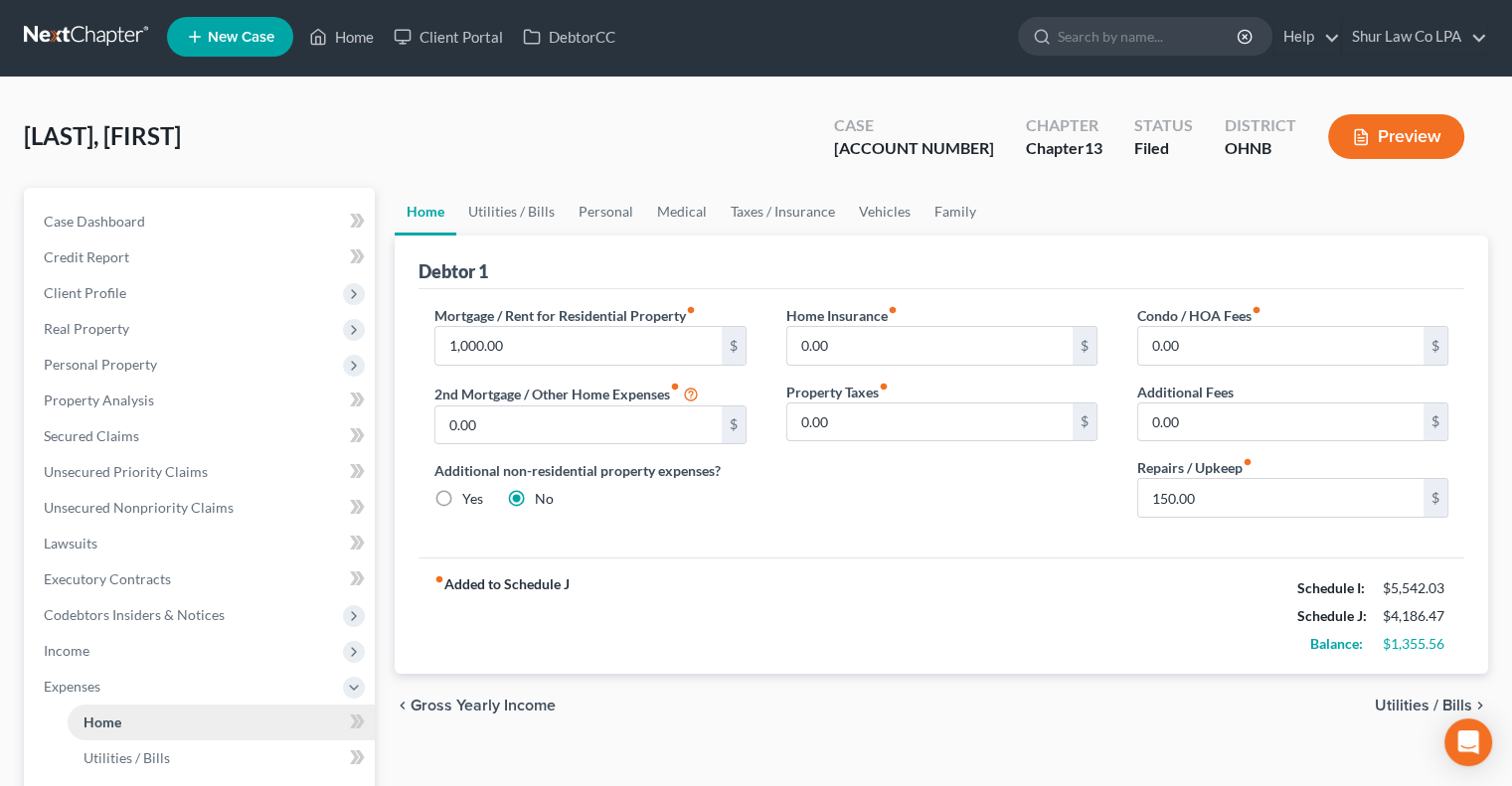 scroll, scrollTop: 0, scrollLeft: 0, axis: both 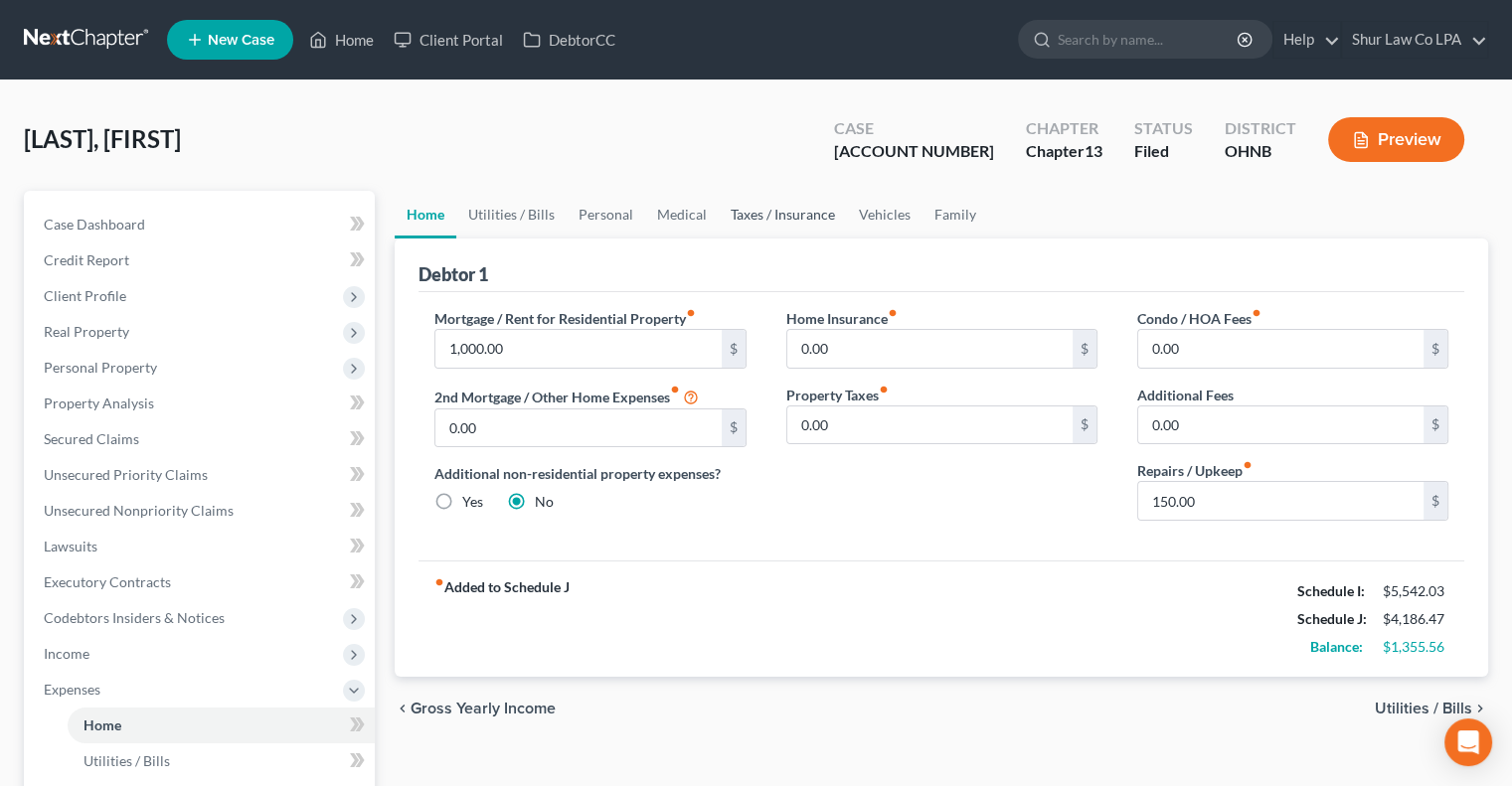 click on "Taxes / Insurance" at bounding box center (782, 215) 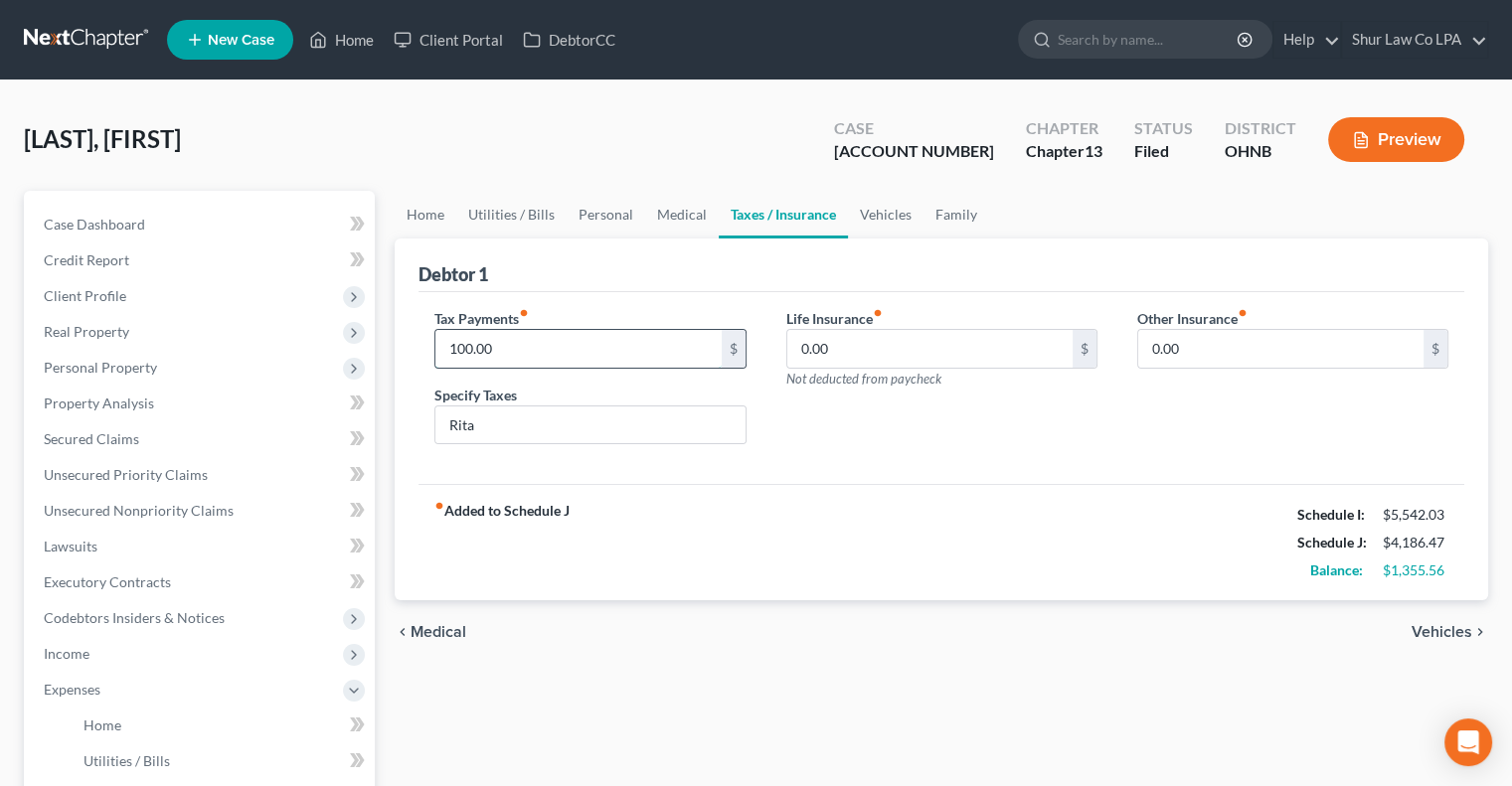 click on "100.00" at bounding box center [578, 349] 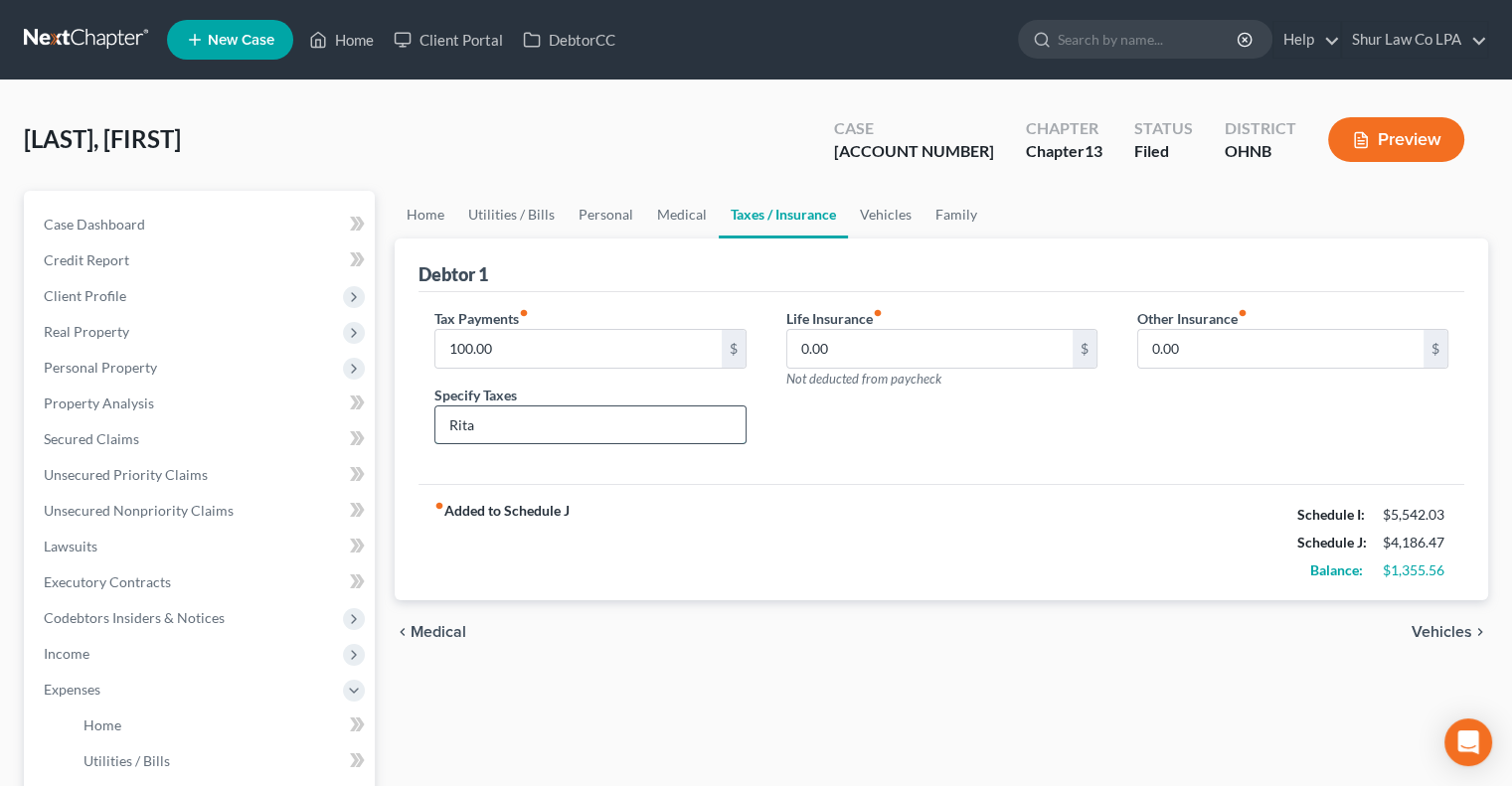 click on "Rita" at bounding box center (589, 425) 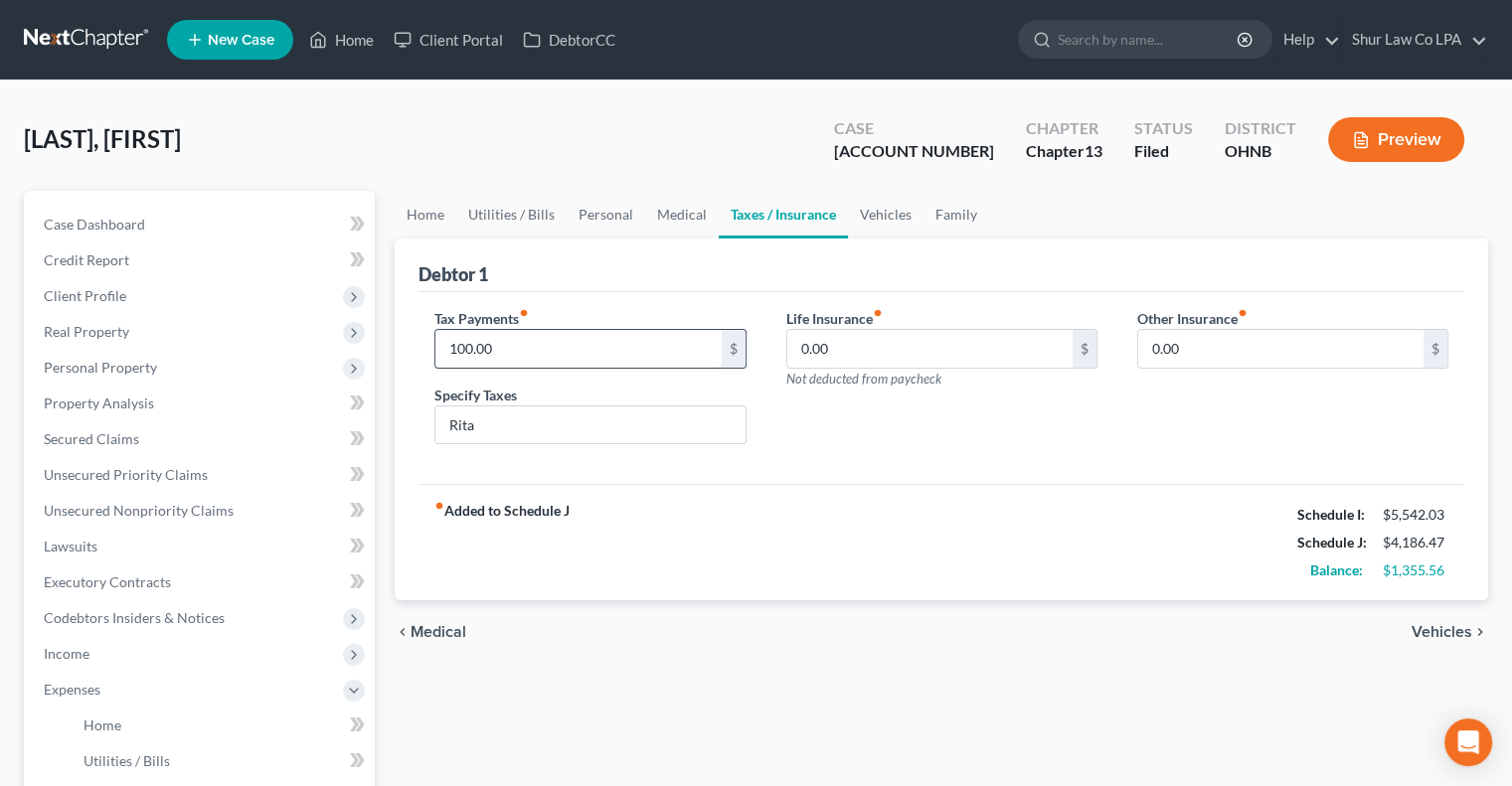 click on "100.00" at bounding box center (578, 349) 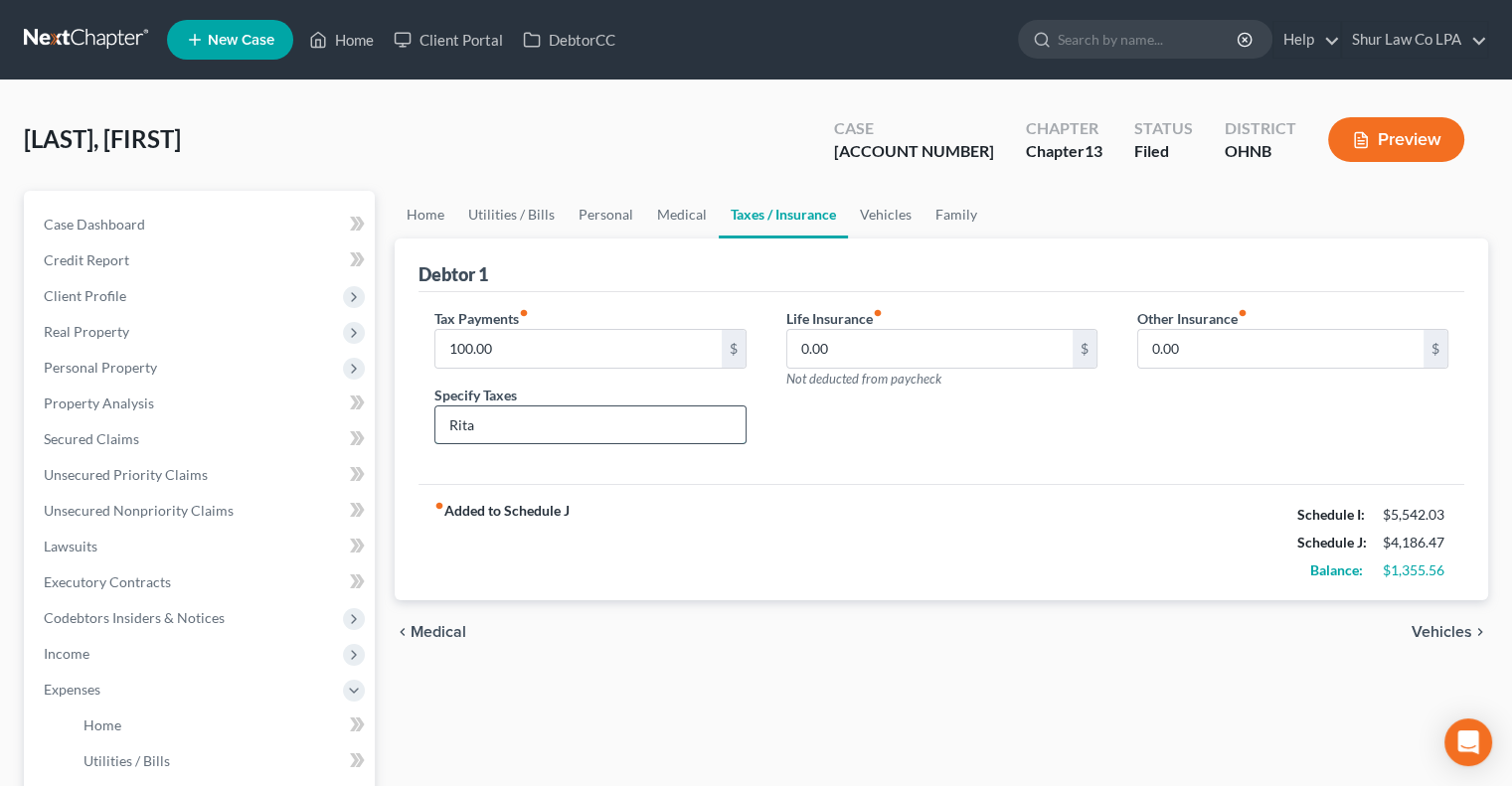 click on "Rita" at bounding box center (589, 425) 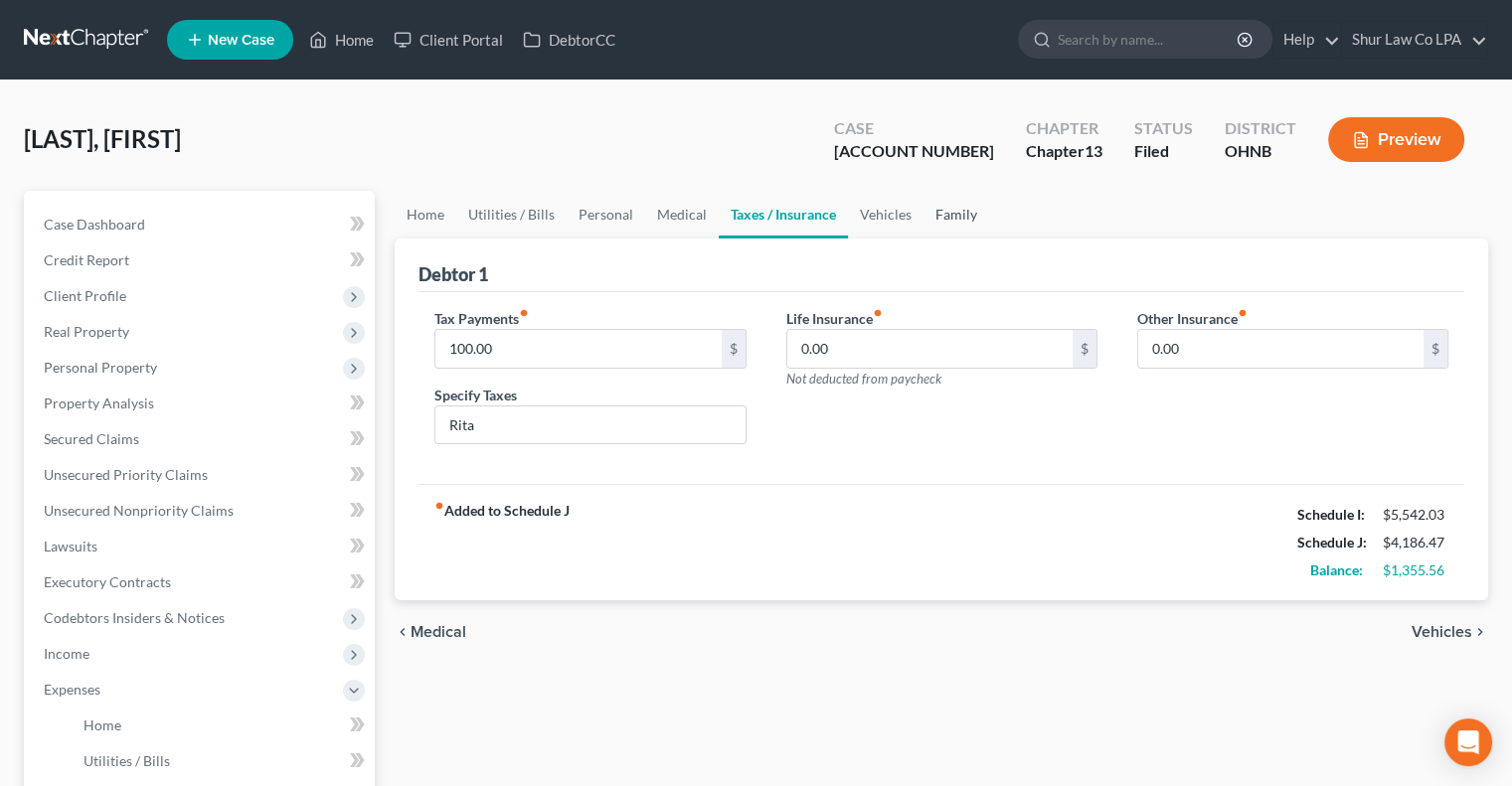 click on "Family" at bounding box center [956, 215] 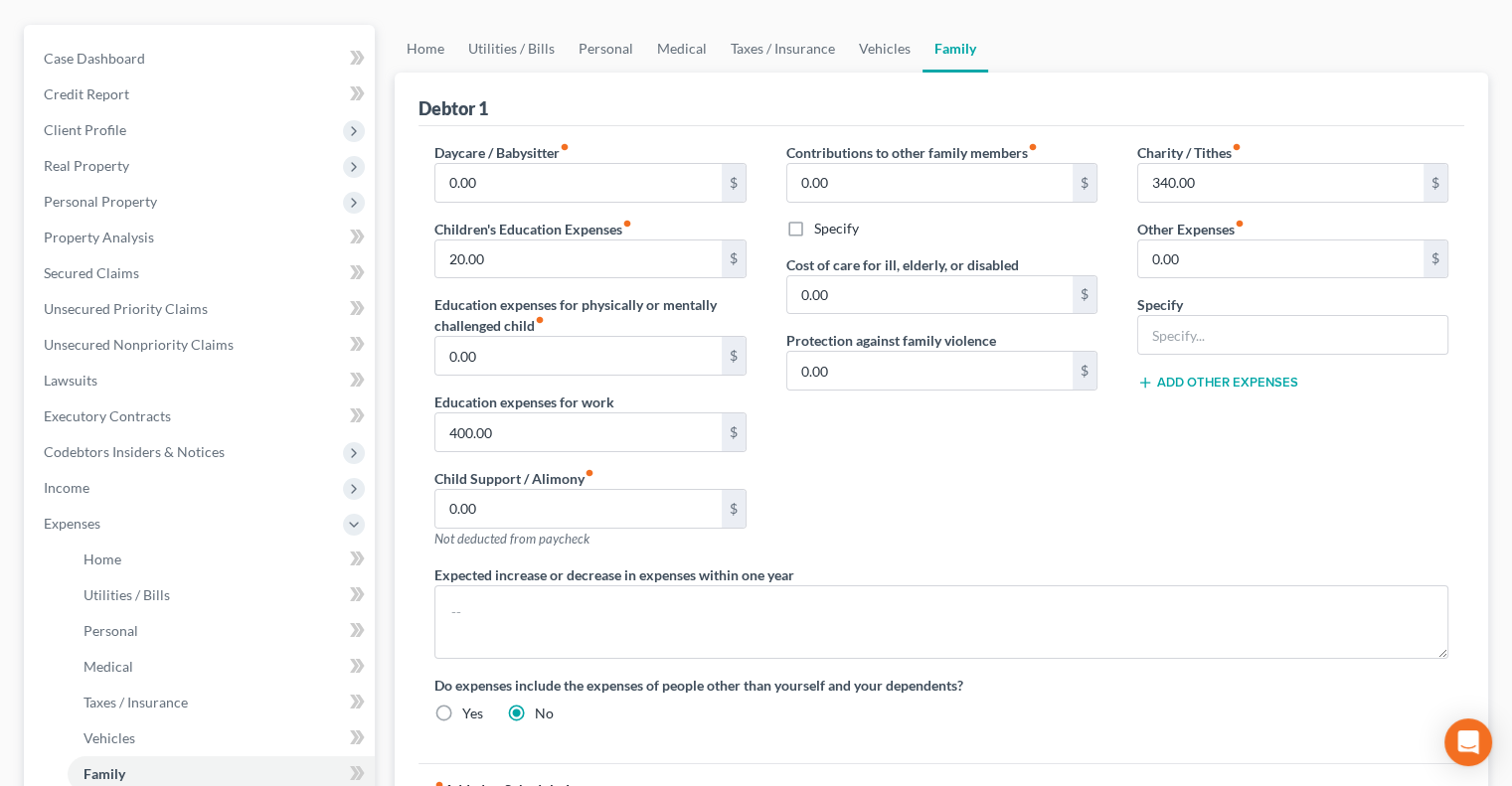 scroll, scrollTop: 175, scrollLeft: 0, axis: vertical 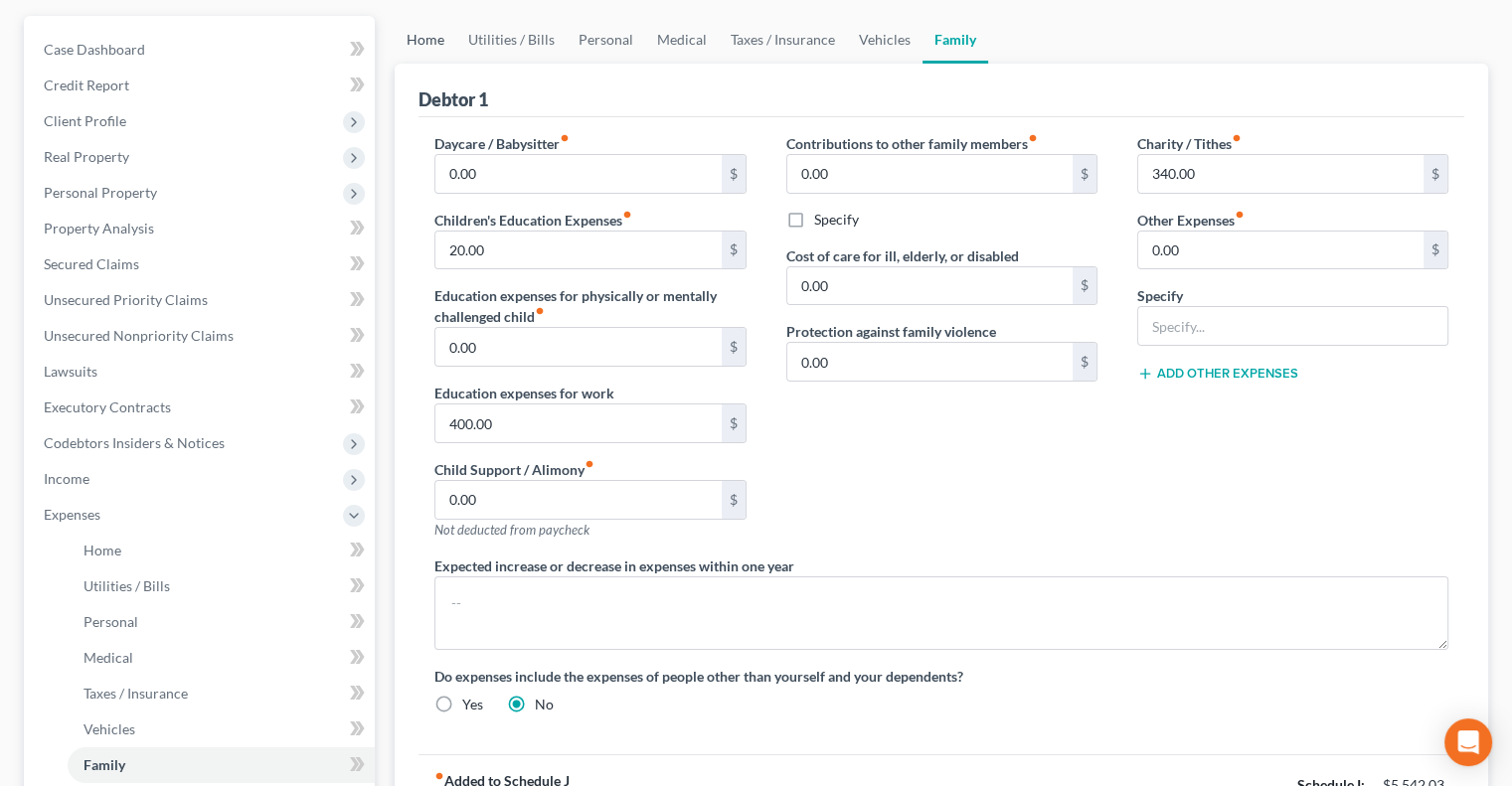 click on "Home" at bounding box center (425, 40) 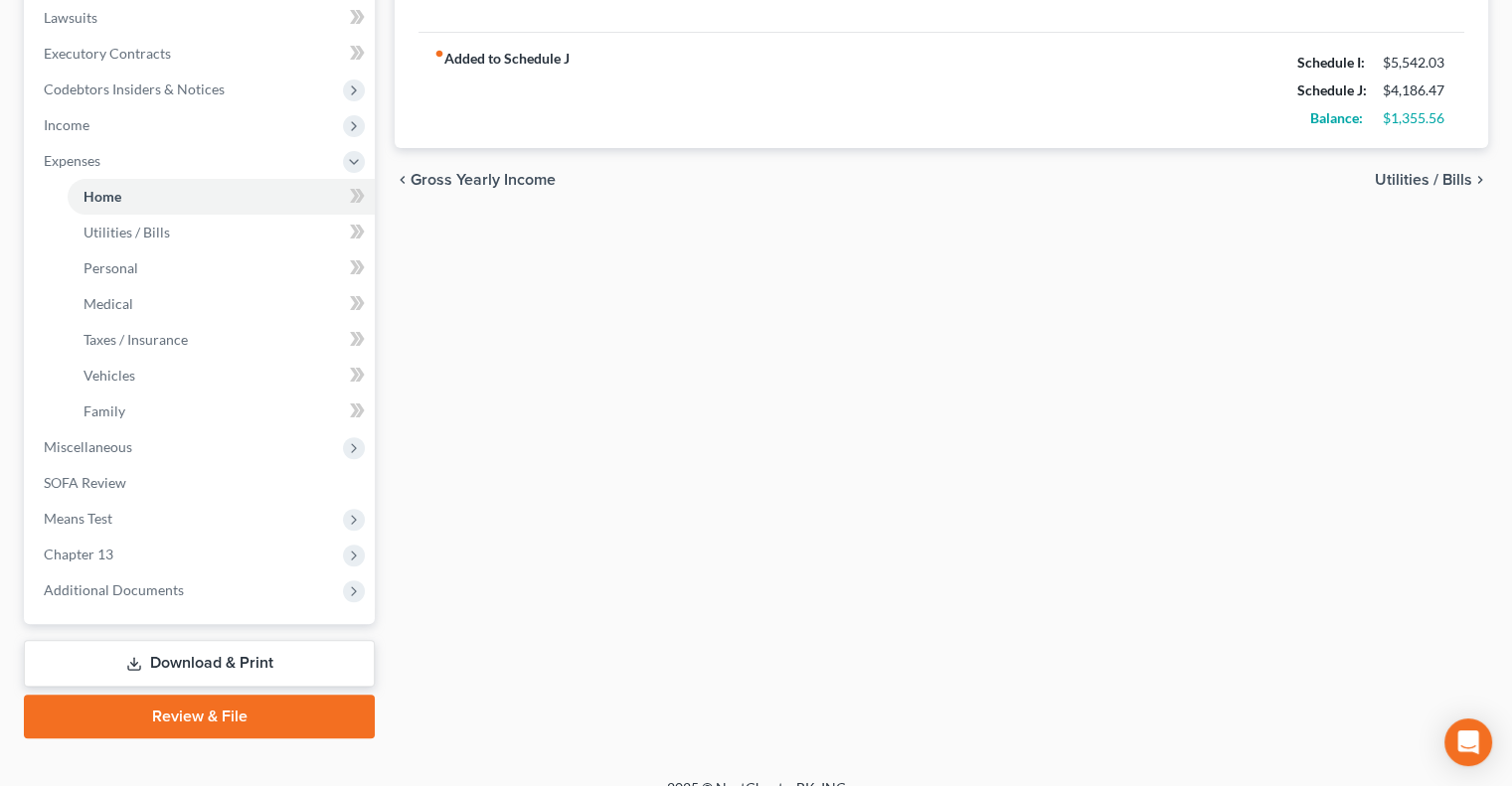 scroll, scrollTop: 554, scrollLeft: 0, axis: vertical 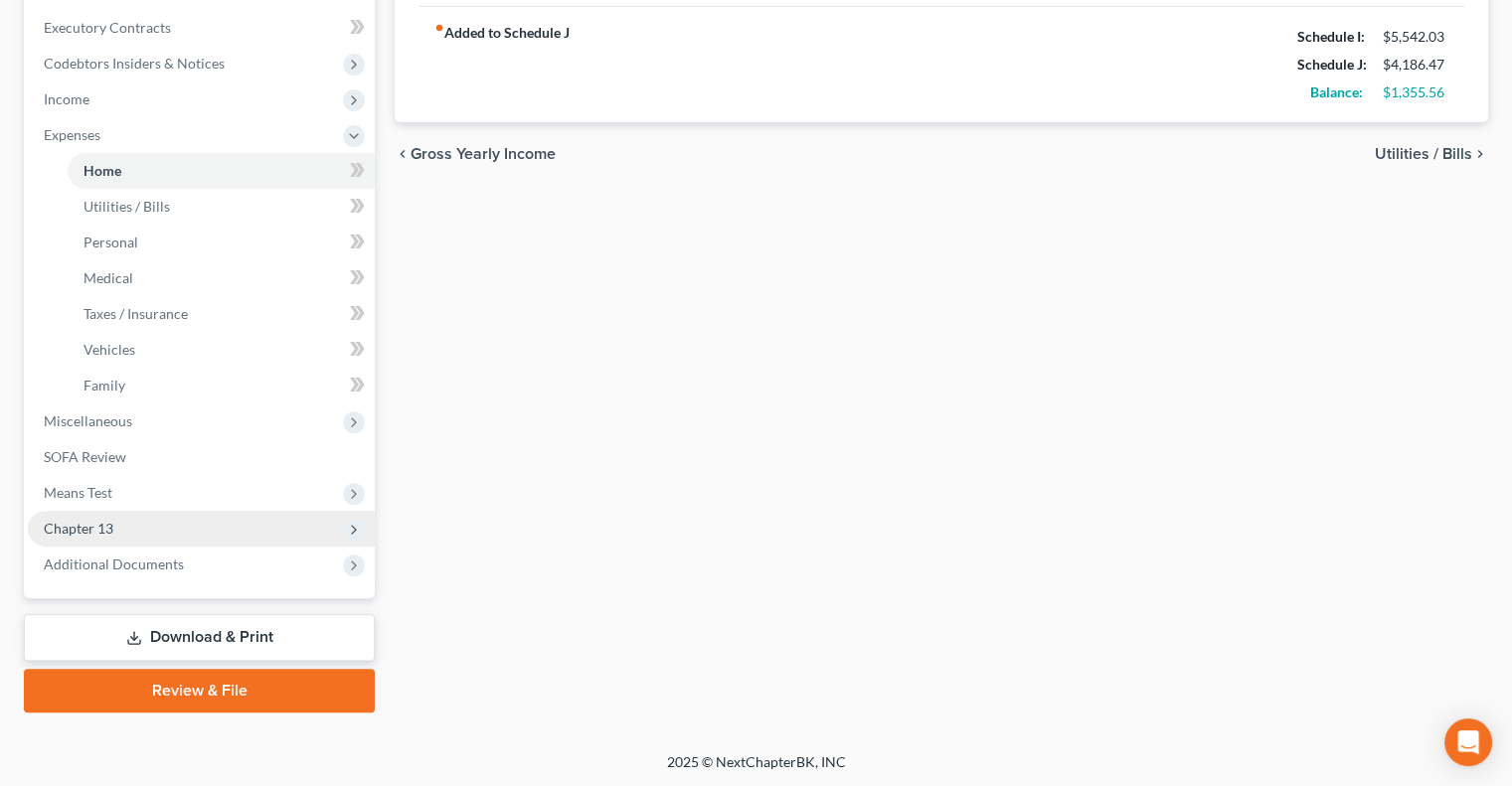 click on "Chapter 13" at bounding box center (201, 529) 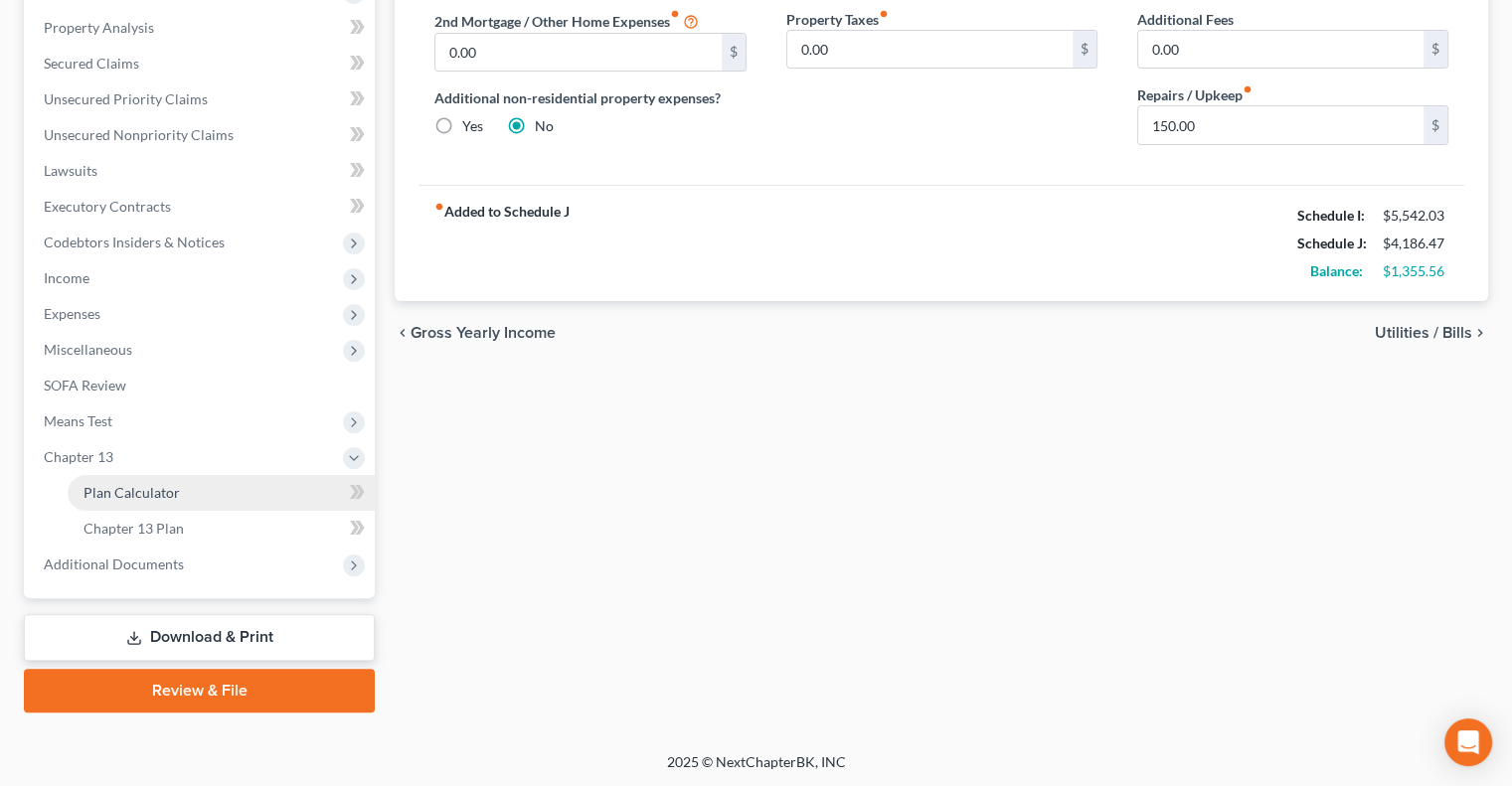 click on "Plan Calculator" at bounding box center (131, 492) 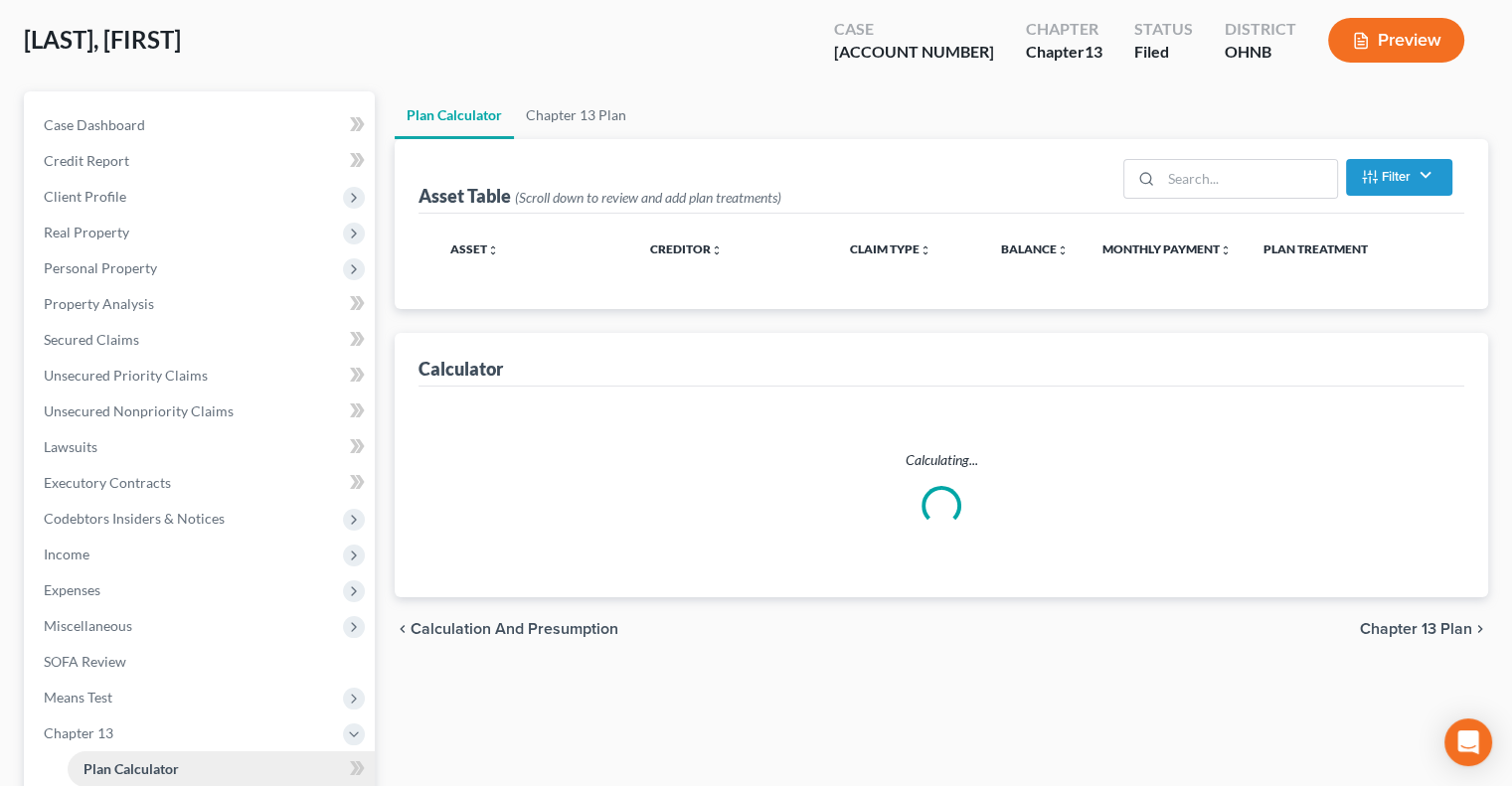 scroll, scrollTop: 0, scrollLeft: 0, axis: both 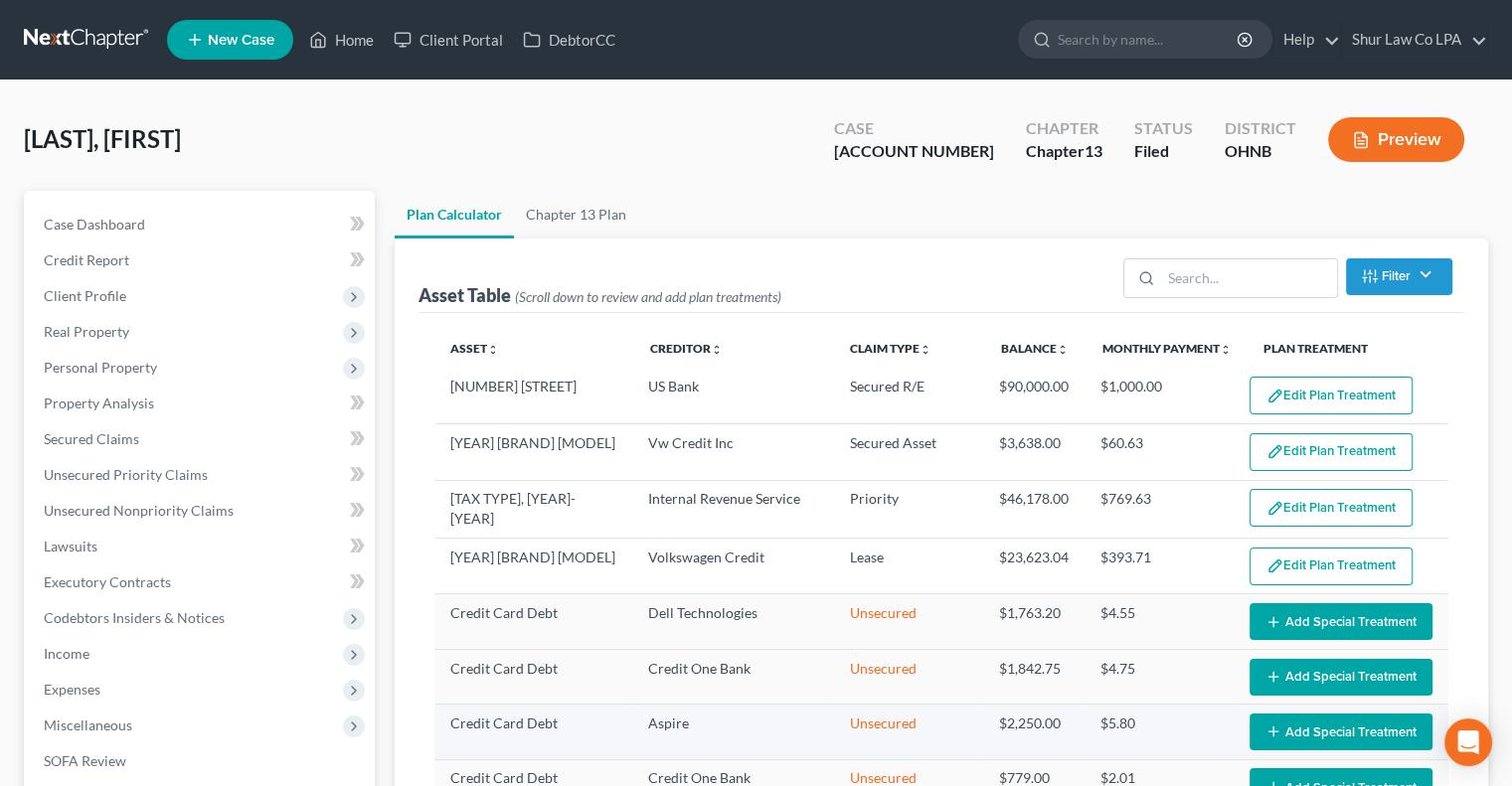 select on "59" 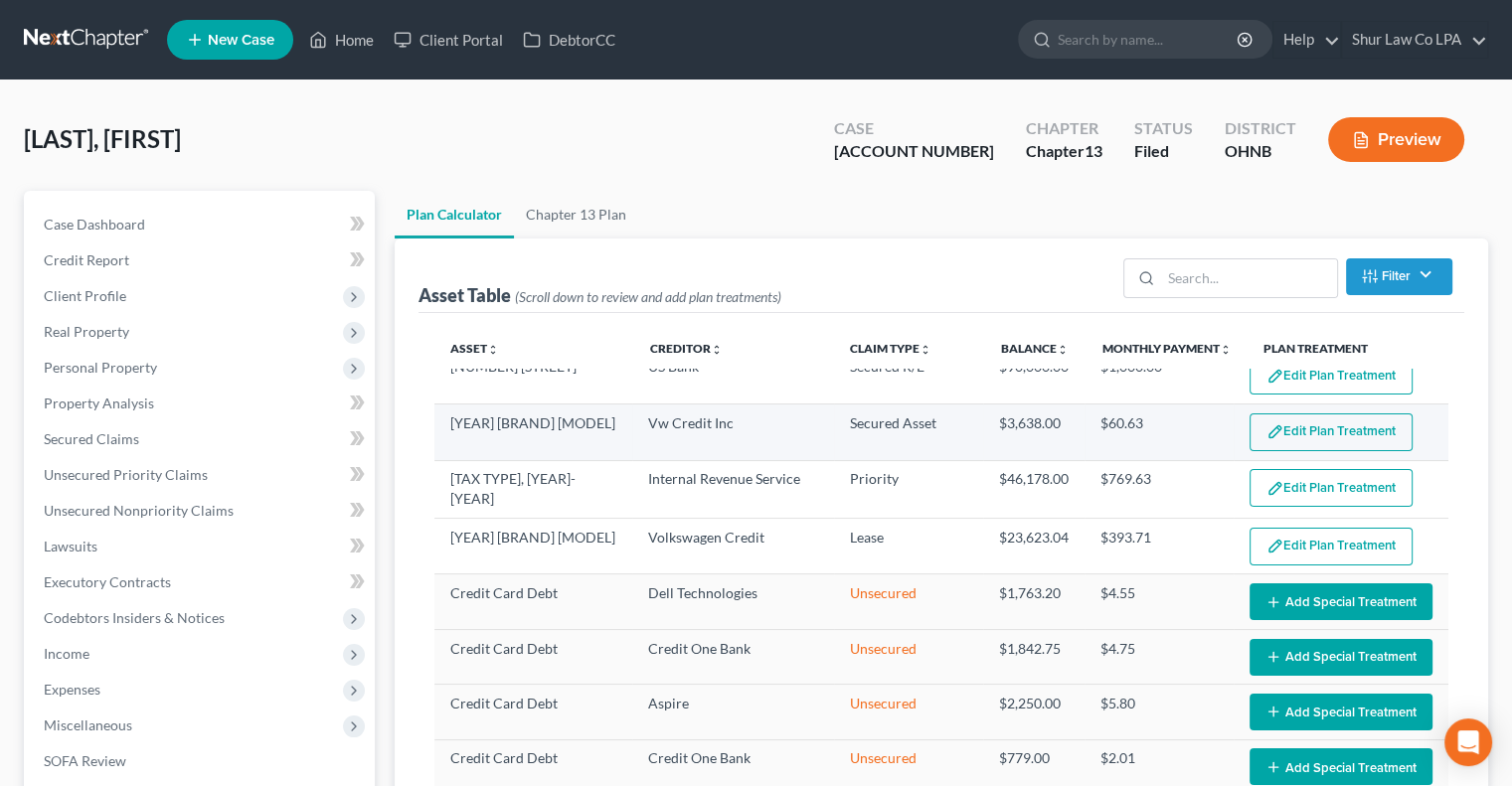 scroll, scrollTop: 0, scrollLeft: 0, axis: both 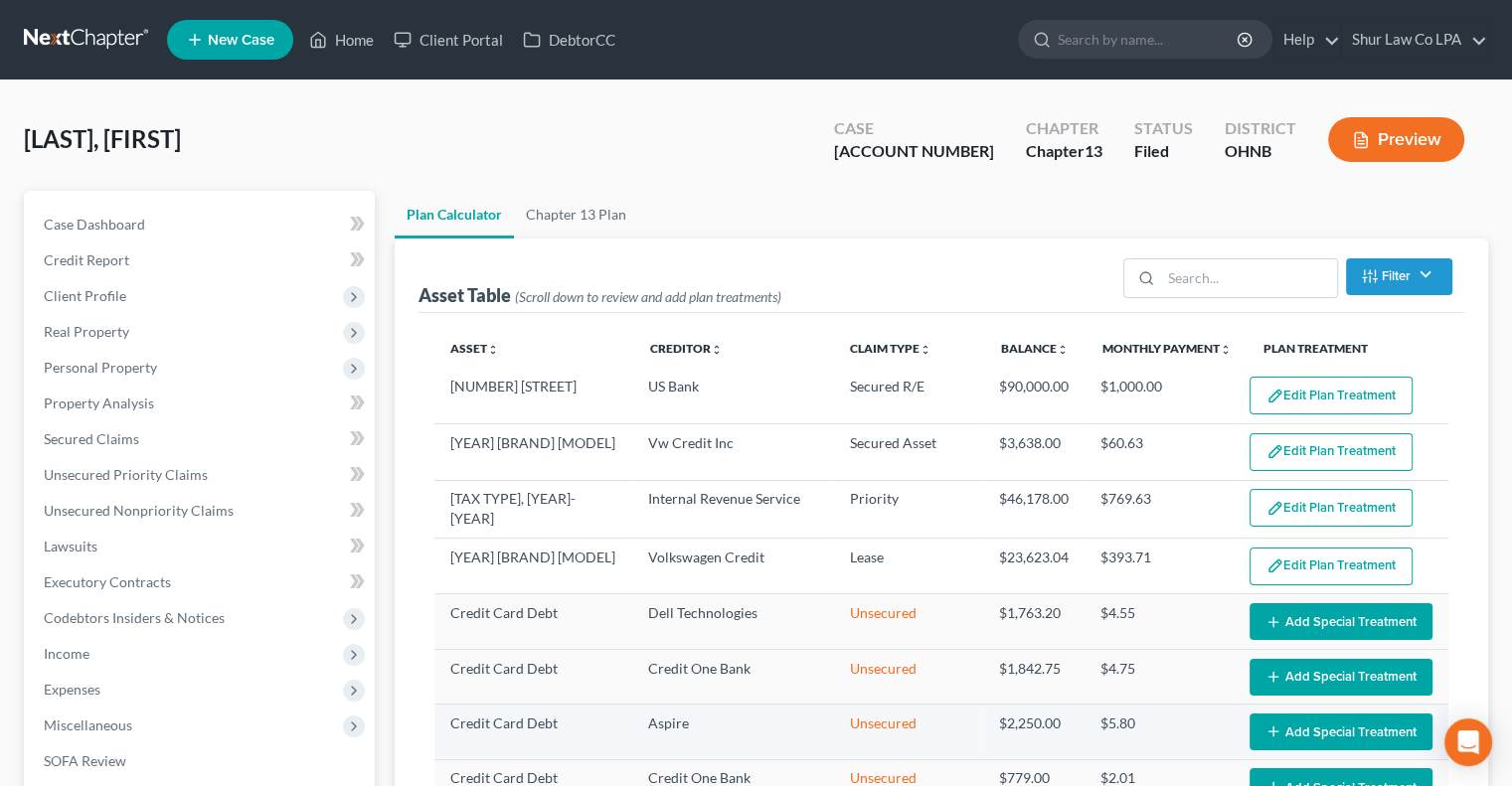 click on "Credit Card Debt" at bounding box center (533, 731) 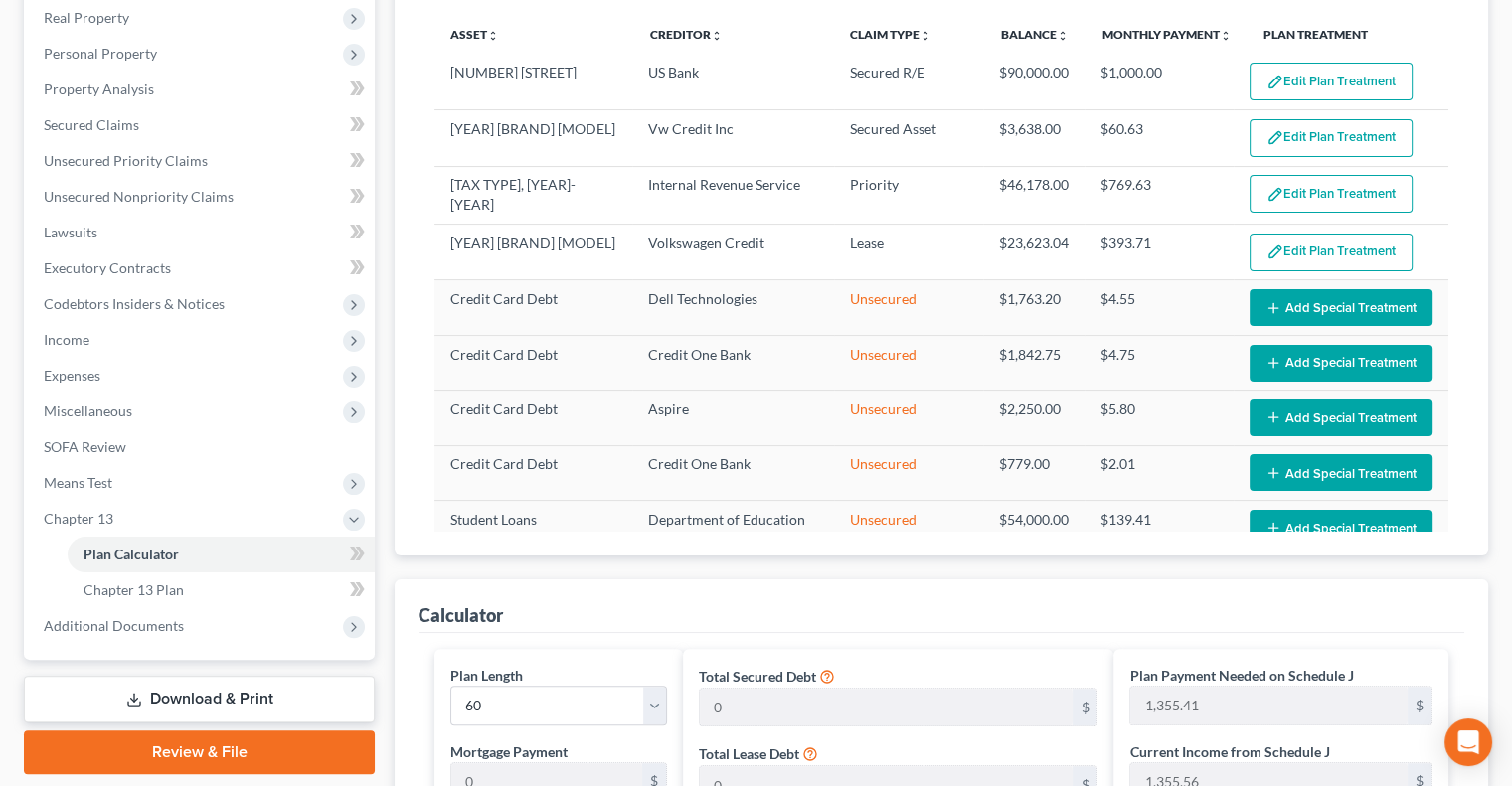 scroll, scrollTop: 261, scrollLeft: 0, axis: vertical 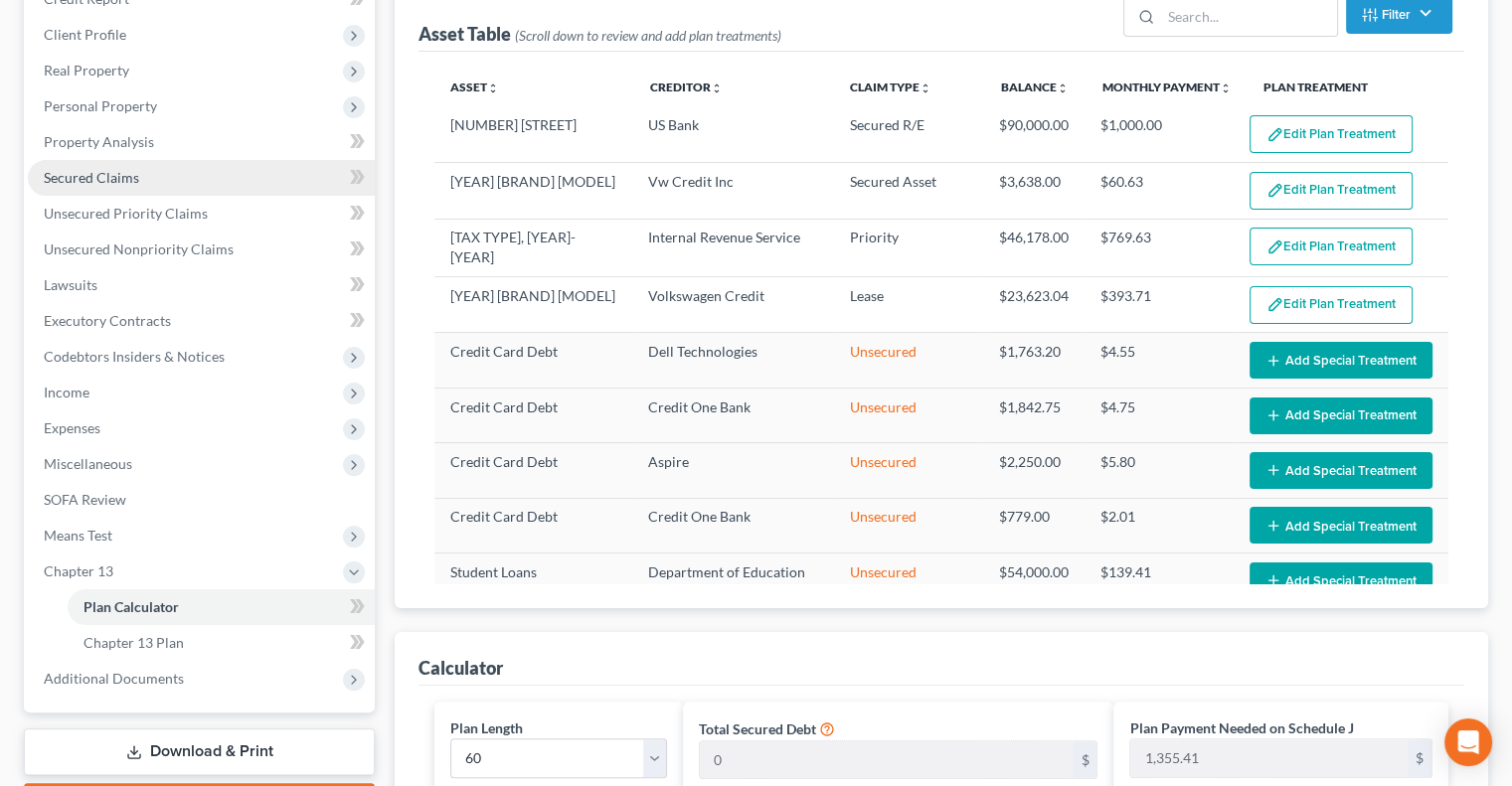 click on "Secured Claims" at bounding box center (91, 177) 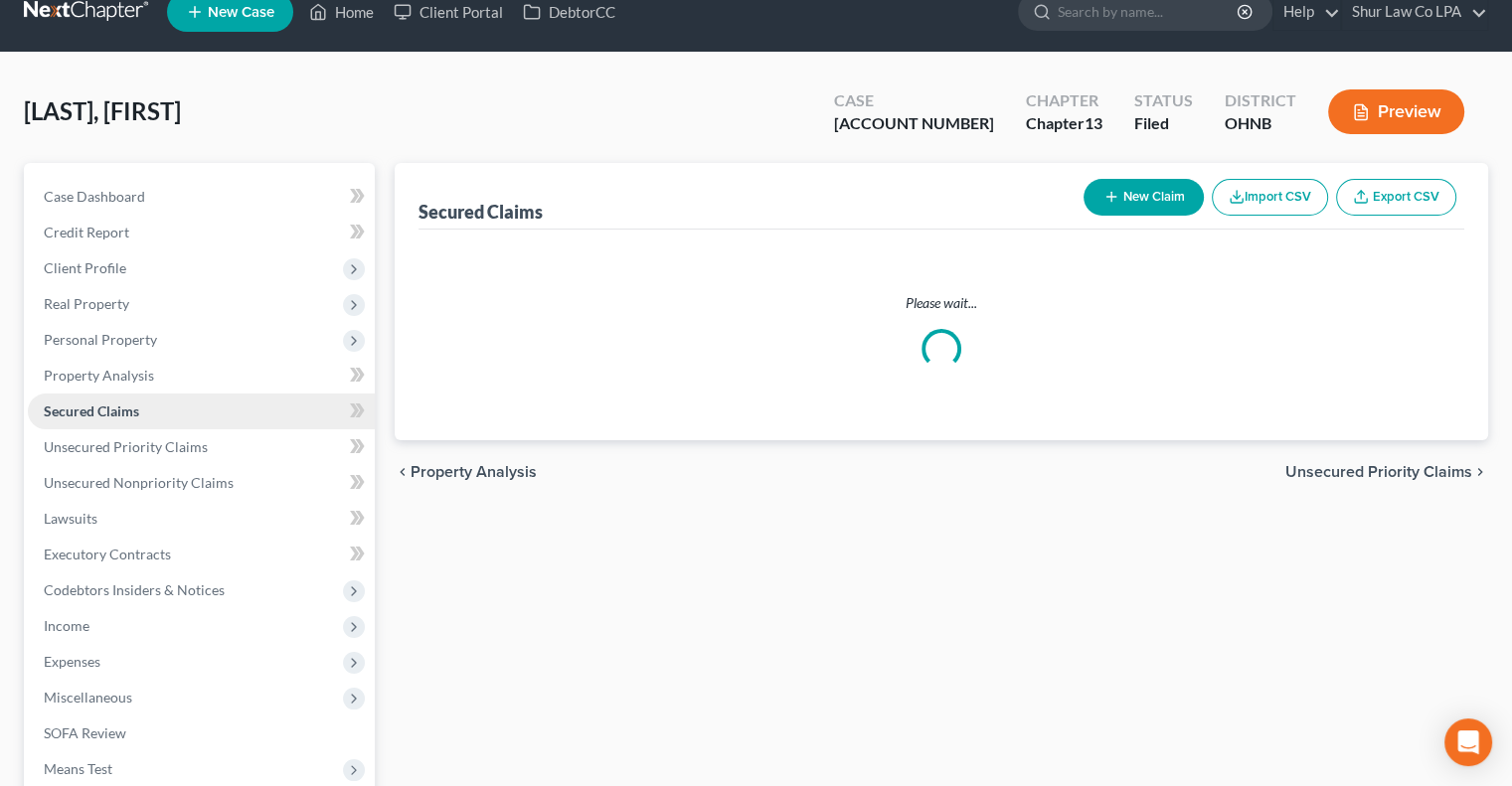 scroll, scrollTop: 0, scrollLeft: 0, axis: both 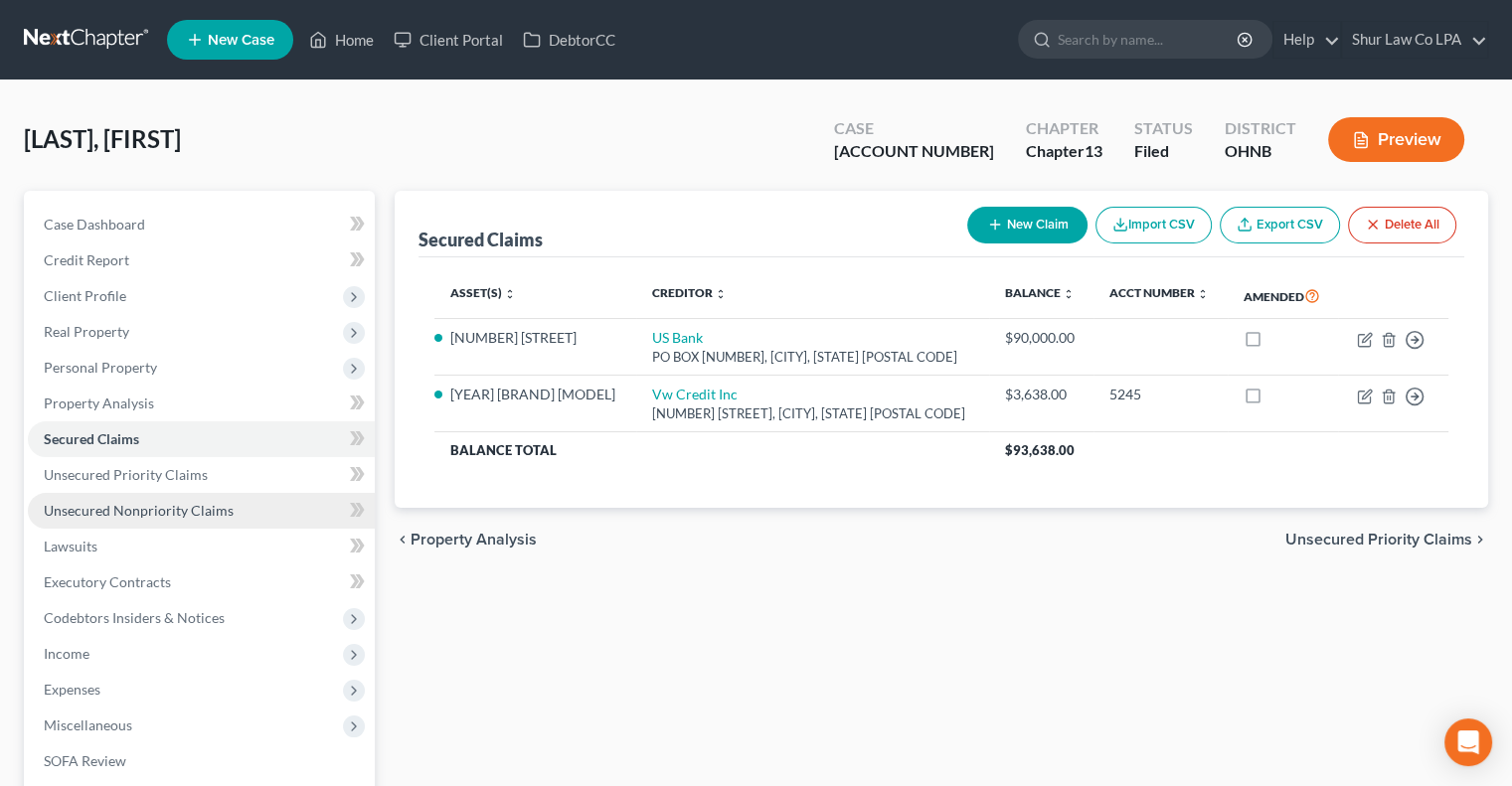 click on "Unsecured Nonpriority Claims" at bounding box center (138, 510) 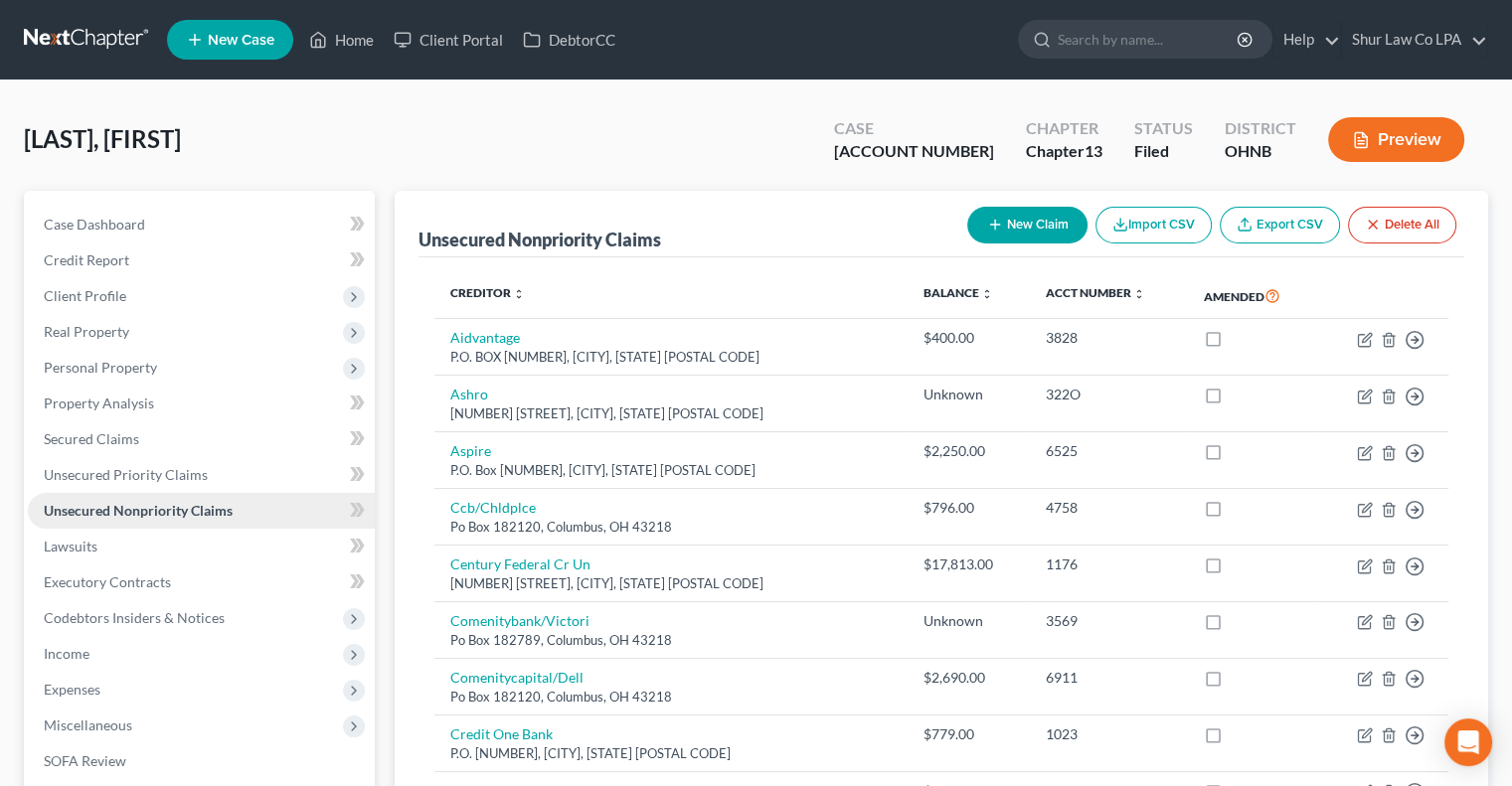click on "Unsecured Nonpriority Claims" at bounding box center (138, 510) 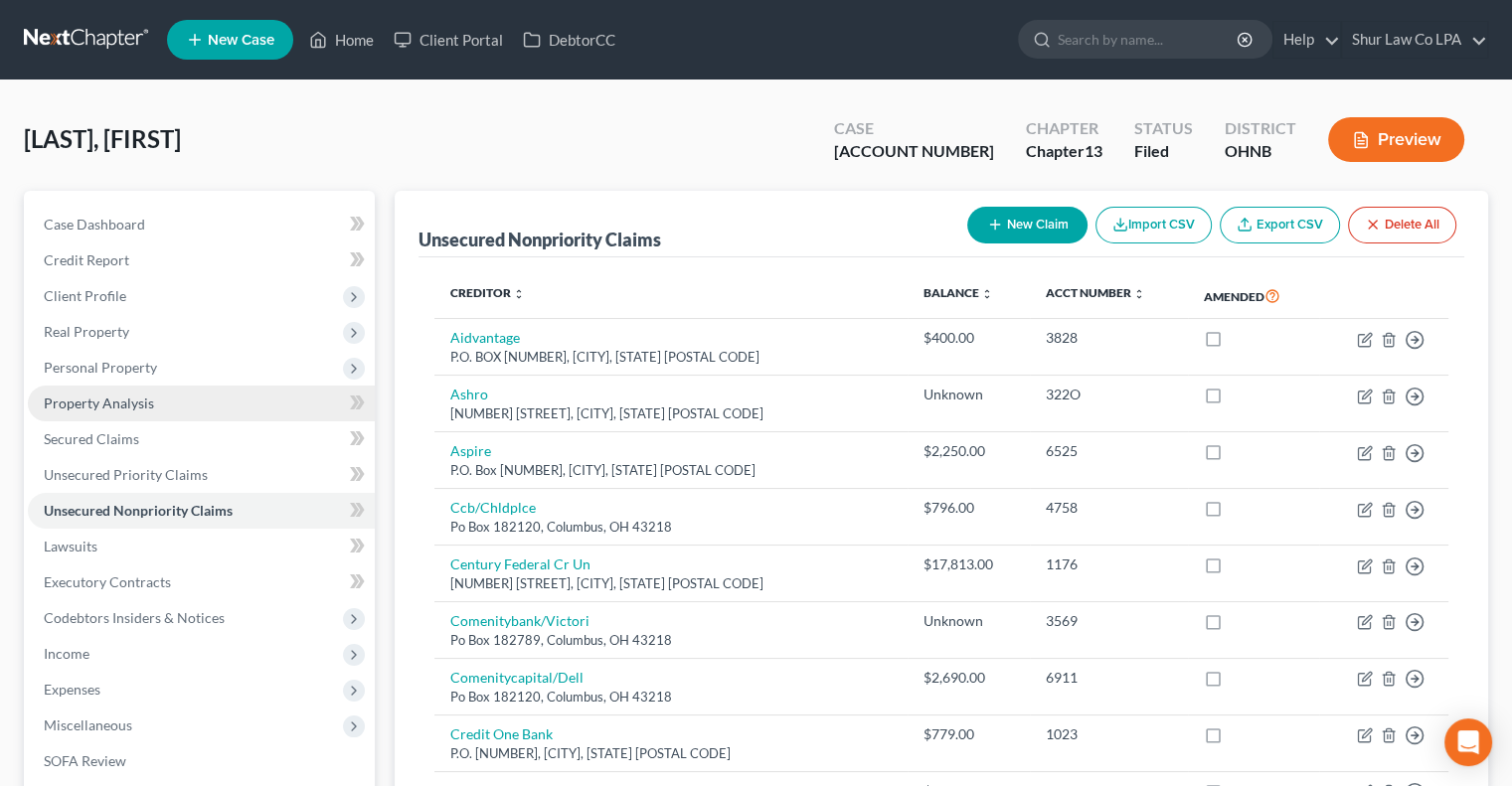click on "Property Analysis" at bounding box center [98, 402] 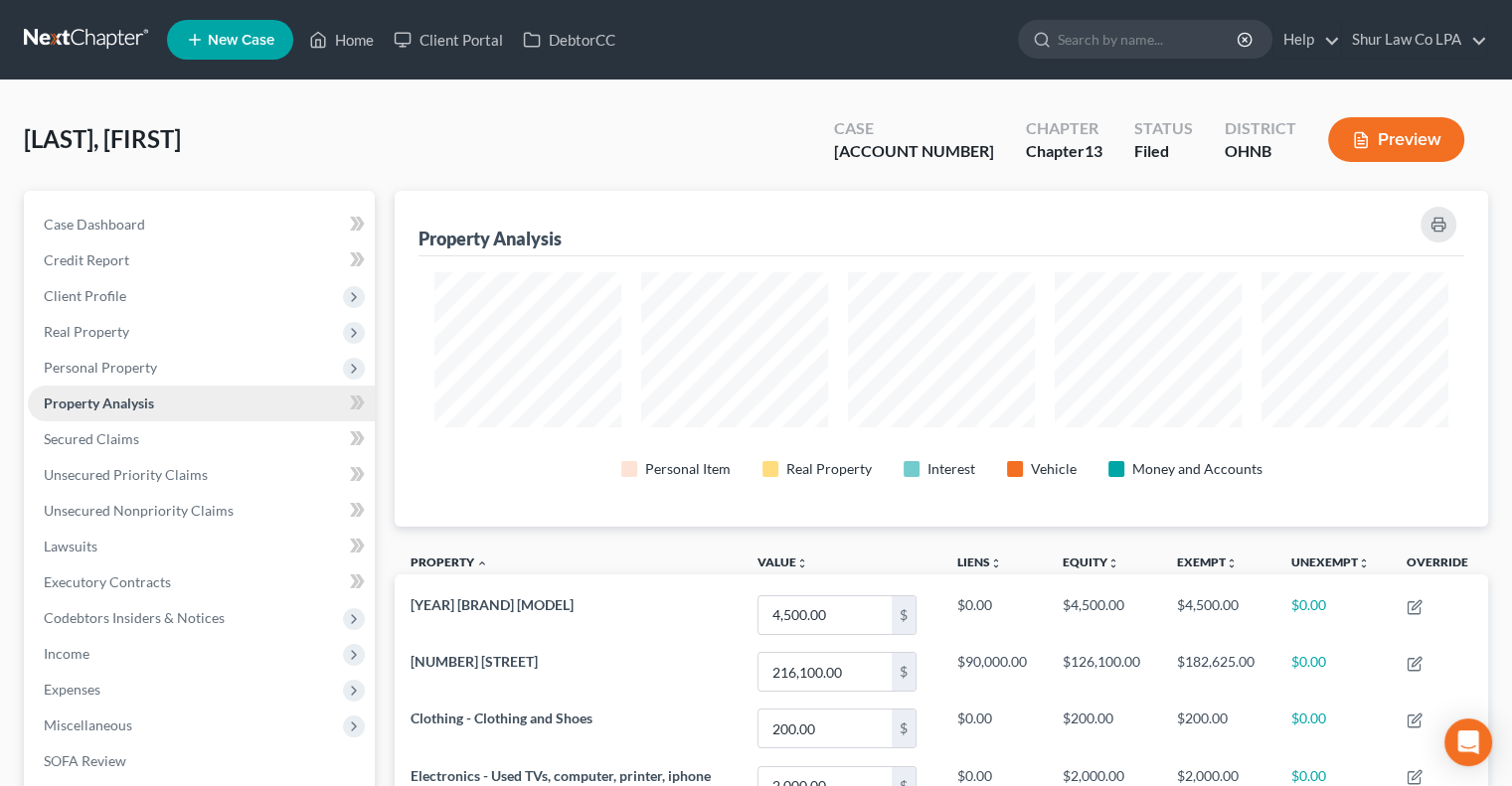 scroll, scrollTop: 993343, scrollLeft: 992989, axis: both 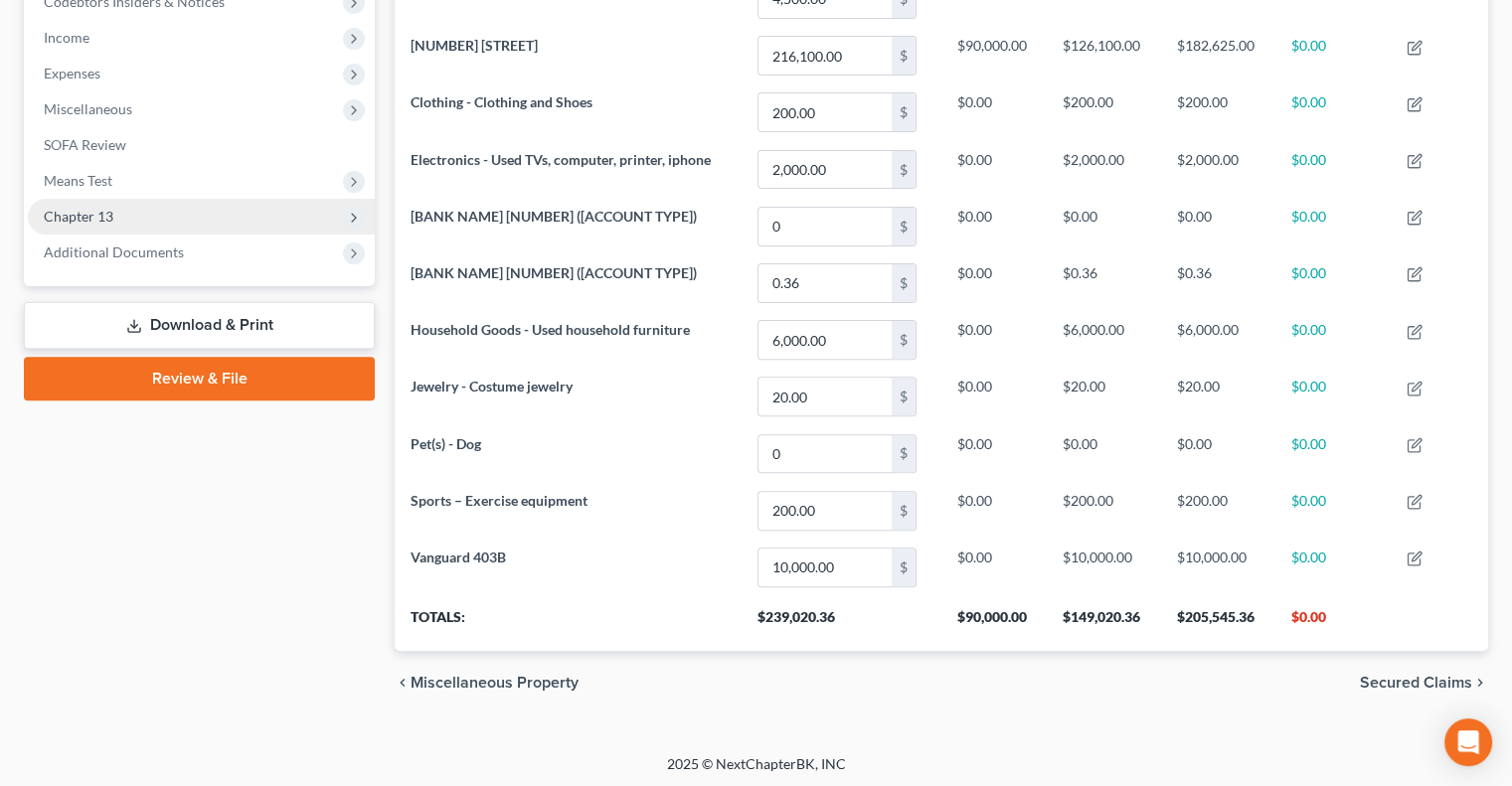 click on "Chapter 13" at bounding box center (201, 217) 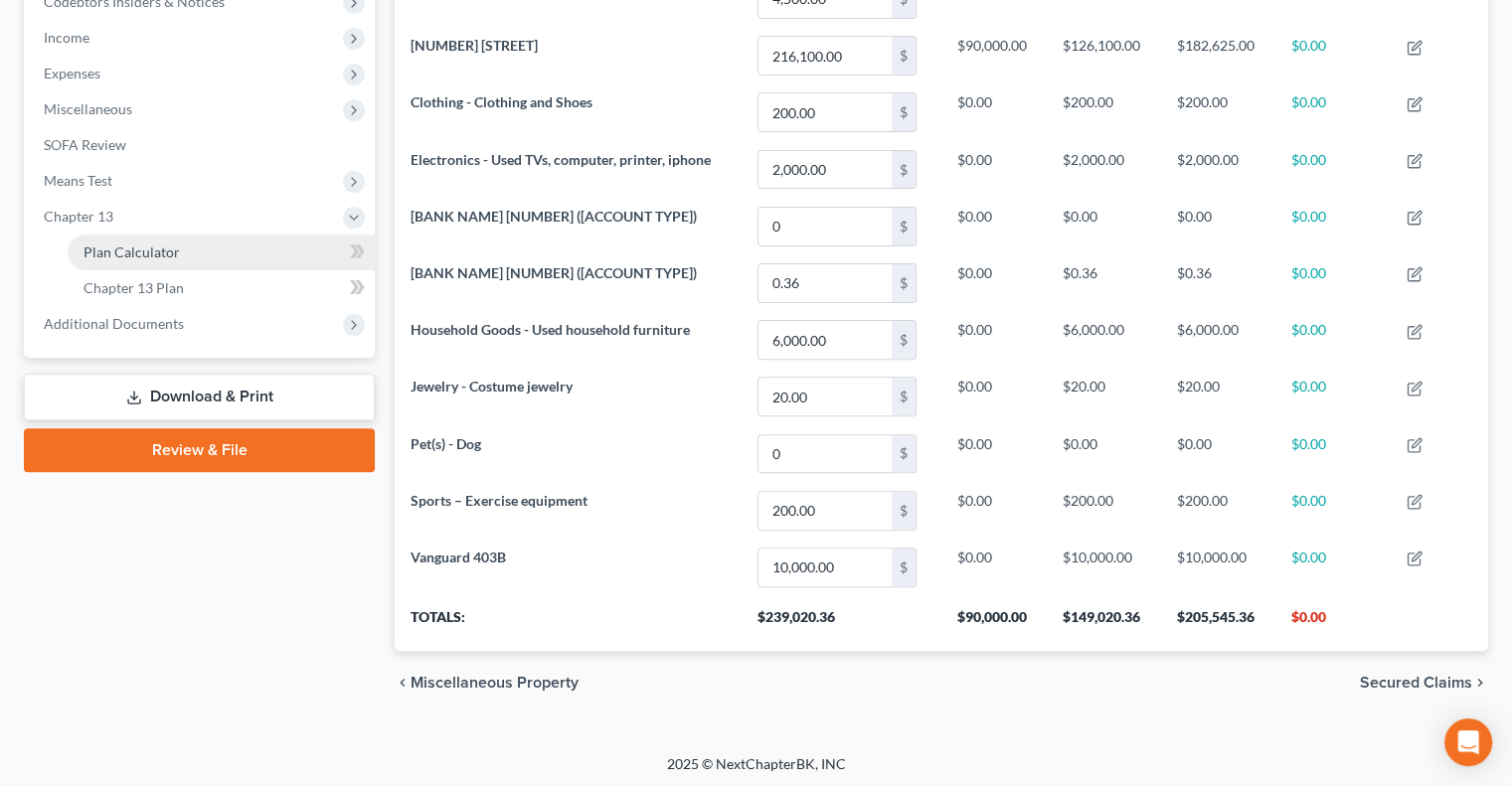 click on "Plan Calculator" at bounding box center [221, 252] 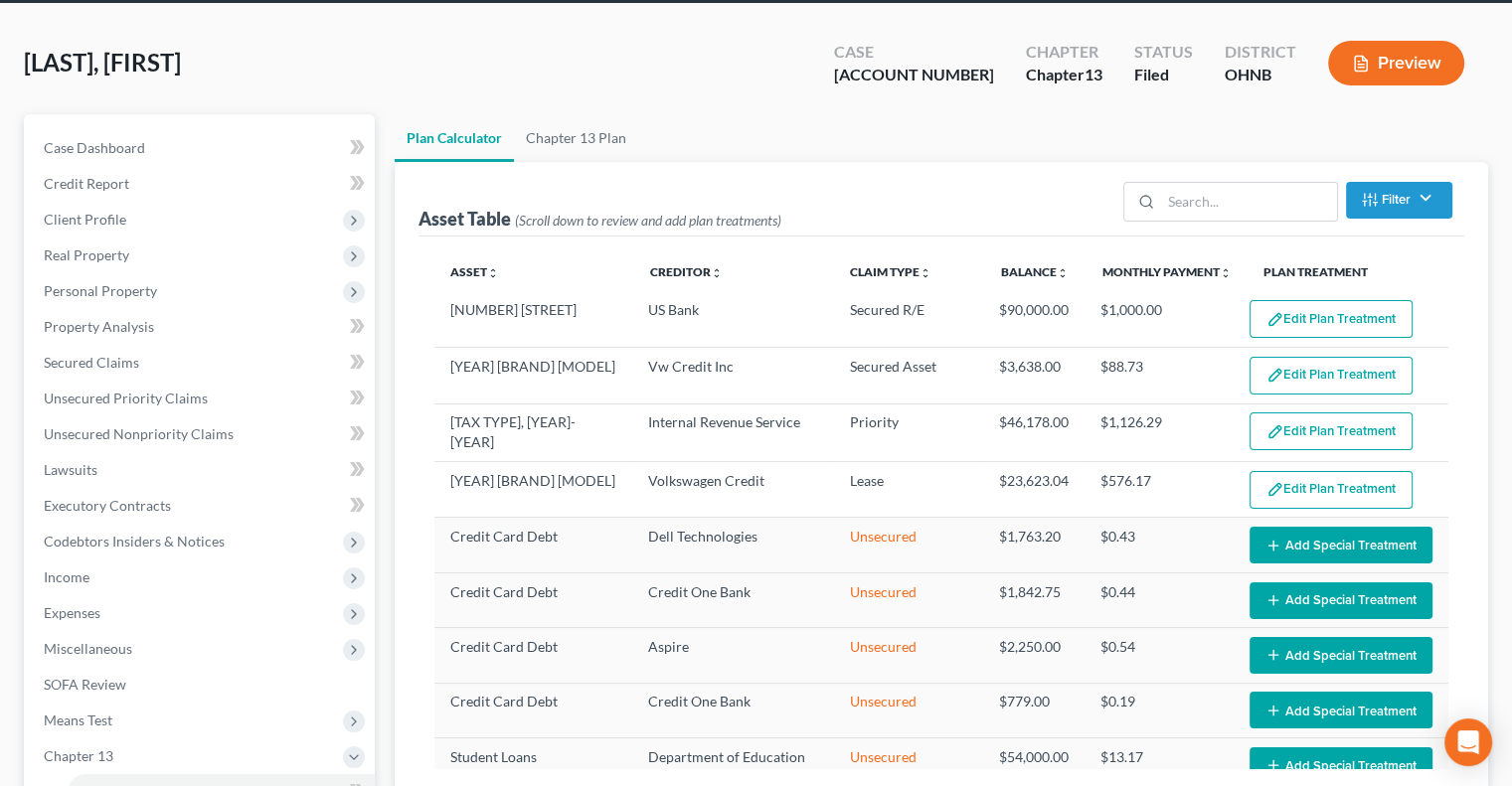 scroll, scrollTop: 0, scrollLeft: 0, axis: both 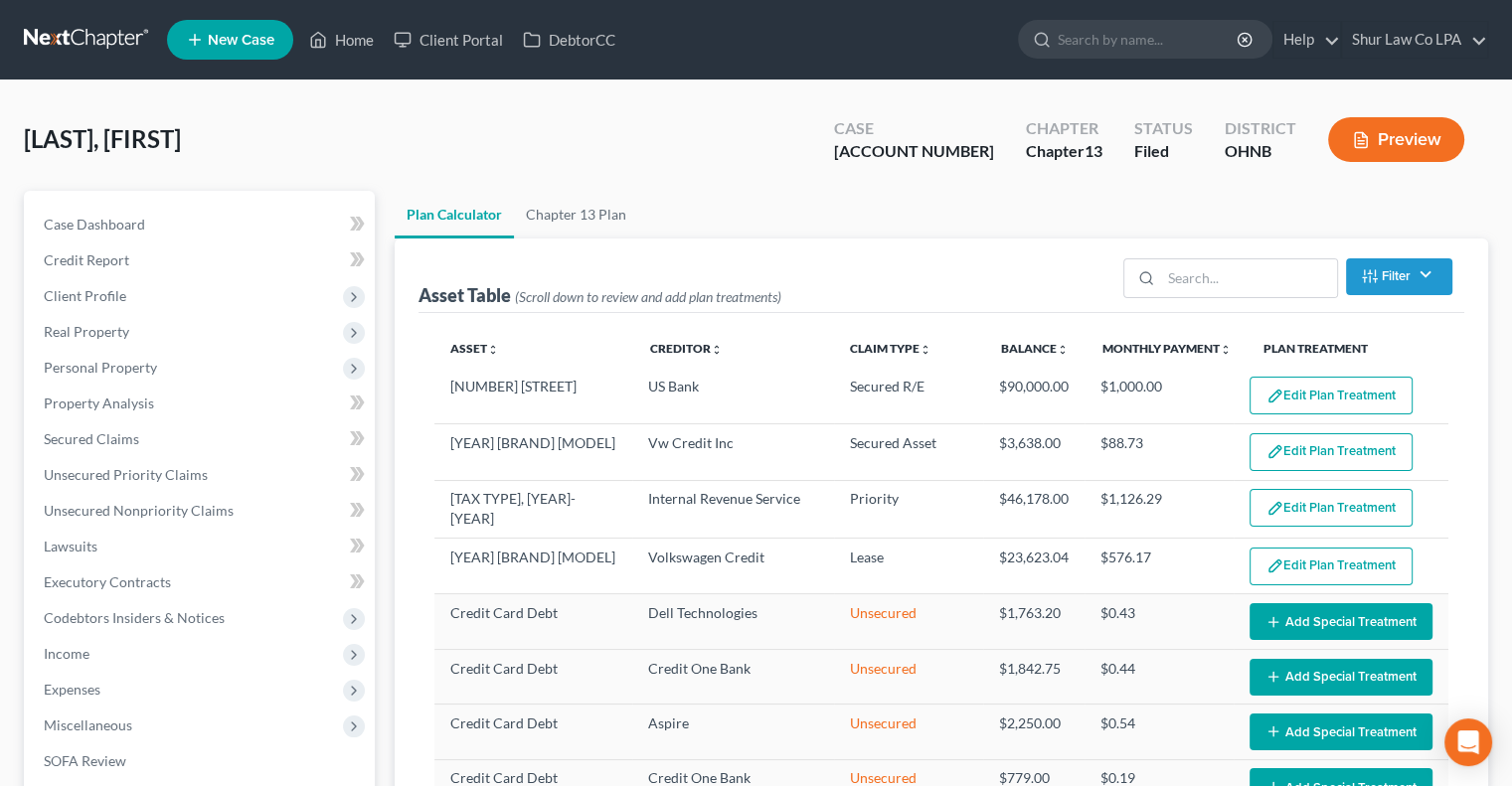select on "40" 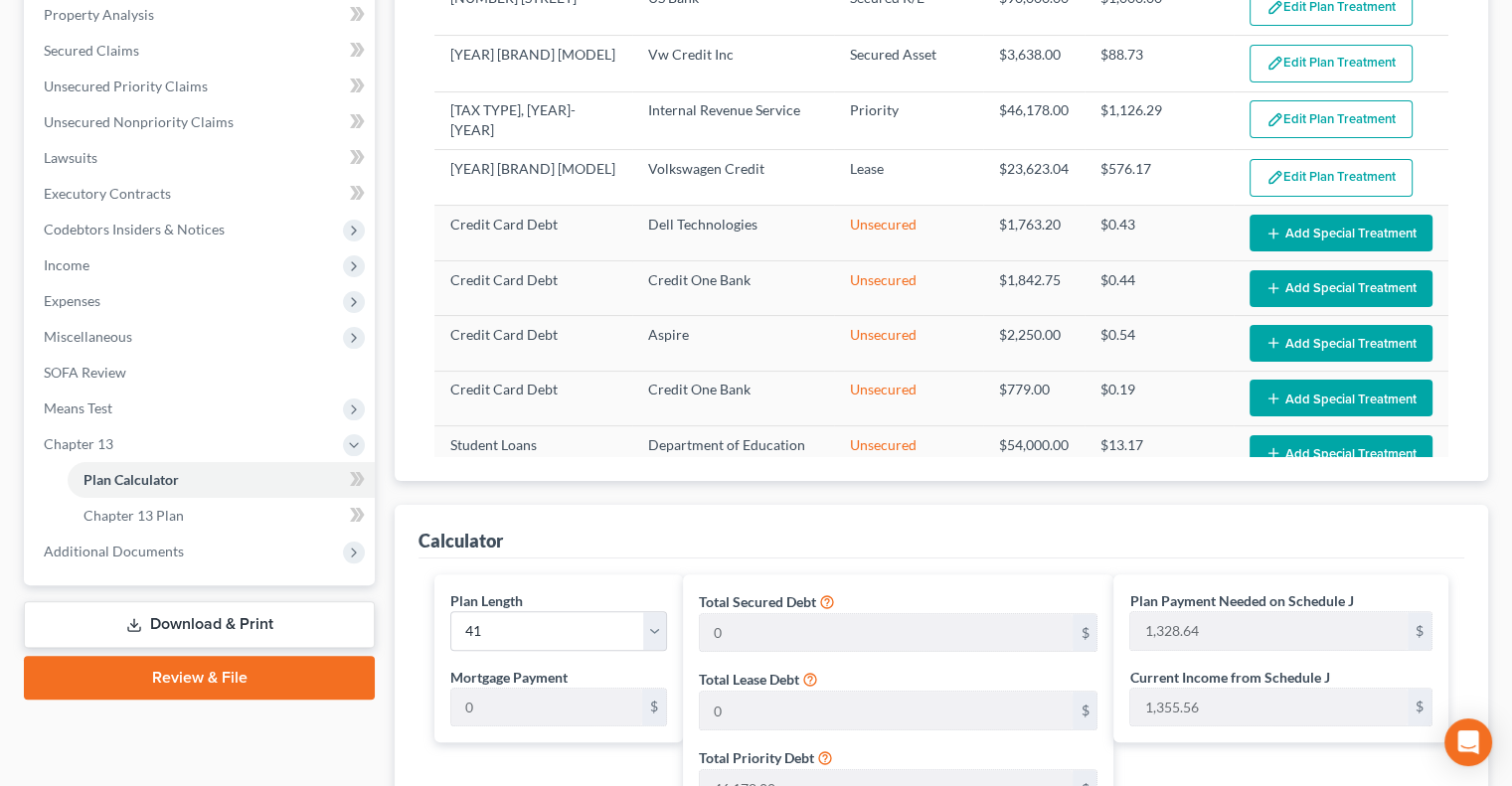scroll, scrollTop: 393, scrollLeft: 0, axis: vertical 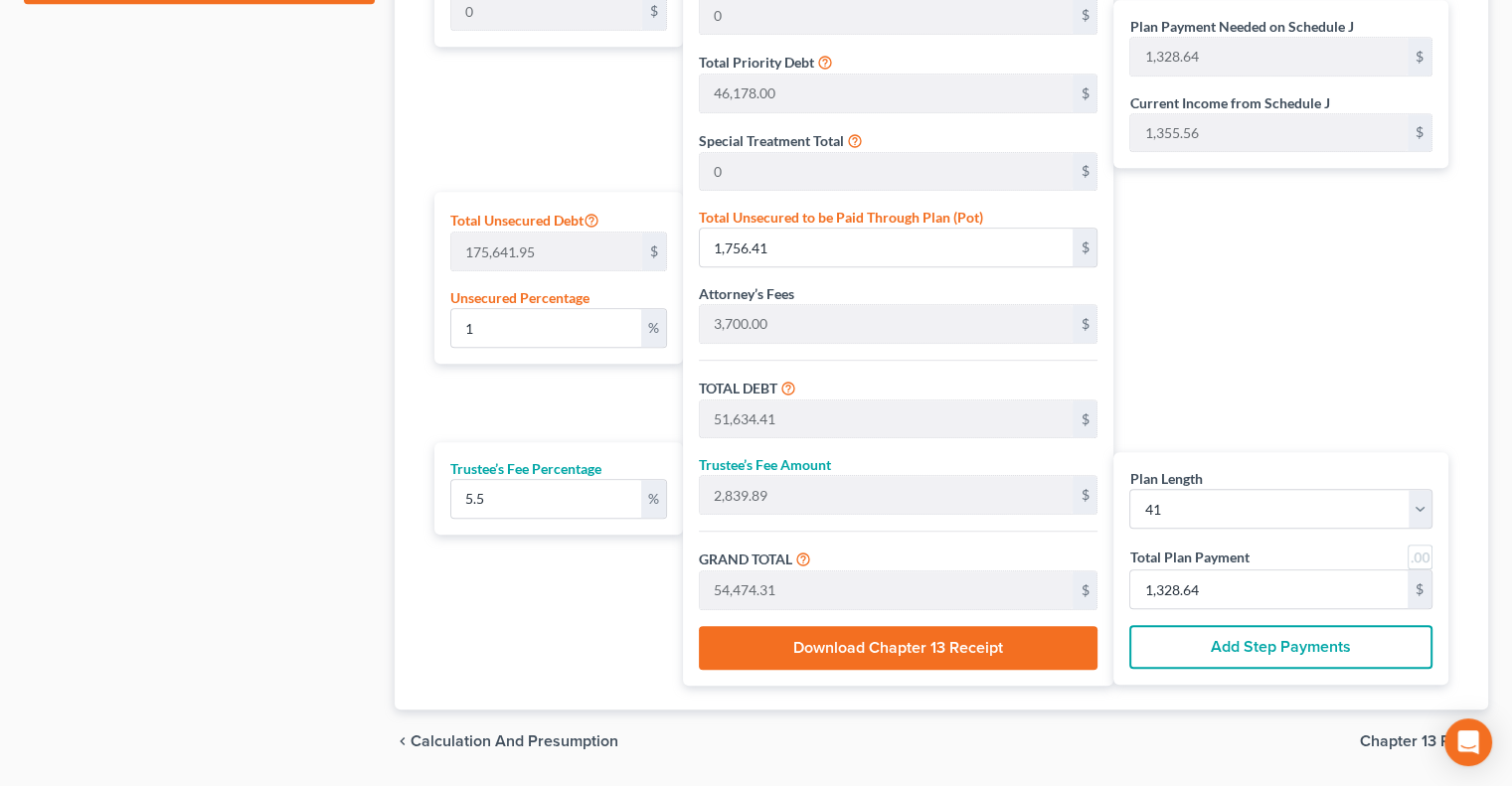 click on "Plan Payment Needed on Schedule J [AMOUNT] $ Current Income from Schedule J [AMOUNT] $ Plan Length 1 2 3 4 5 6 7 8 9 10 11 12 13 14 15 16 17 18 19 20 21 22 23 24 25 26 27 28 29 30 31 32 33 34 35 36 37 38 39 40 41 42 43 44 45 46 47 48 49 50 51 52 53 54 55 56 57 58 59 60 61 62 63 64 65 66 67 68 69 70 71 72 73 74 75 76 77 78 79 80 81 82 83 84 Total Plan Payment [AMOUNT] $ Add Step Payments" at bounding box center [1285, 282] 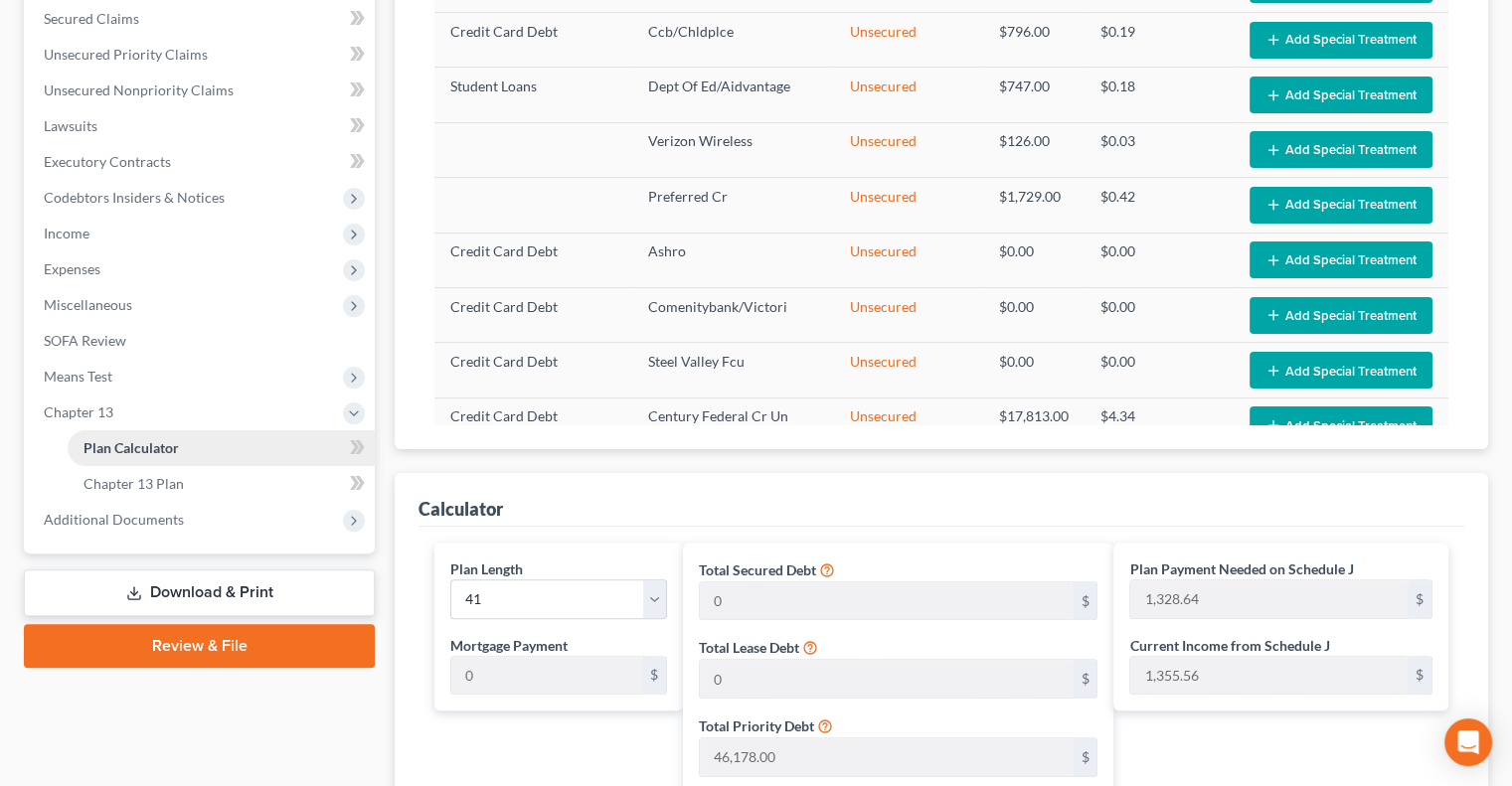 scroll, scrollTop: 401, scrollLeft: 0, axis: vertical 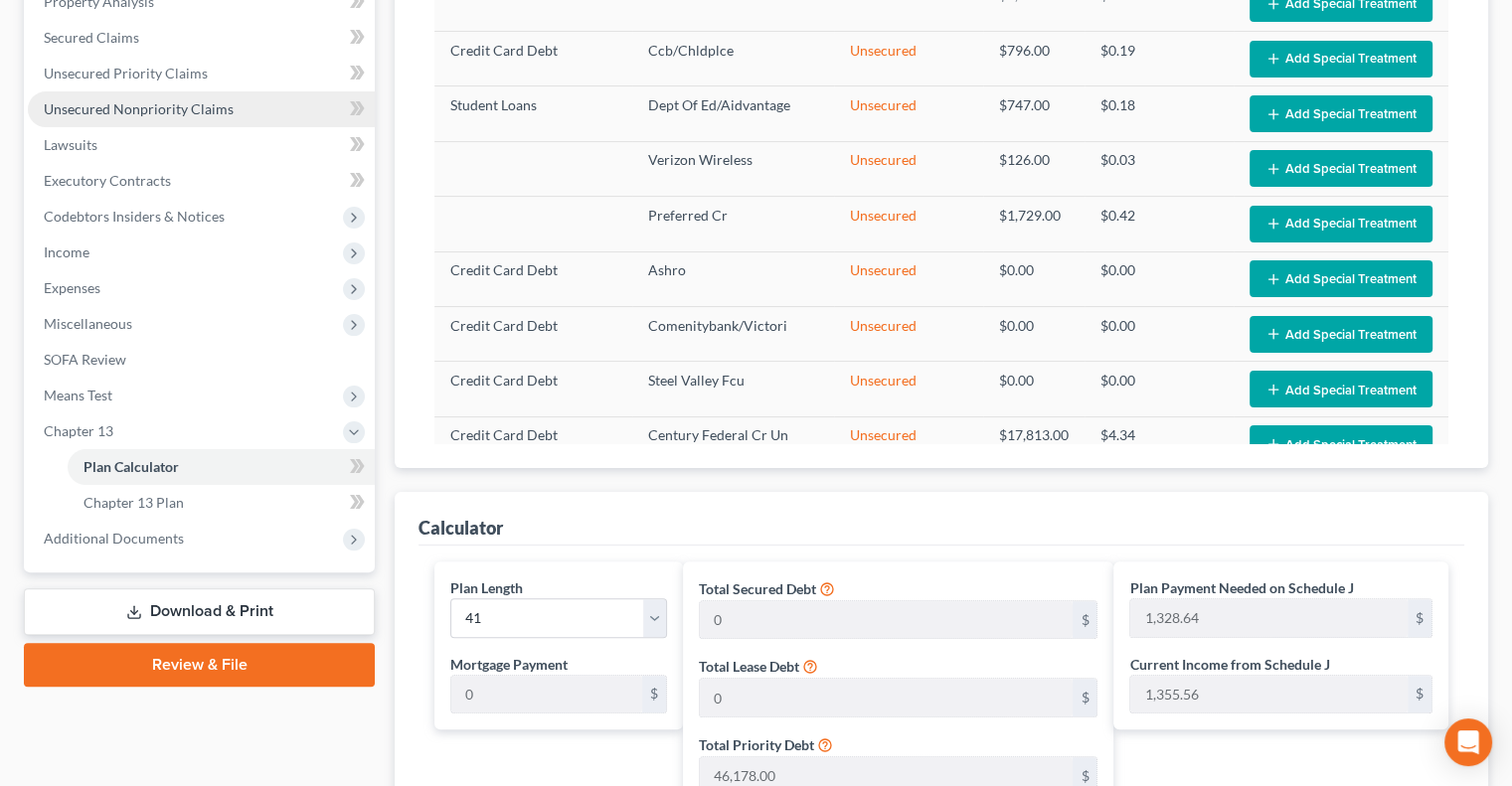 click on "Unsecured Nonpriority Claims" at bounding box center (138, 108) 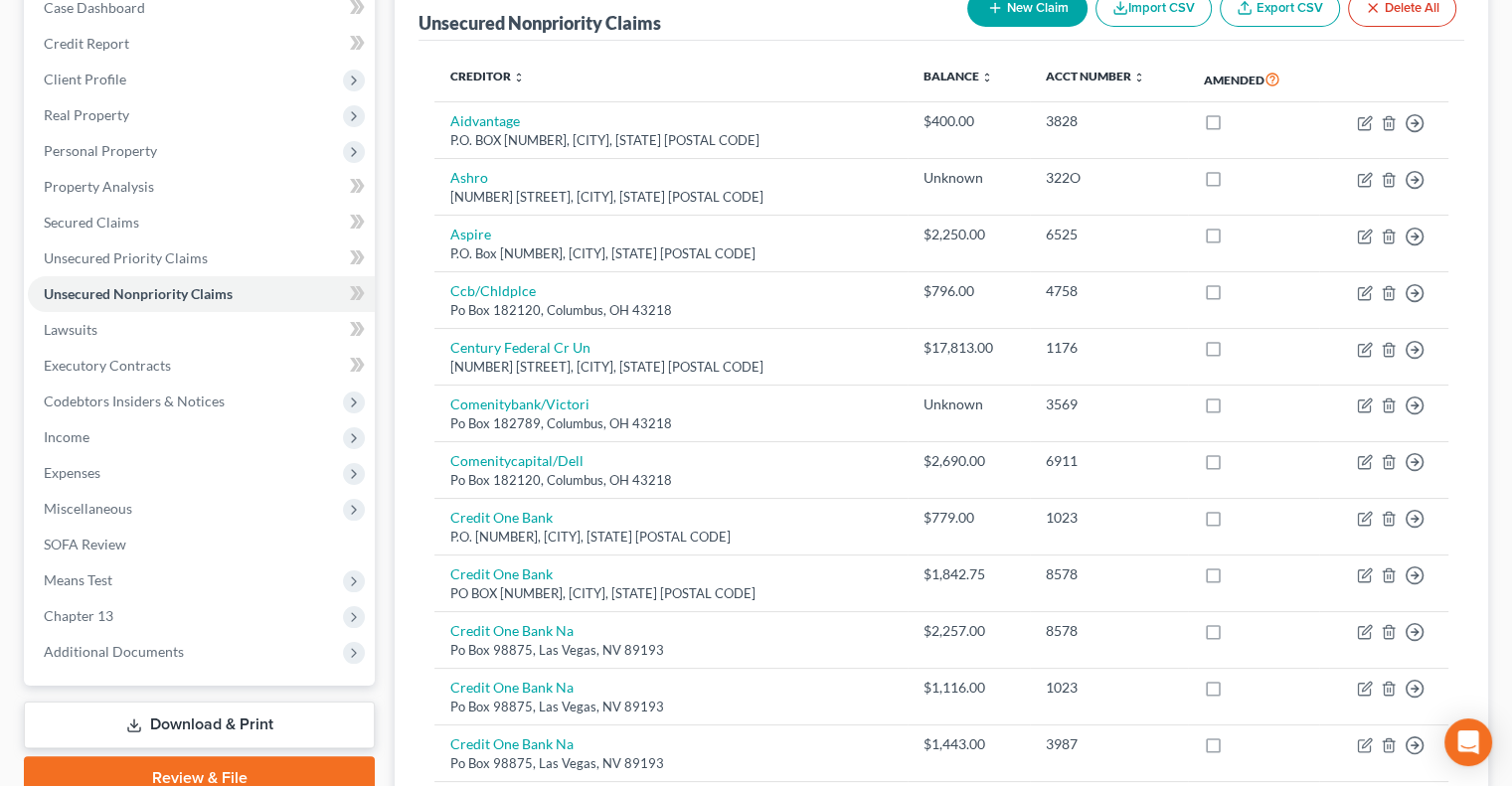 scroll, scrollTop: 219, scrollLeft: 0, axis: vertical 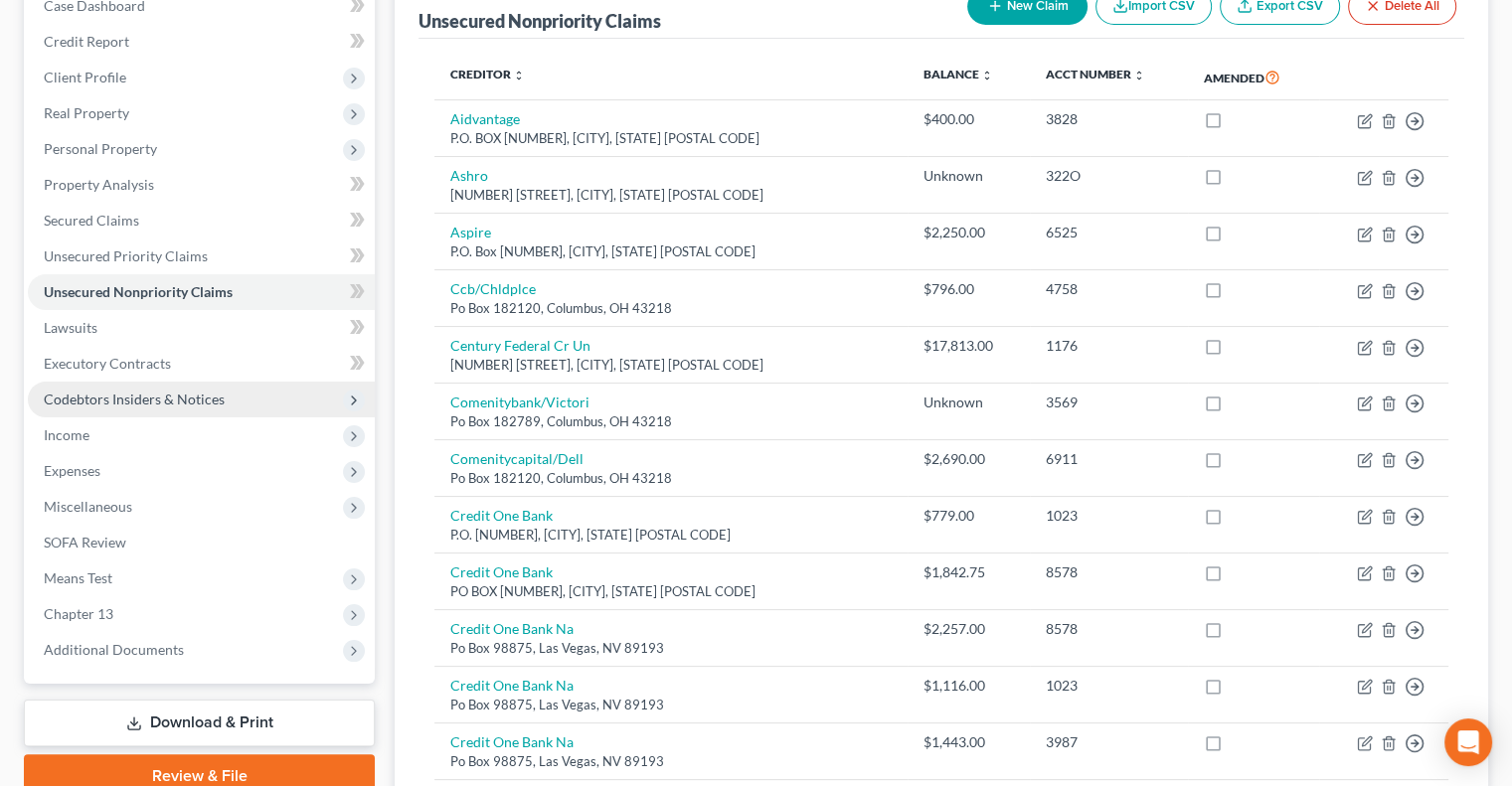 click on "Codebtors Insiders & Notices" at bounding box center [134, 398] 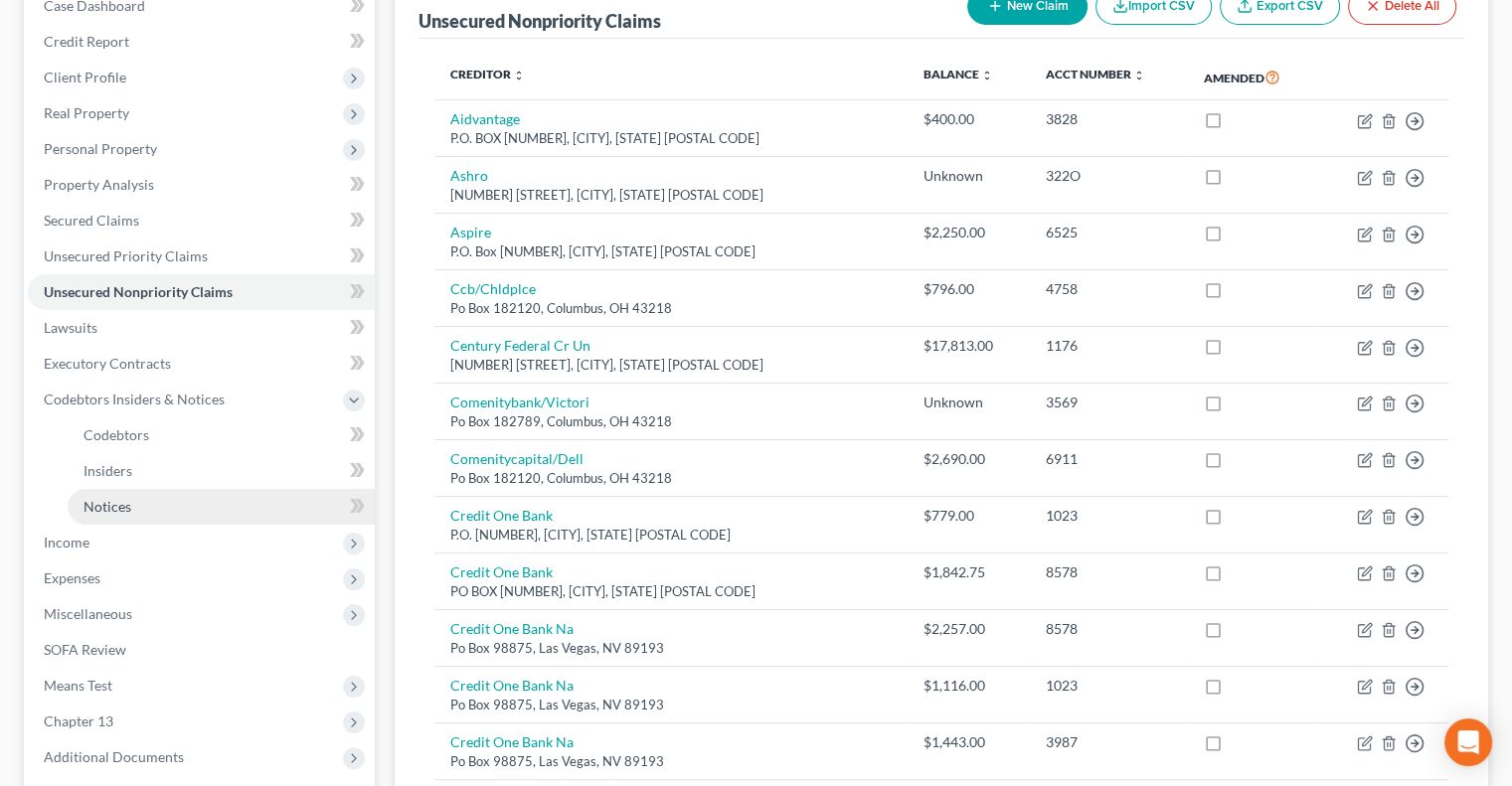 click on "Notices" at bounding box center [221, 507] 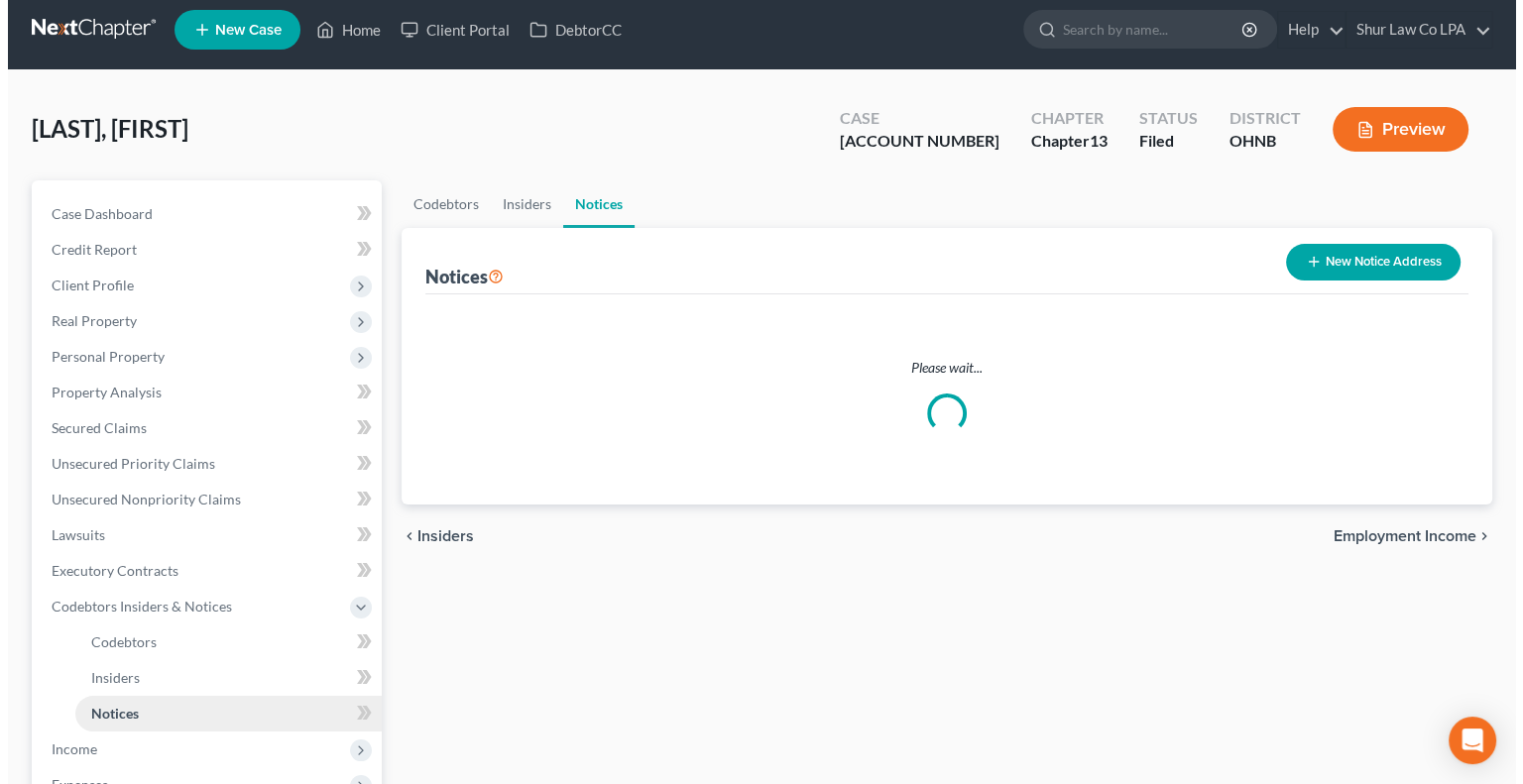 scroll, scrollTop: 0, scrollLeft: 0, axis: both 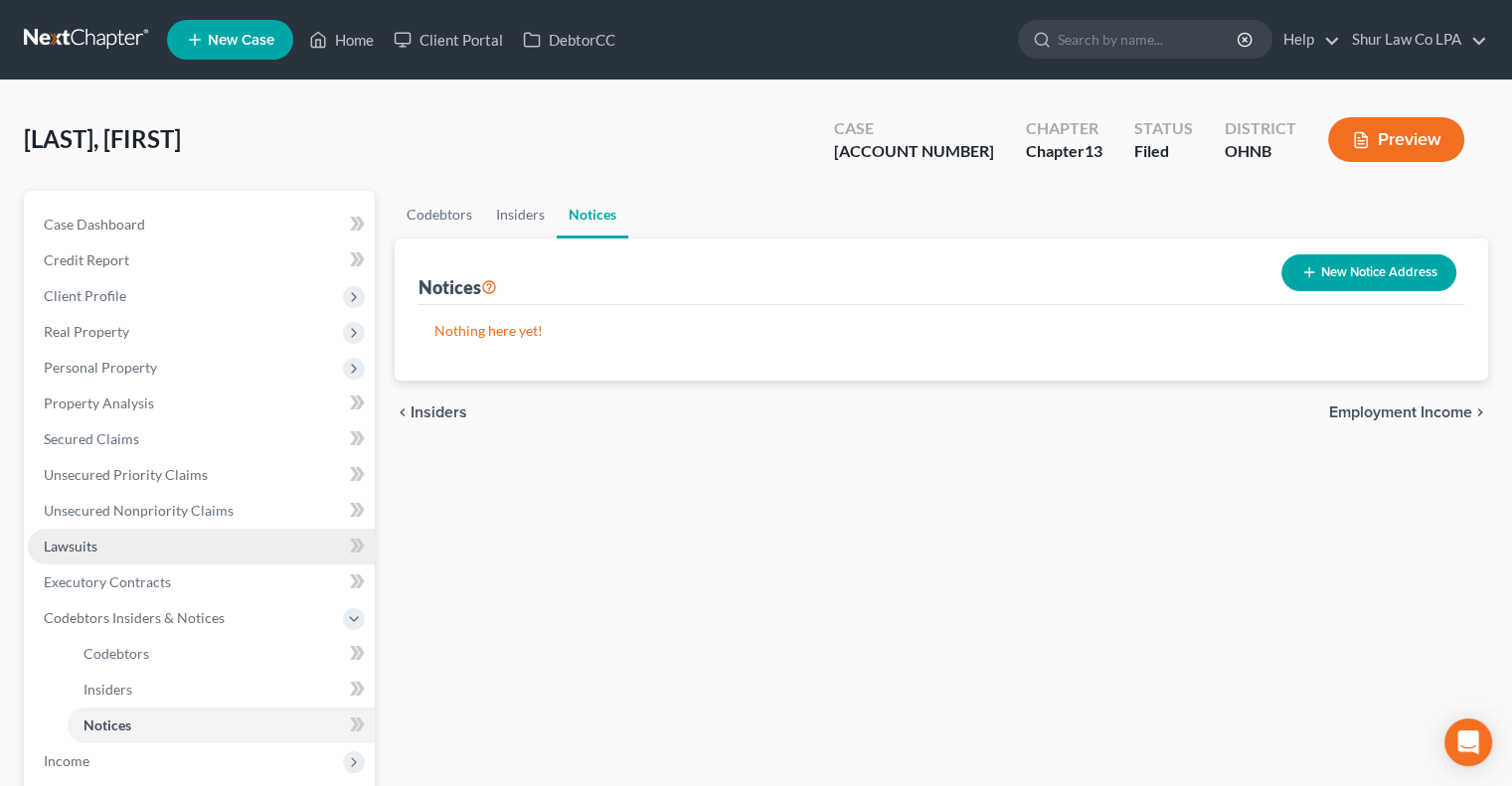 click on "Lawsuits" at bounding box center (201, 547) 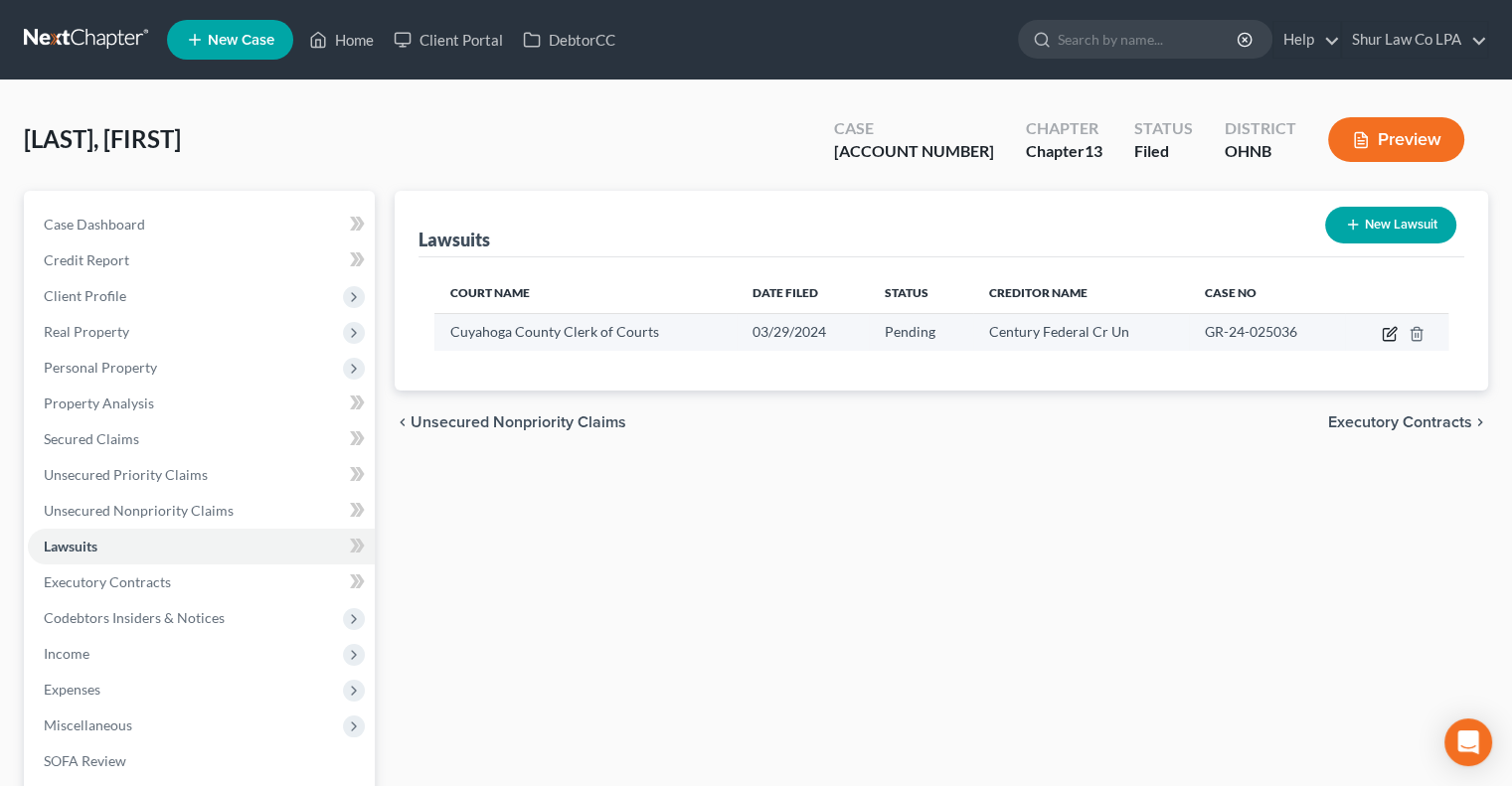 click 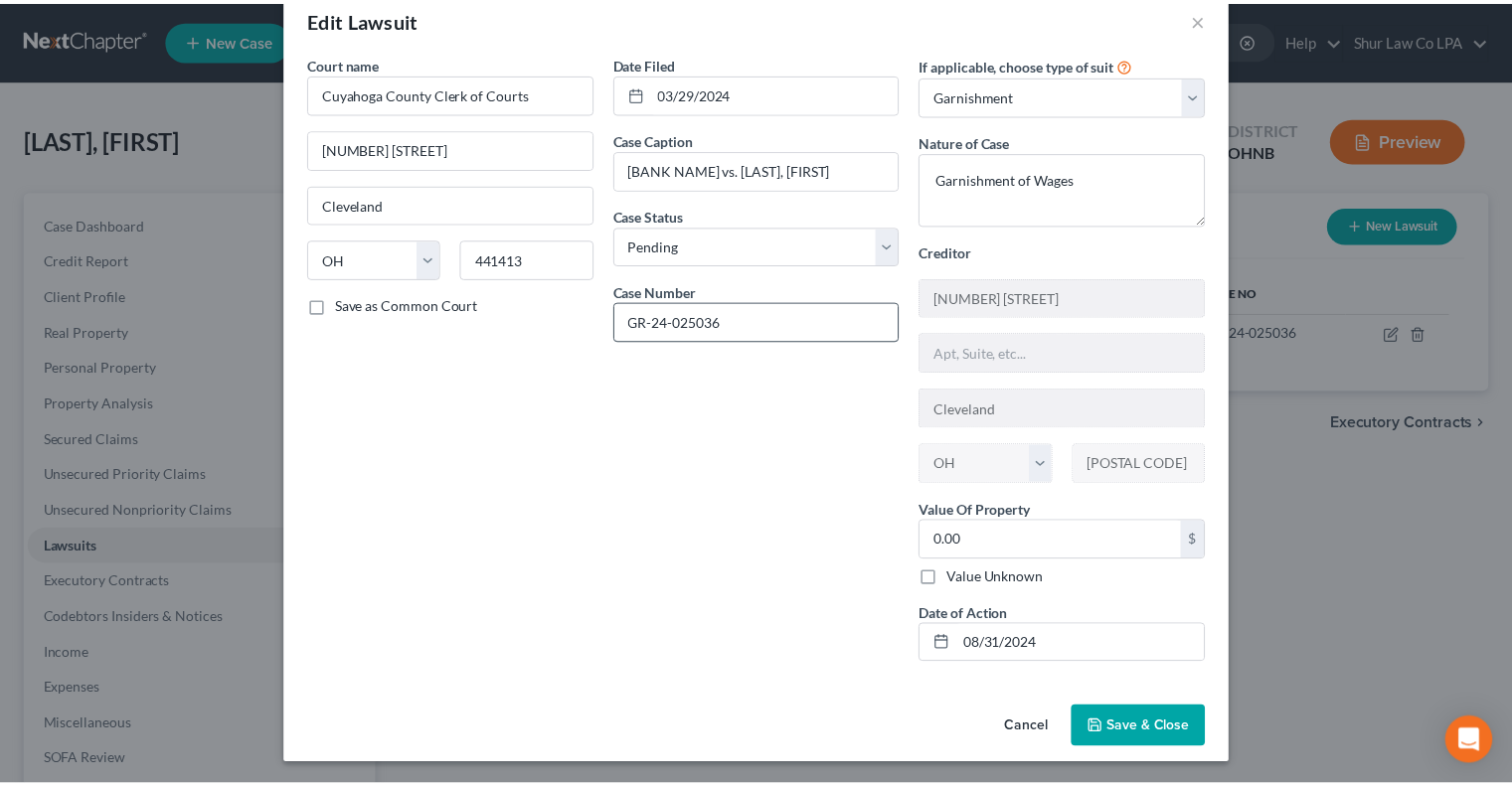 scroll, scrollTop: 0, scrollLeft: 0, axis: both 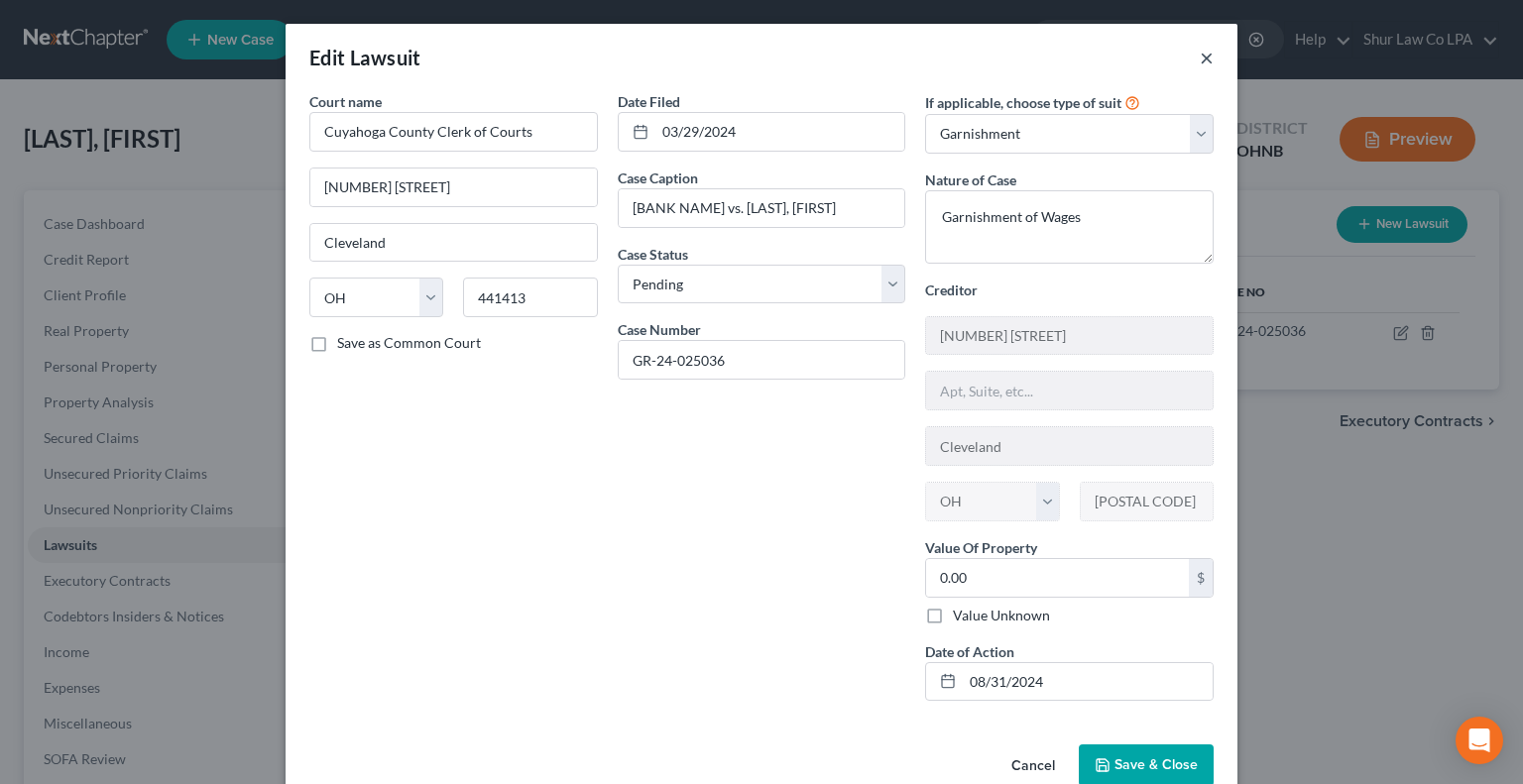 click on "×" at bounding box center [1207, 57] 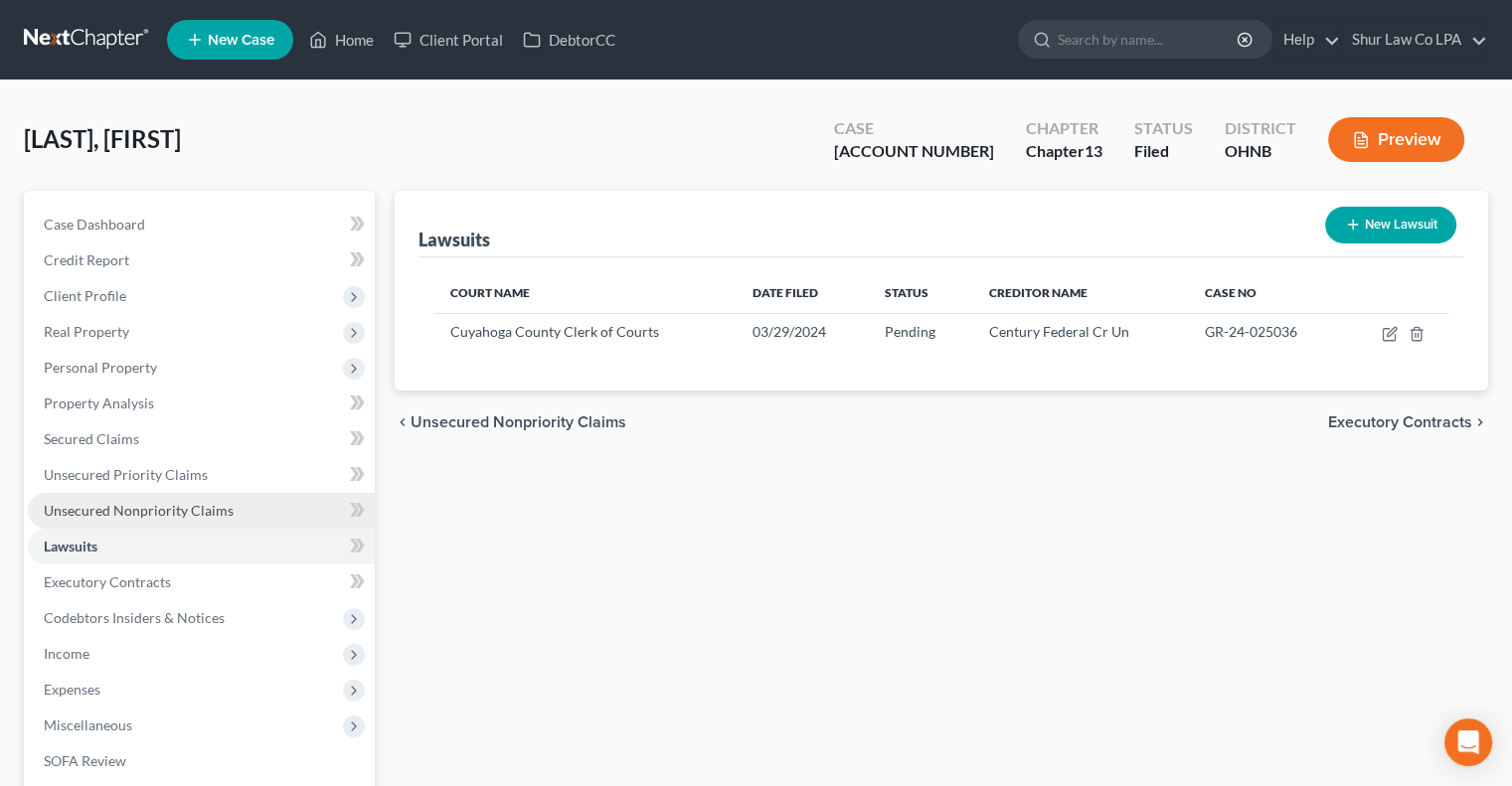 click on "Unsecured Nonpriority Claims" at bounding box center (138, 510) 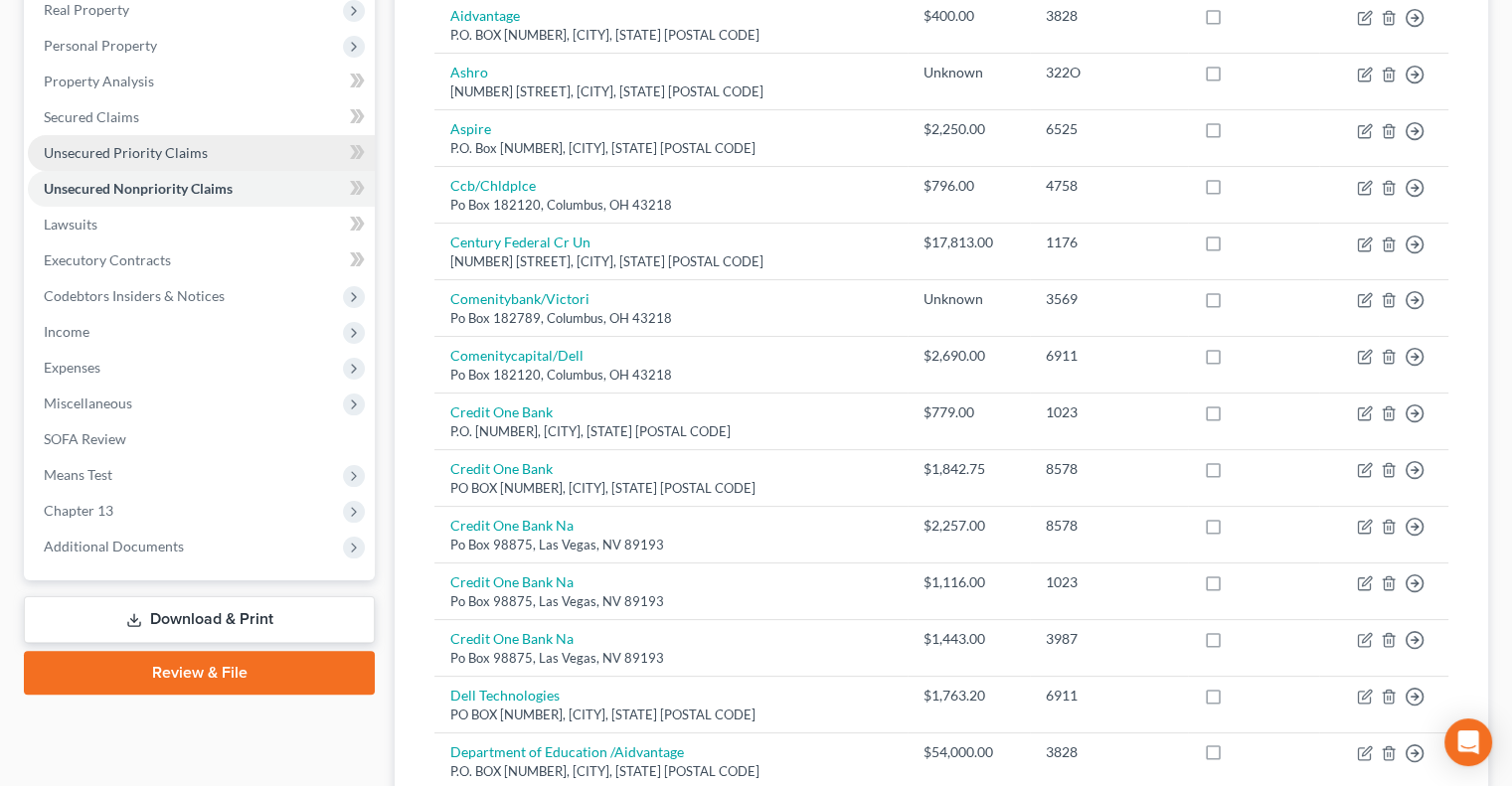 scroll, scrollTop: 324, scrollLeft: 0, axis: vertical 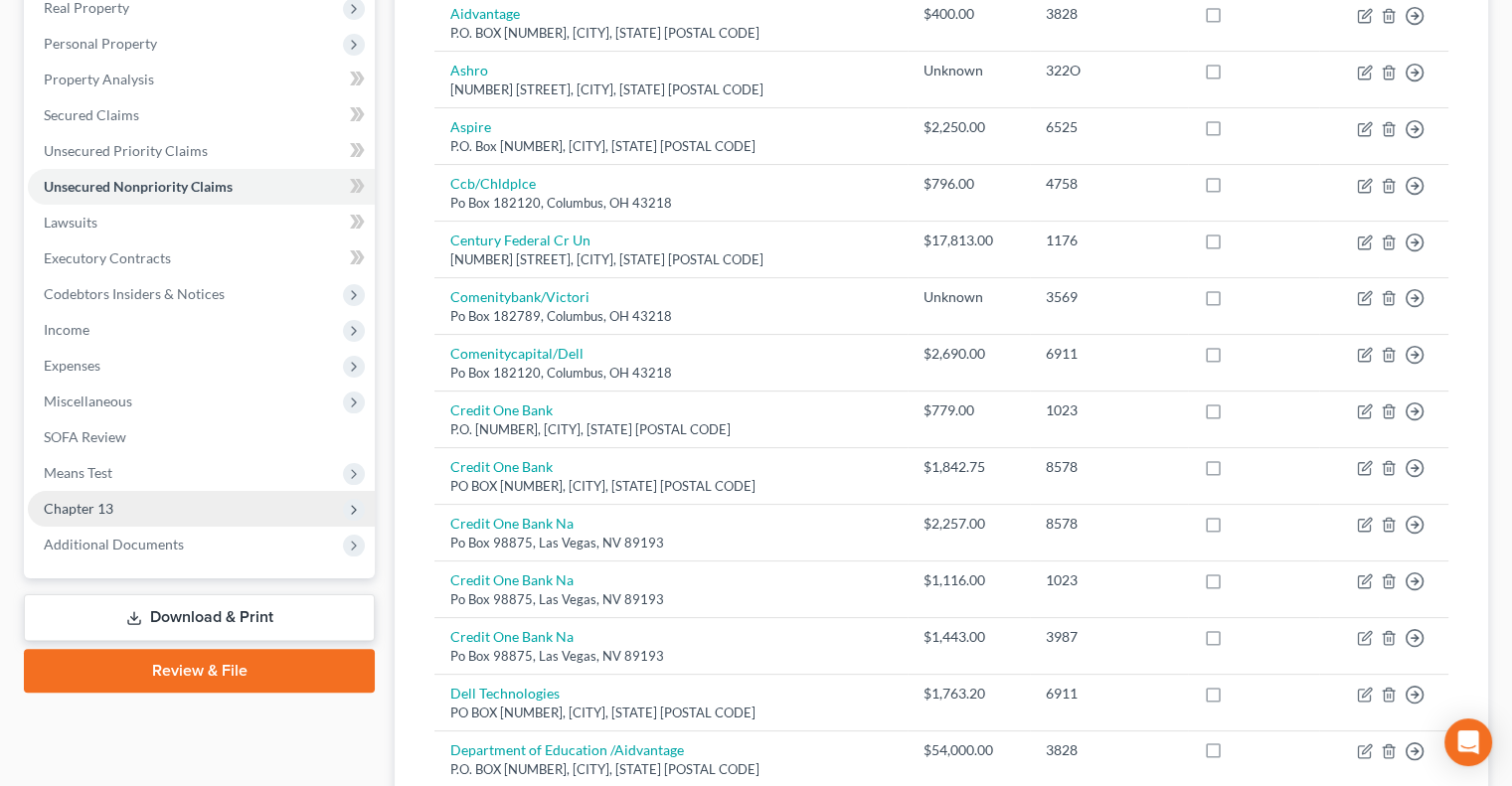 click on "Chapter 13" at bounding box center (201, 509) 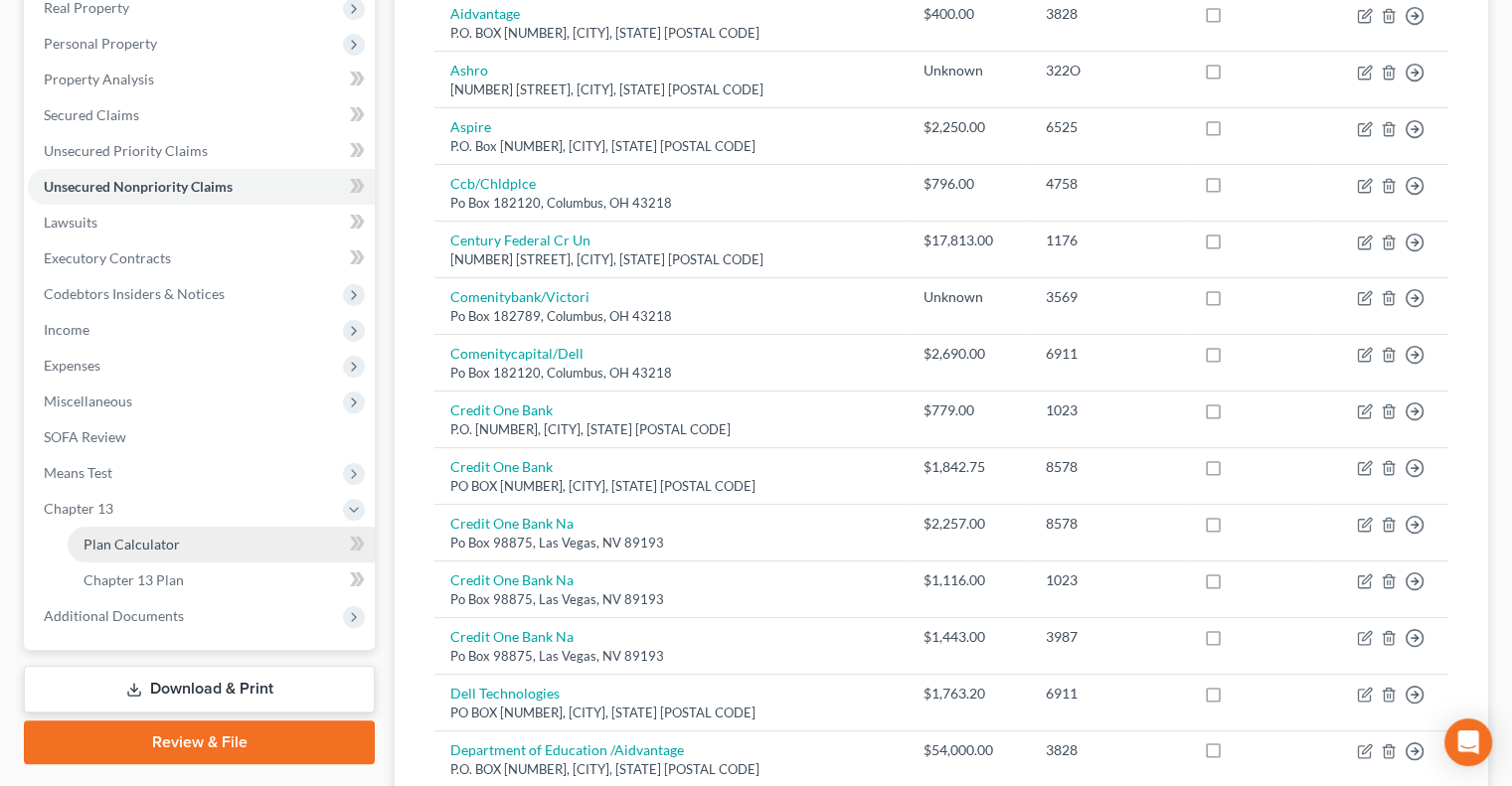 click on "Plan Calculator" at bounding box center (221, 545) 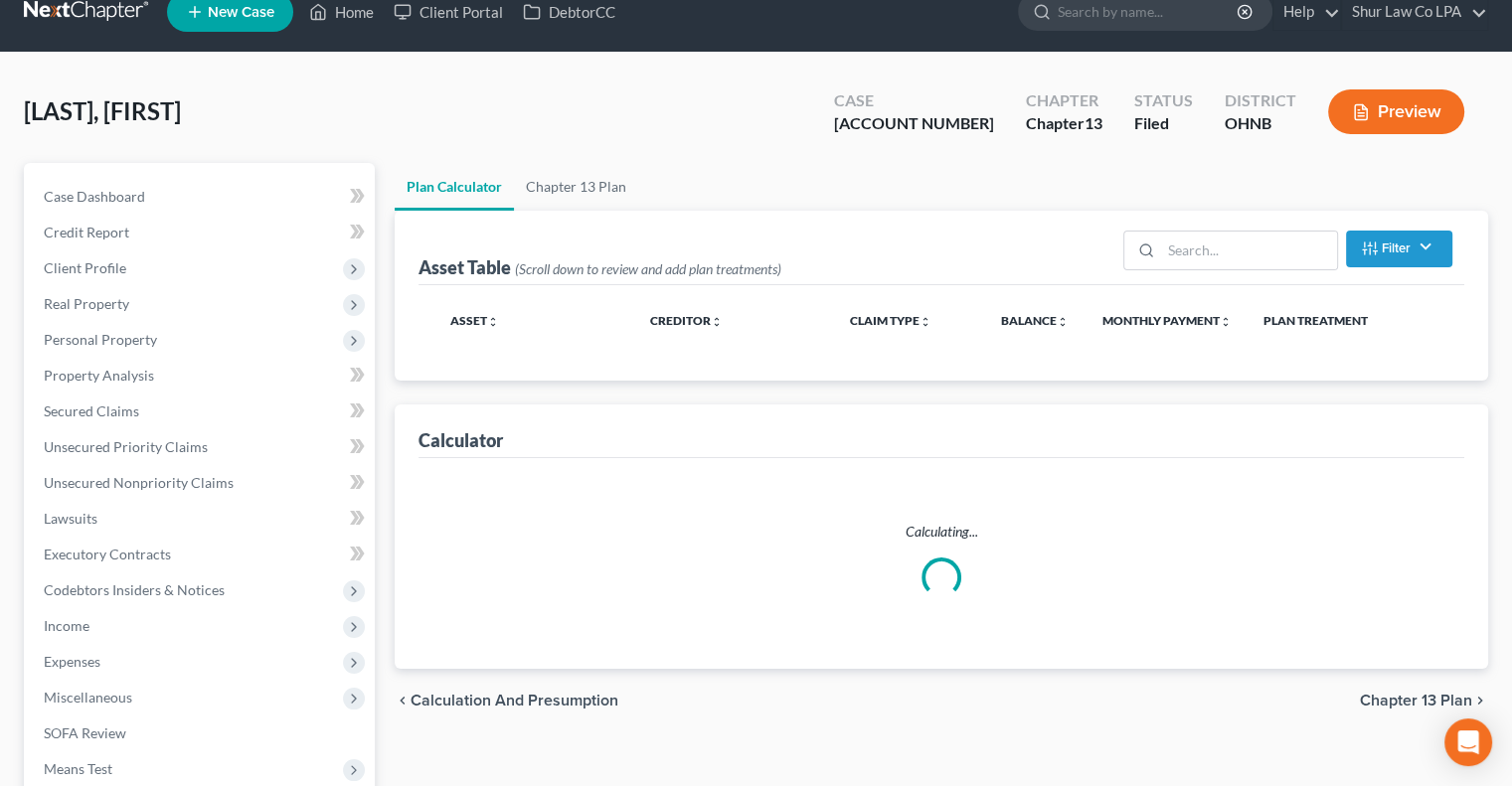 scroll, scrollTop: 0, scrollLeft: 0, axis: both 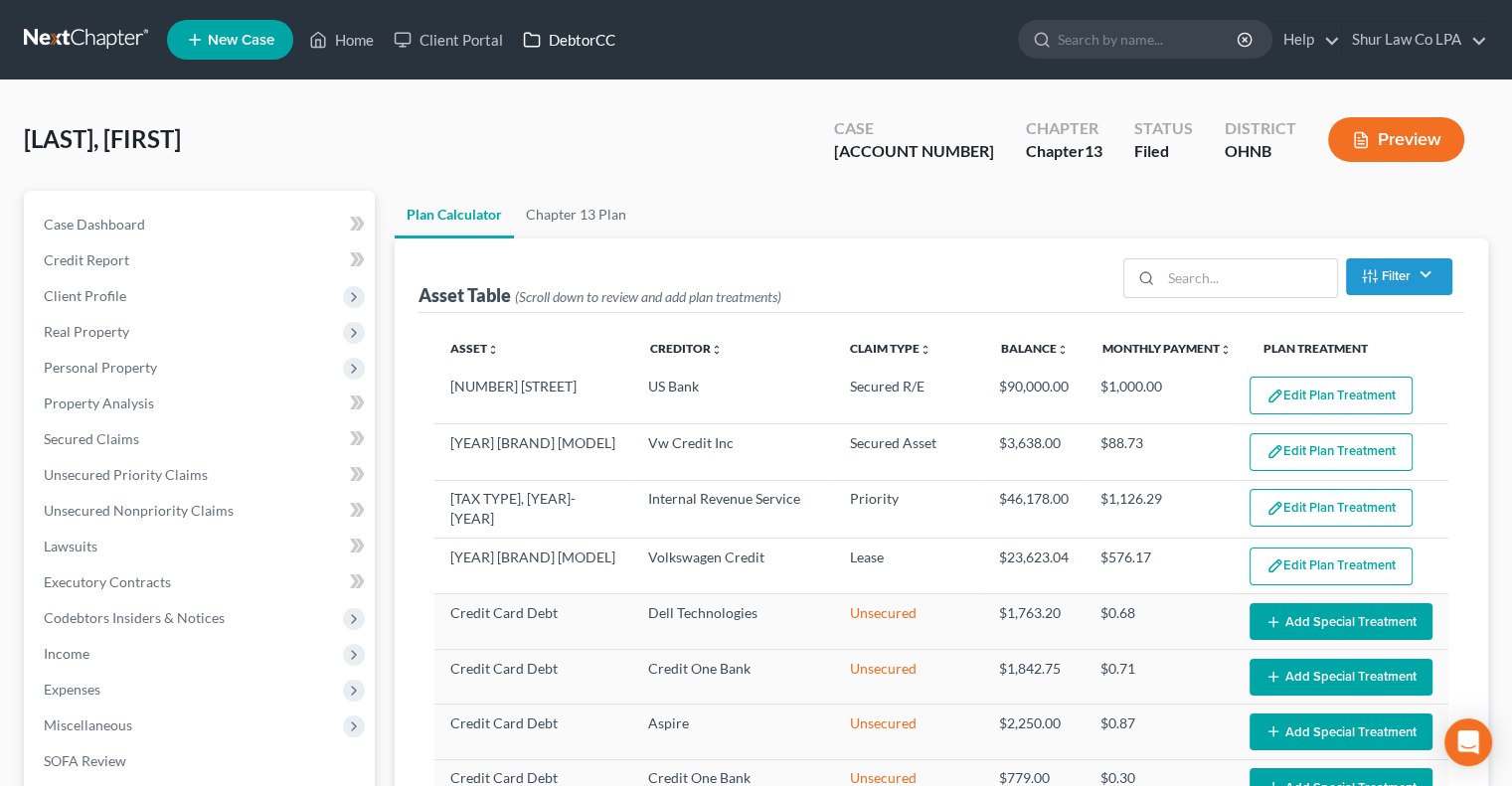 select on "40" 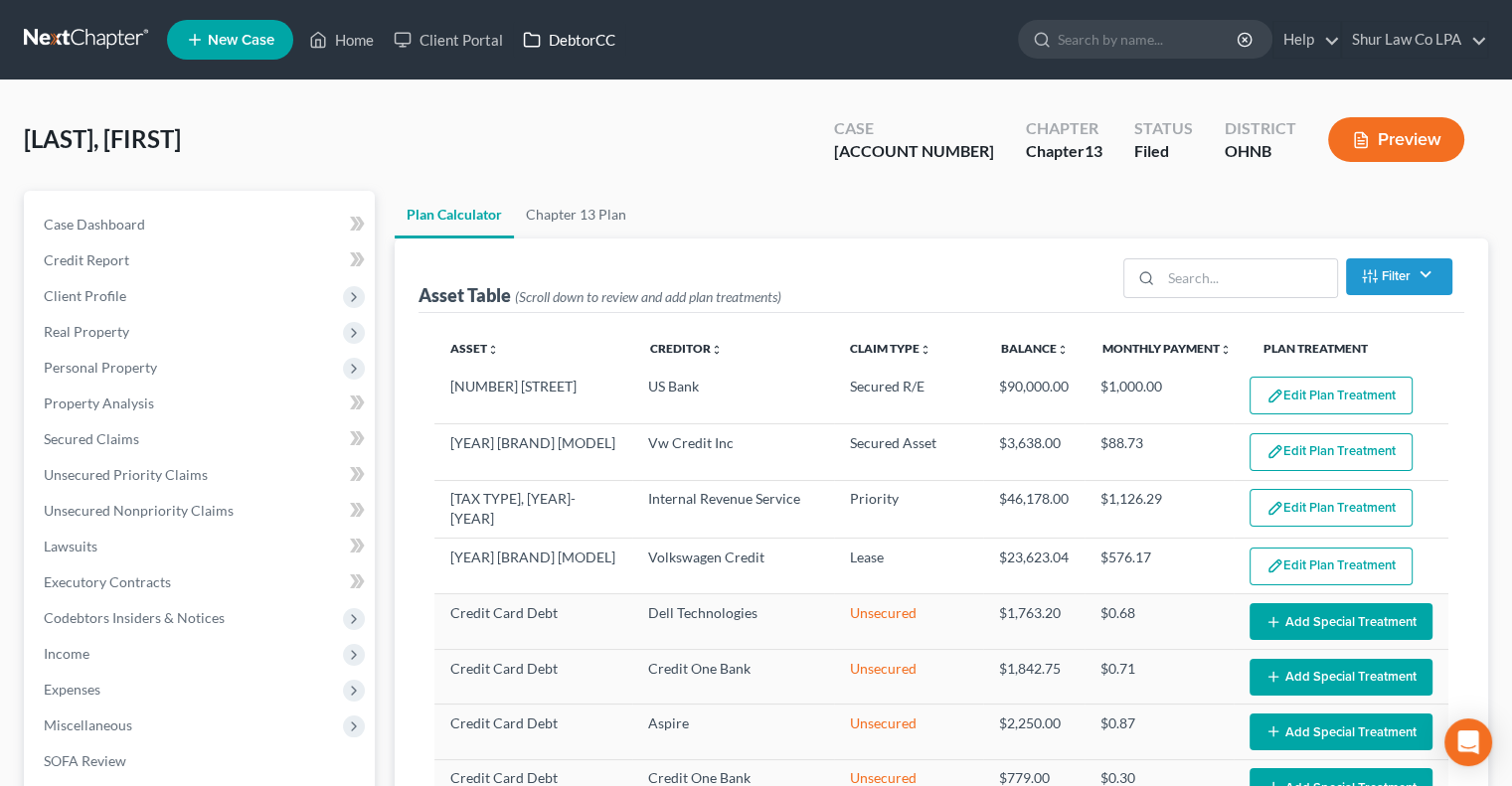 select on "40" 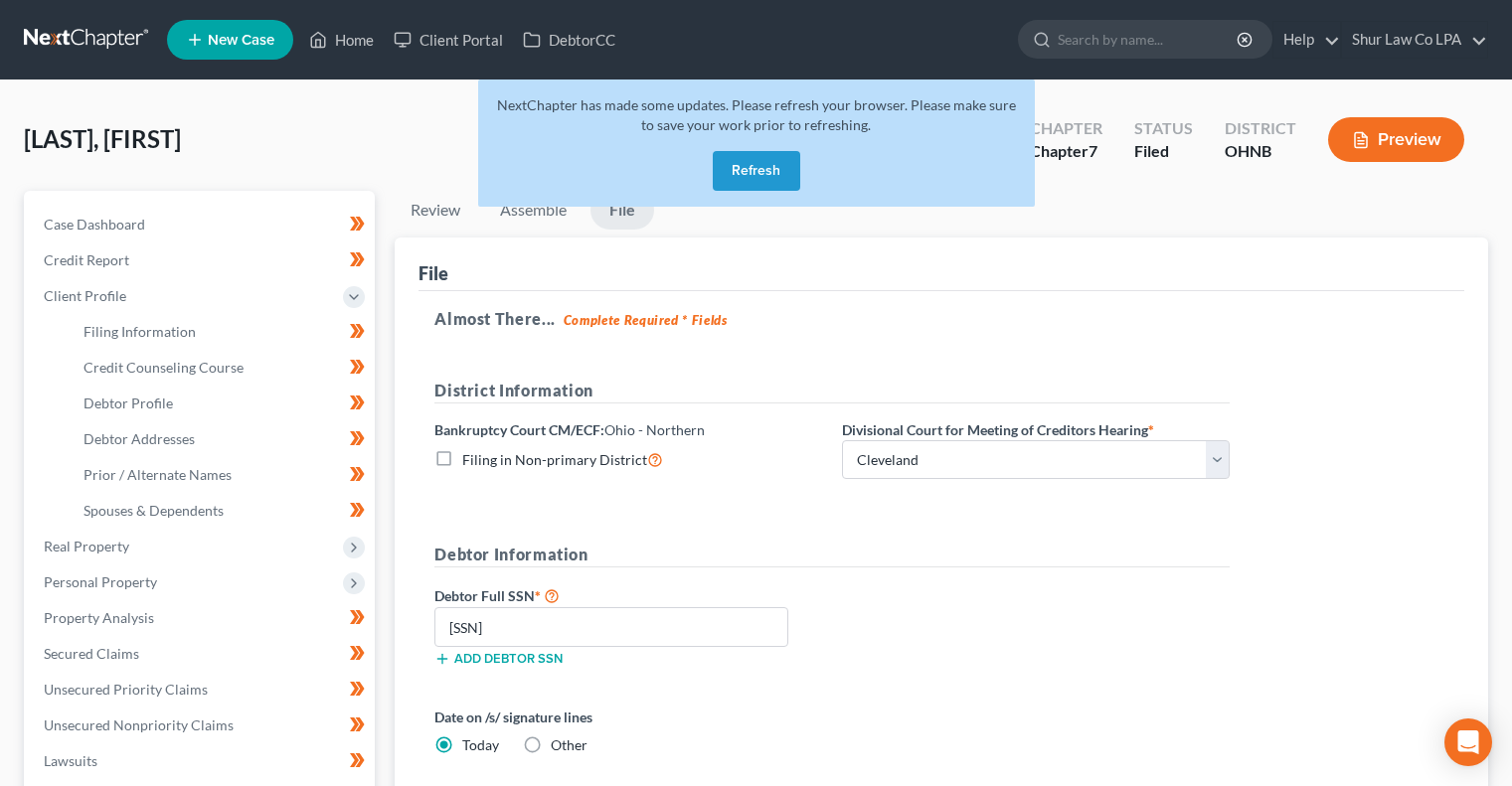 select on "2" 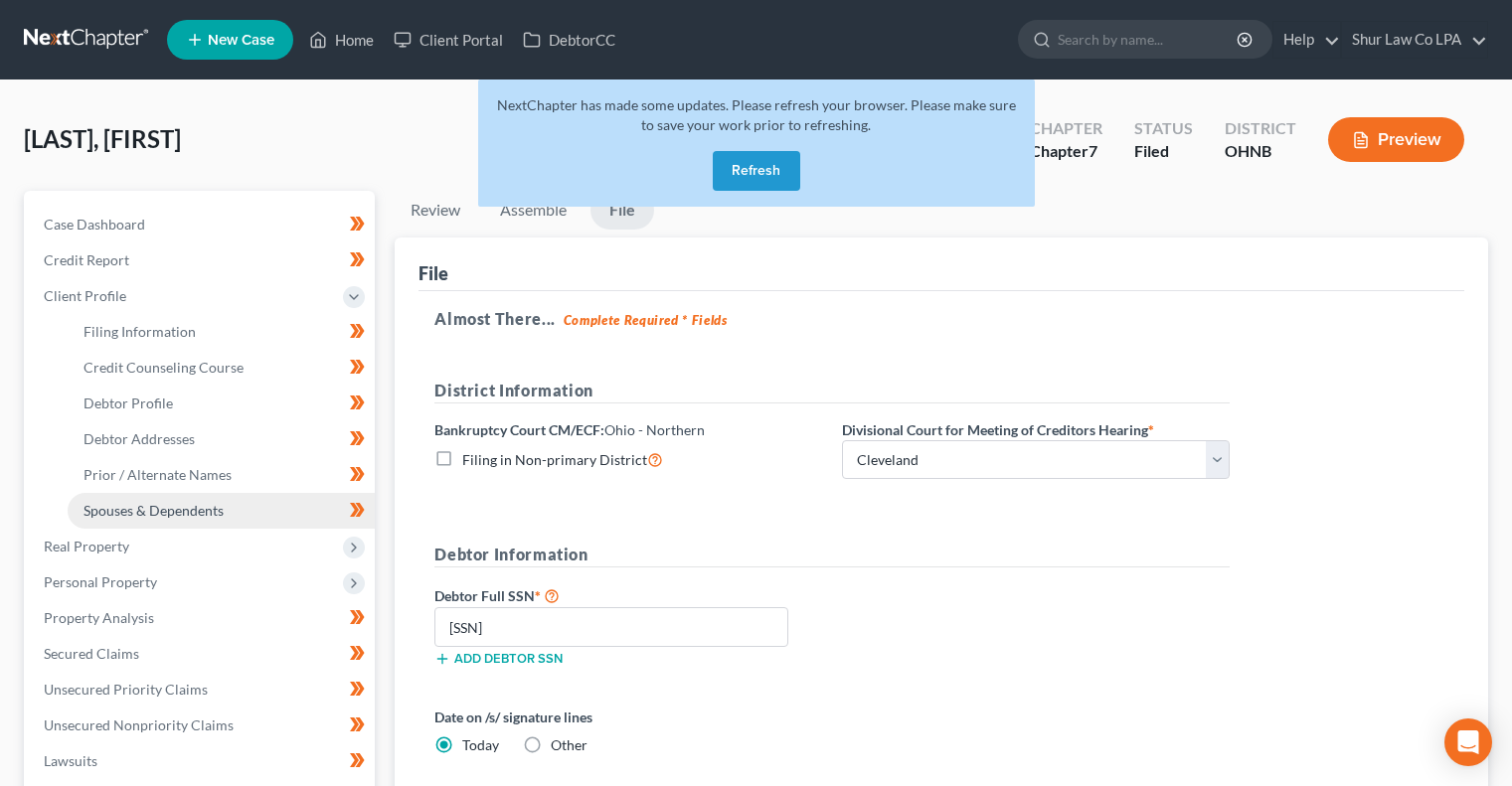 scroll, scrollTop: 2, scrollLeft: 0, axis: vertical 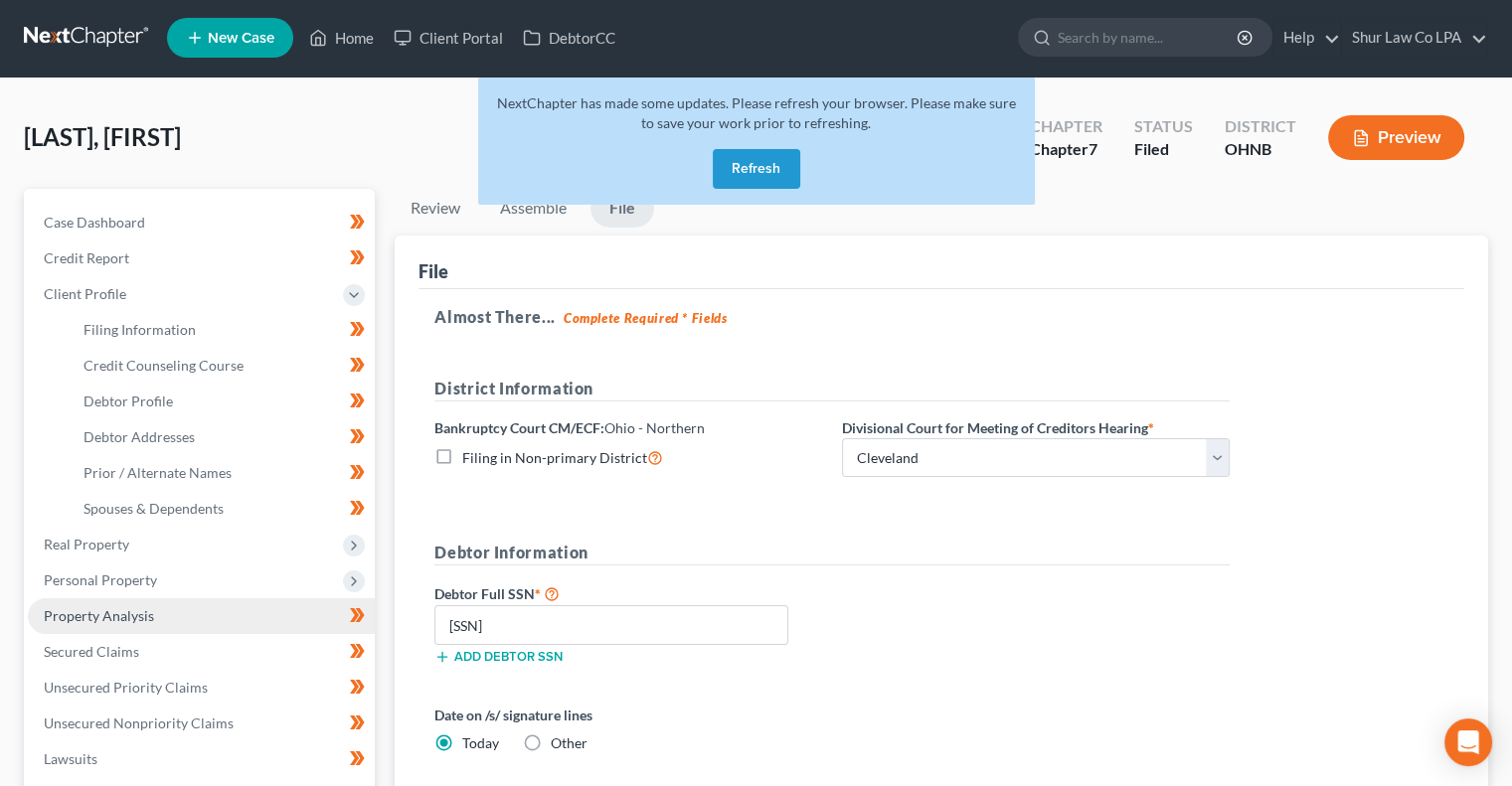 click on "Property Analysis" at bounding box center (98, 615) 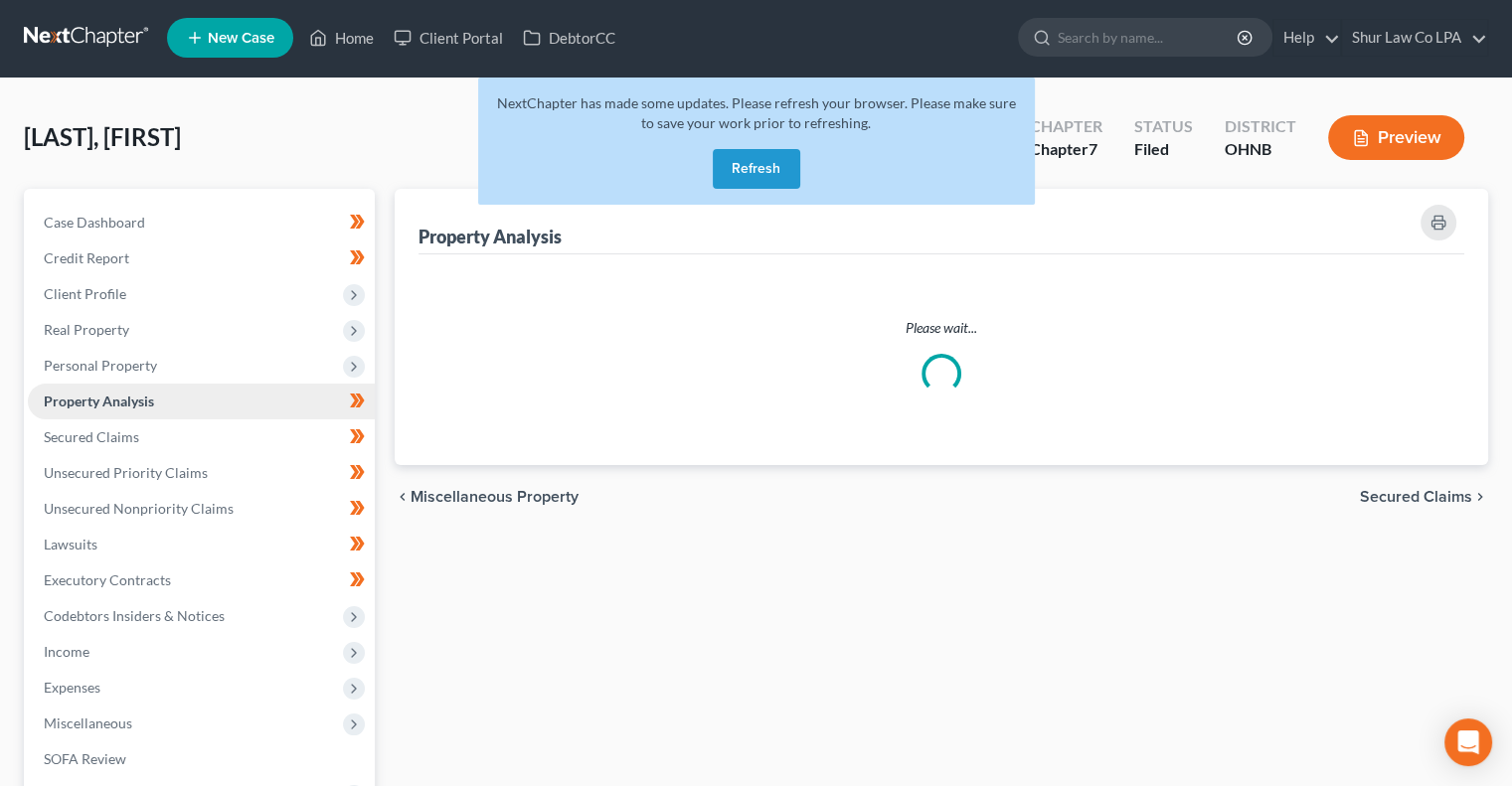 scroll, scrollTop: 0, scrollLeft: 0, axis: both 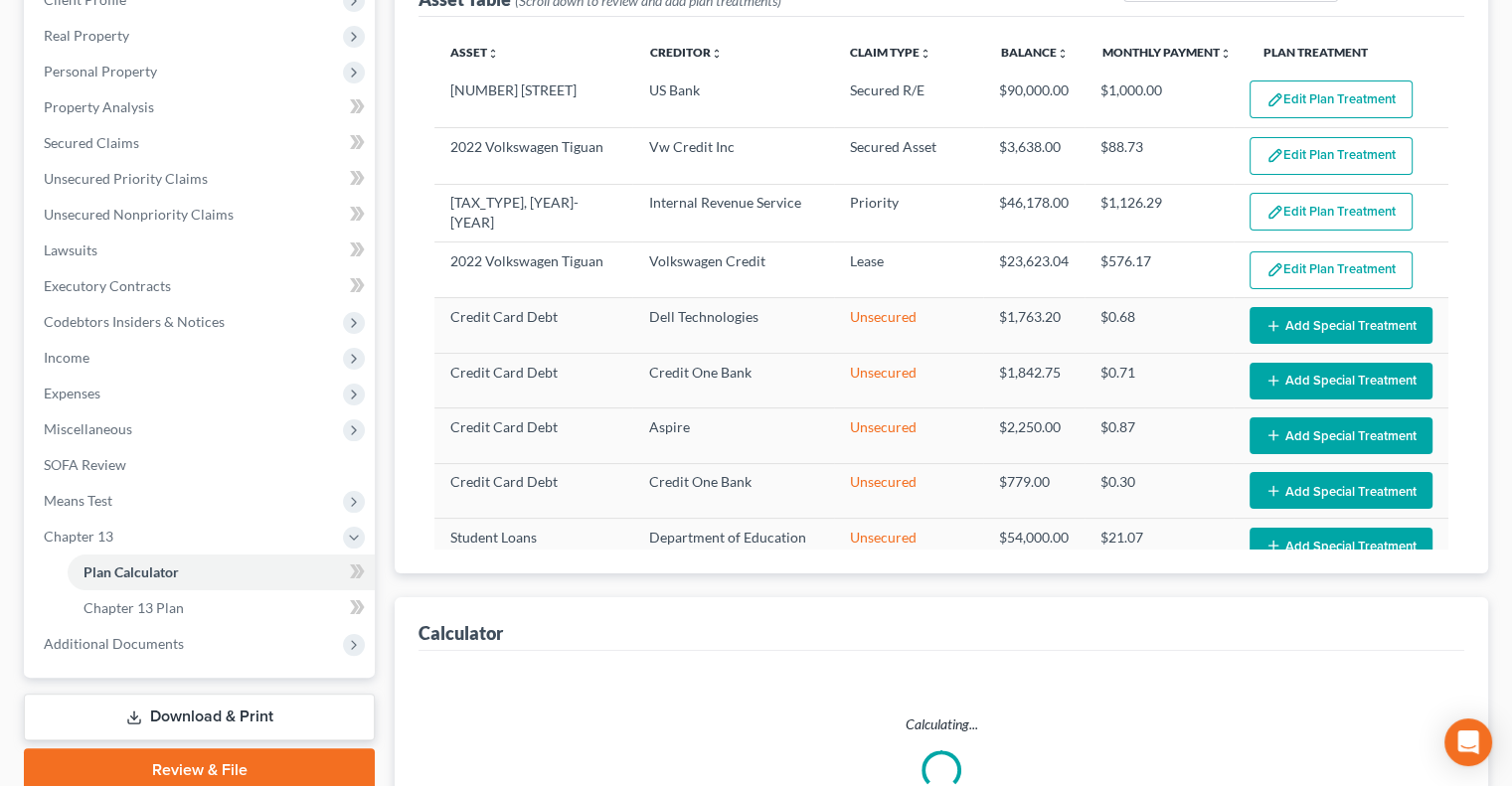 select on "40" 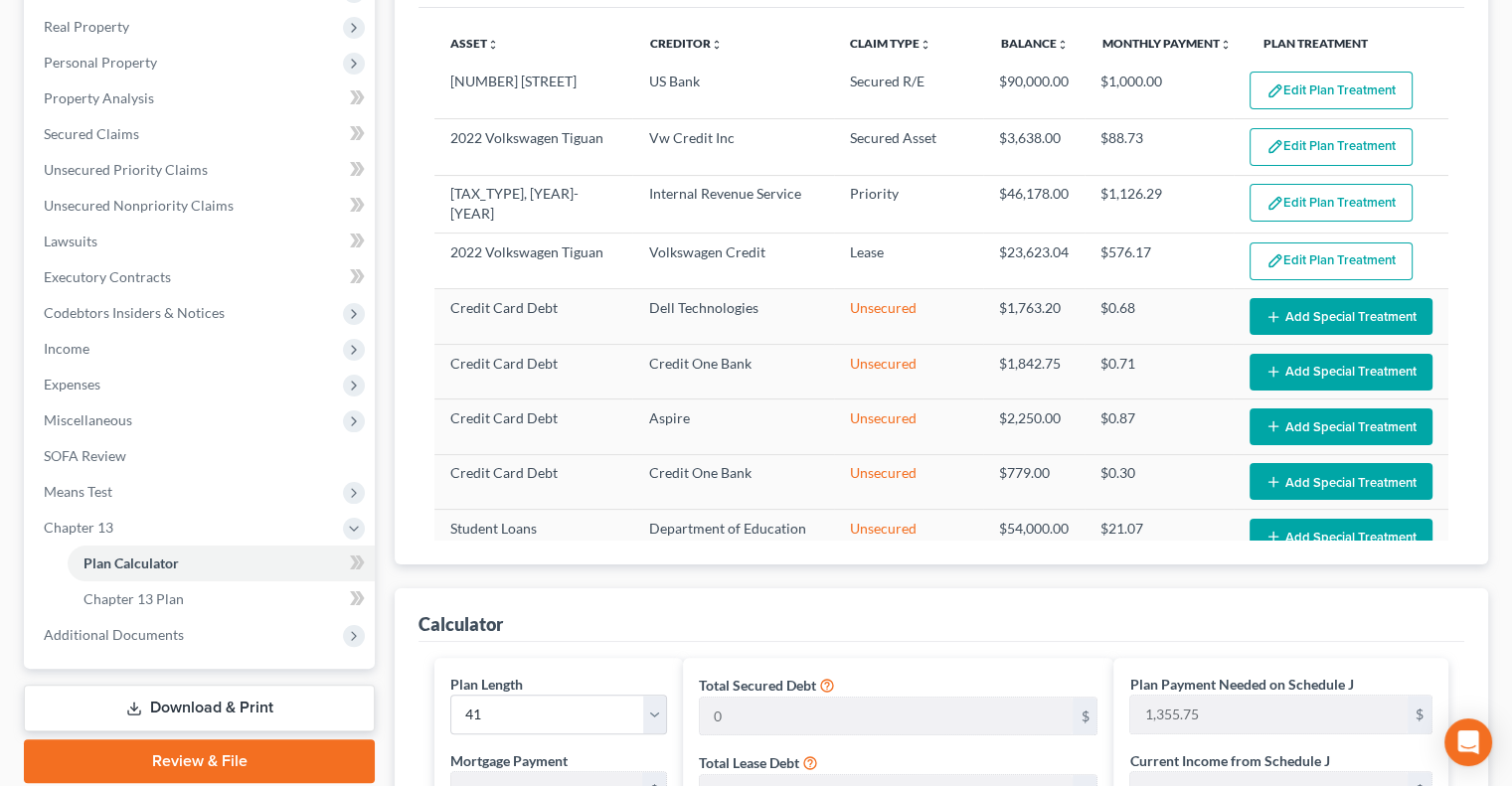 scroll, scrollTop: 309, scrollLeft: 0, axis: vertical 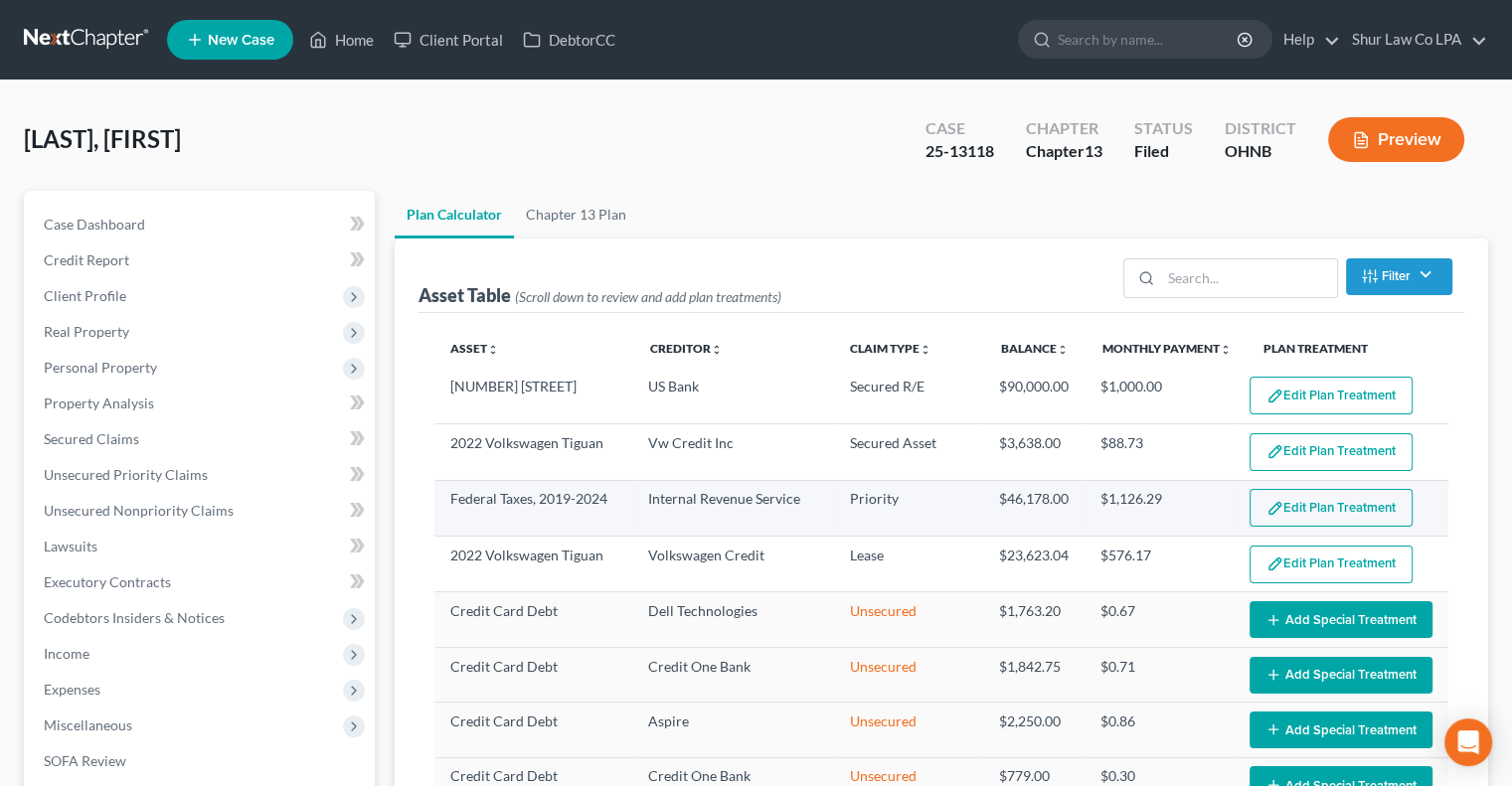 select on "40" 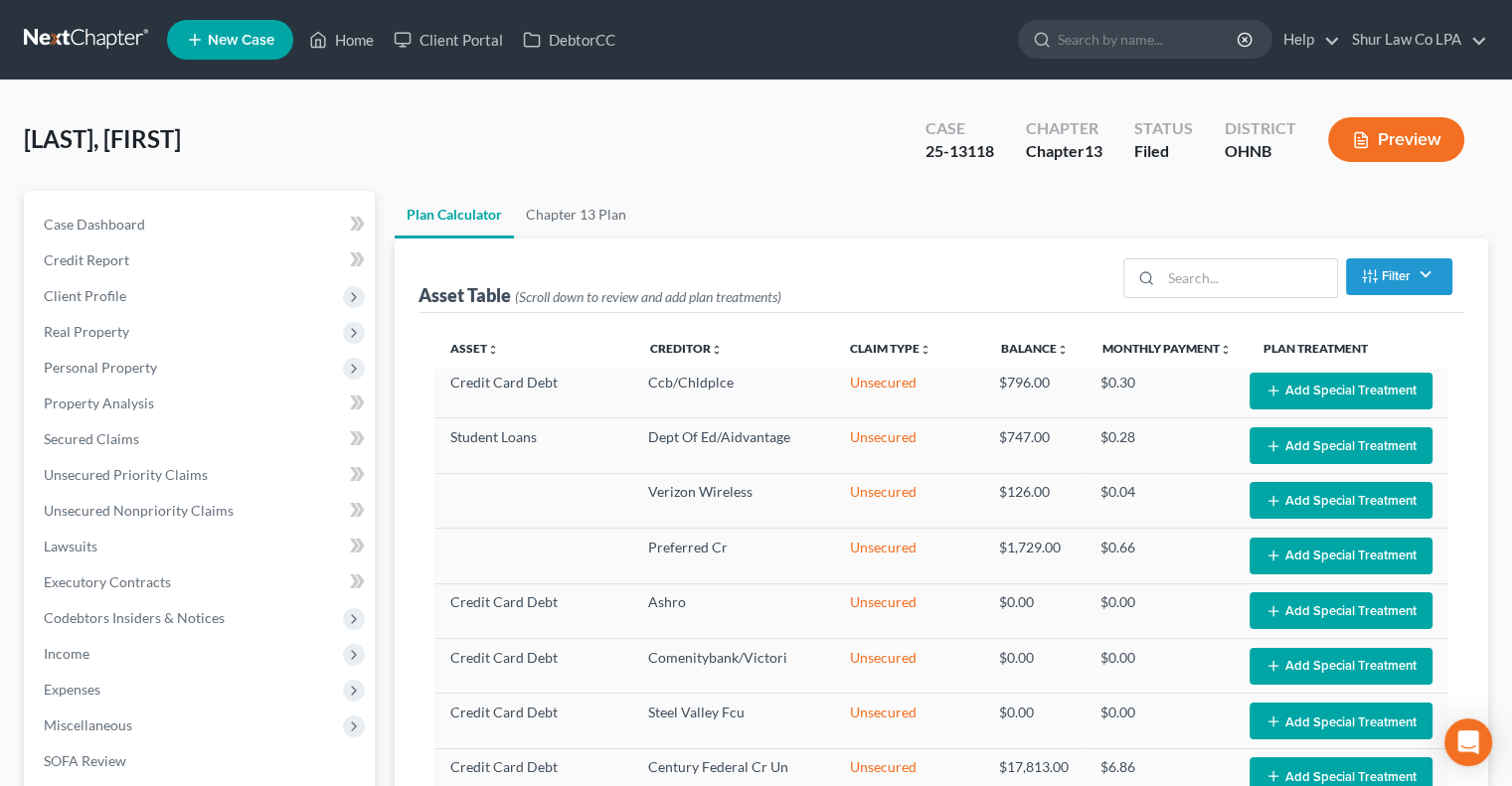 scroll, scrollTop: 1135, scrollLeft: 0, axis: vertical 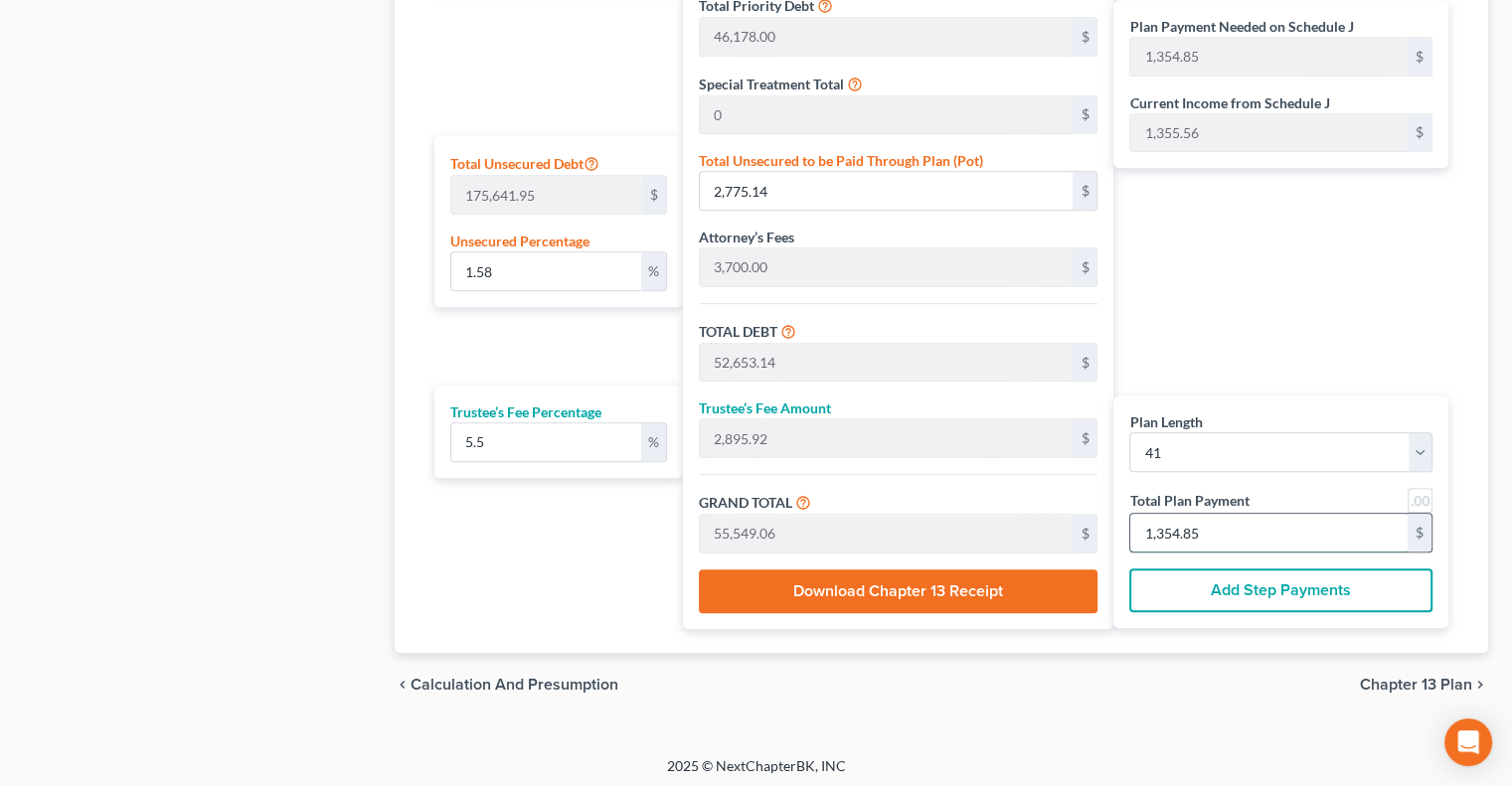 click on "1,354.85" at bounding box center (1268, 533) 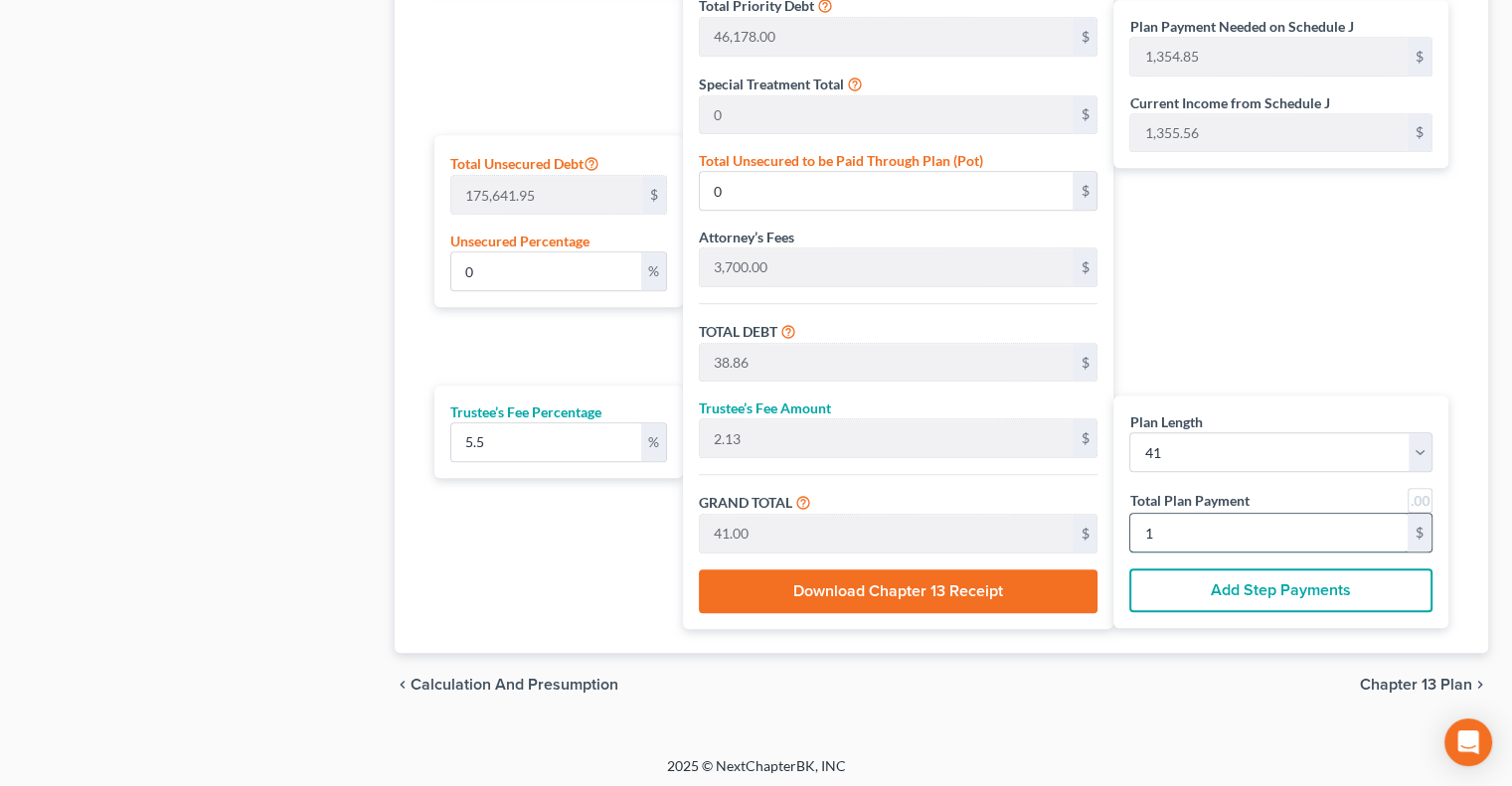 type on "13" 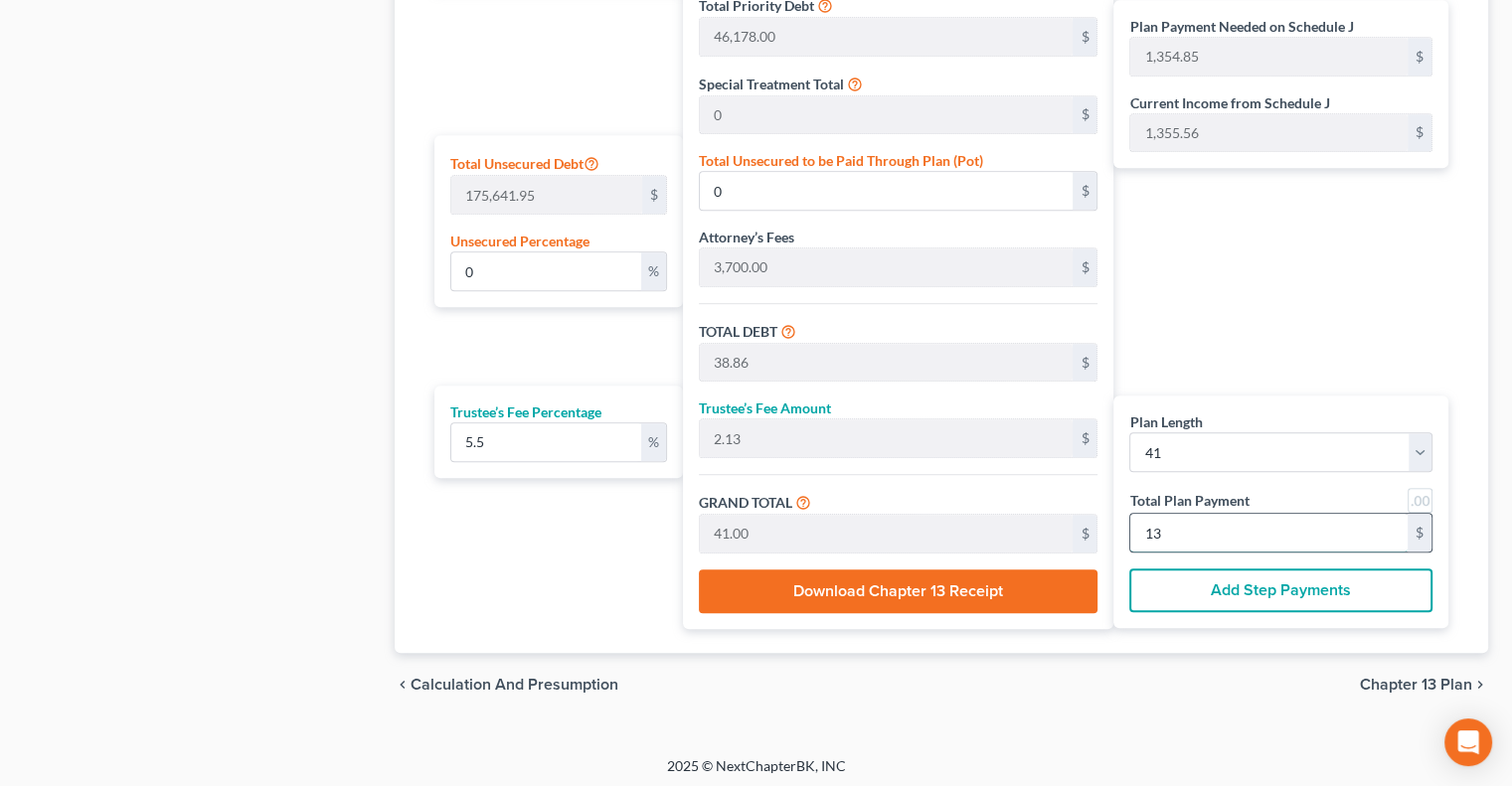 type on "505.21" 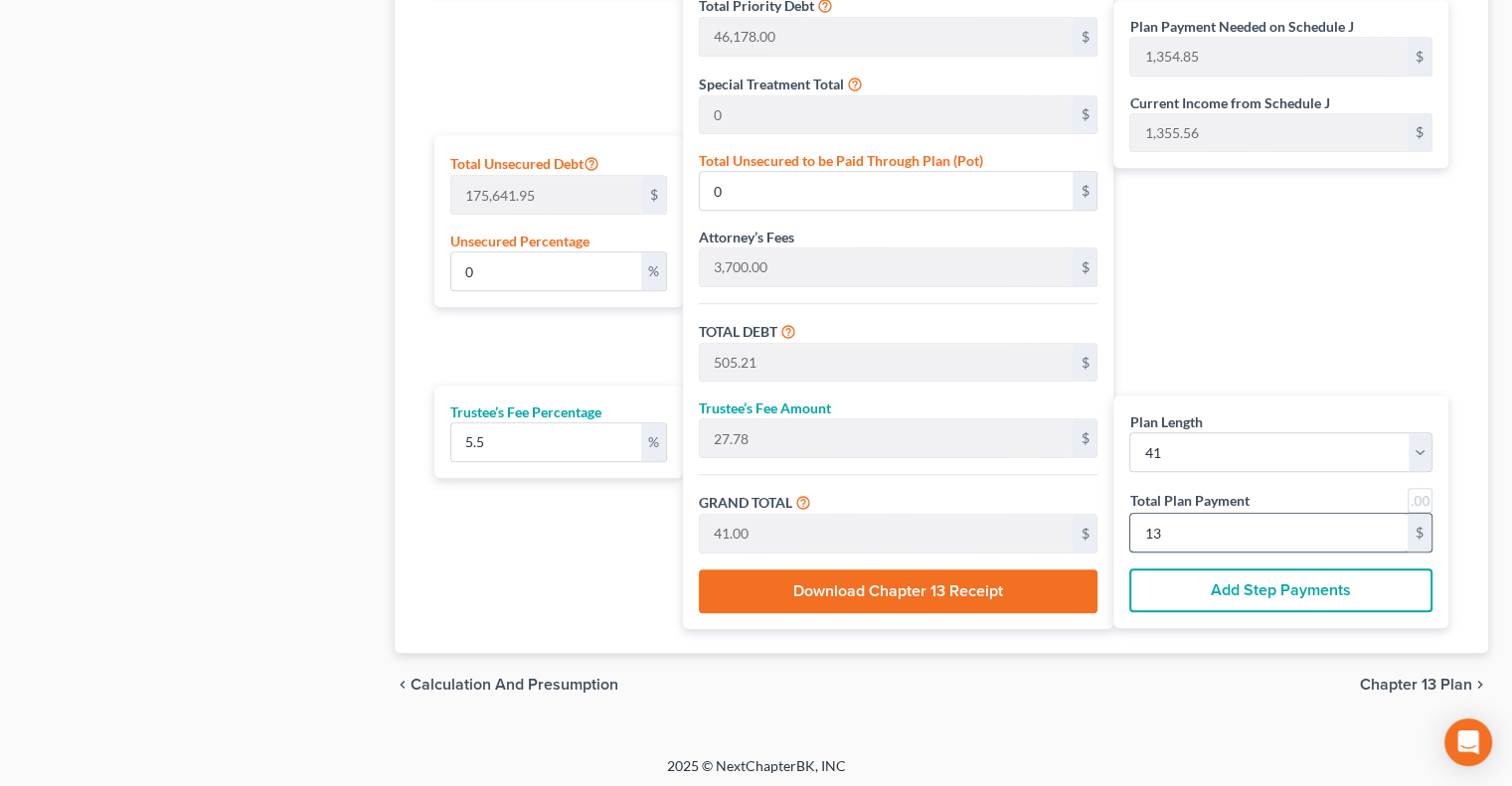type on "533.00" 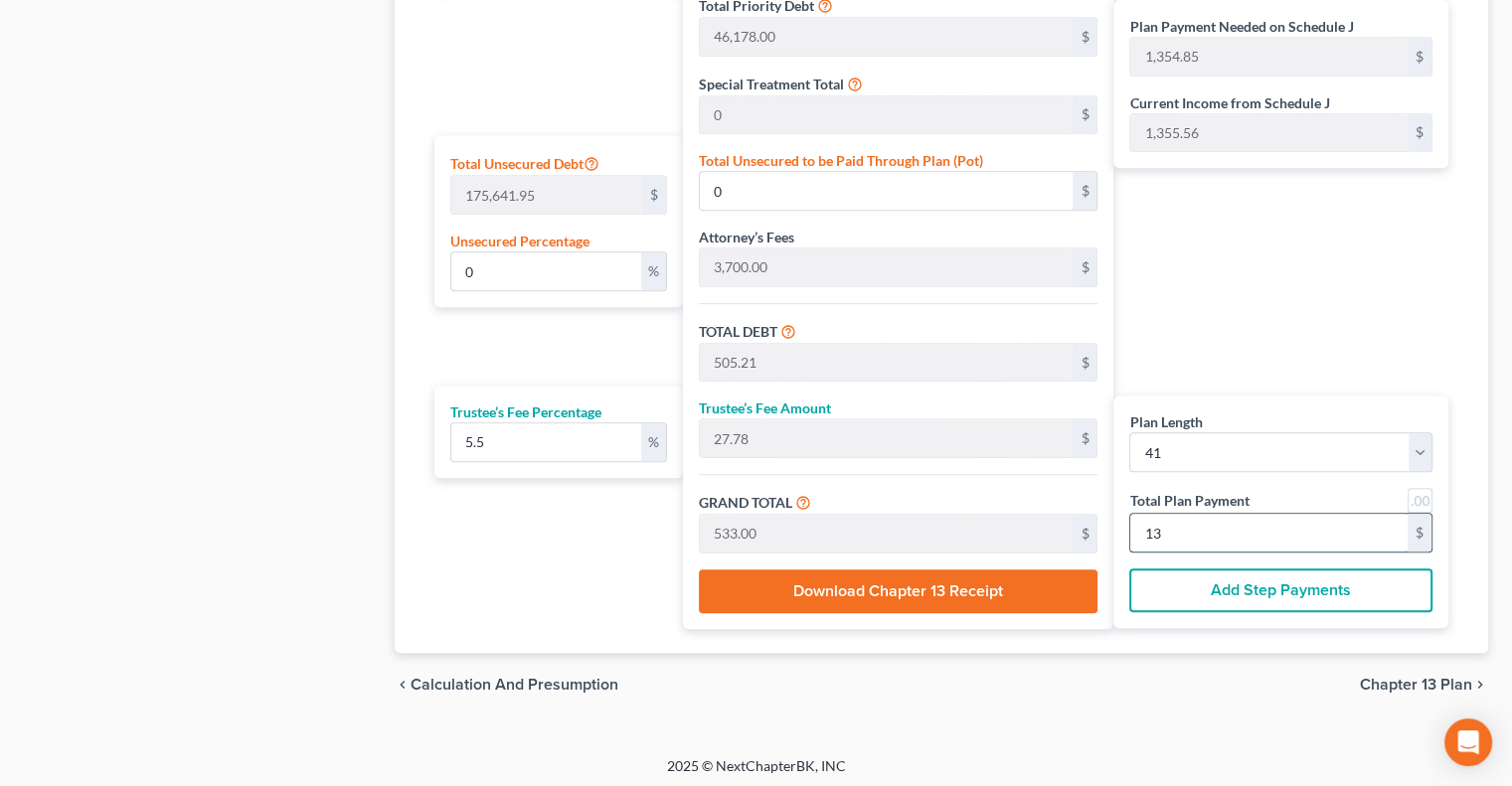 type on "5,246.44" 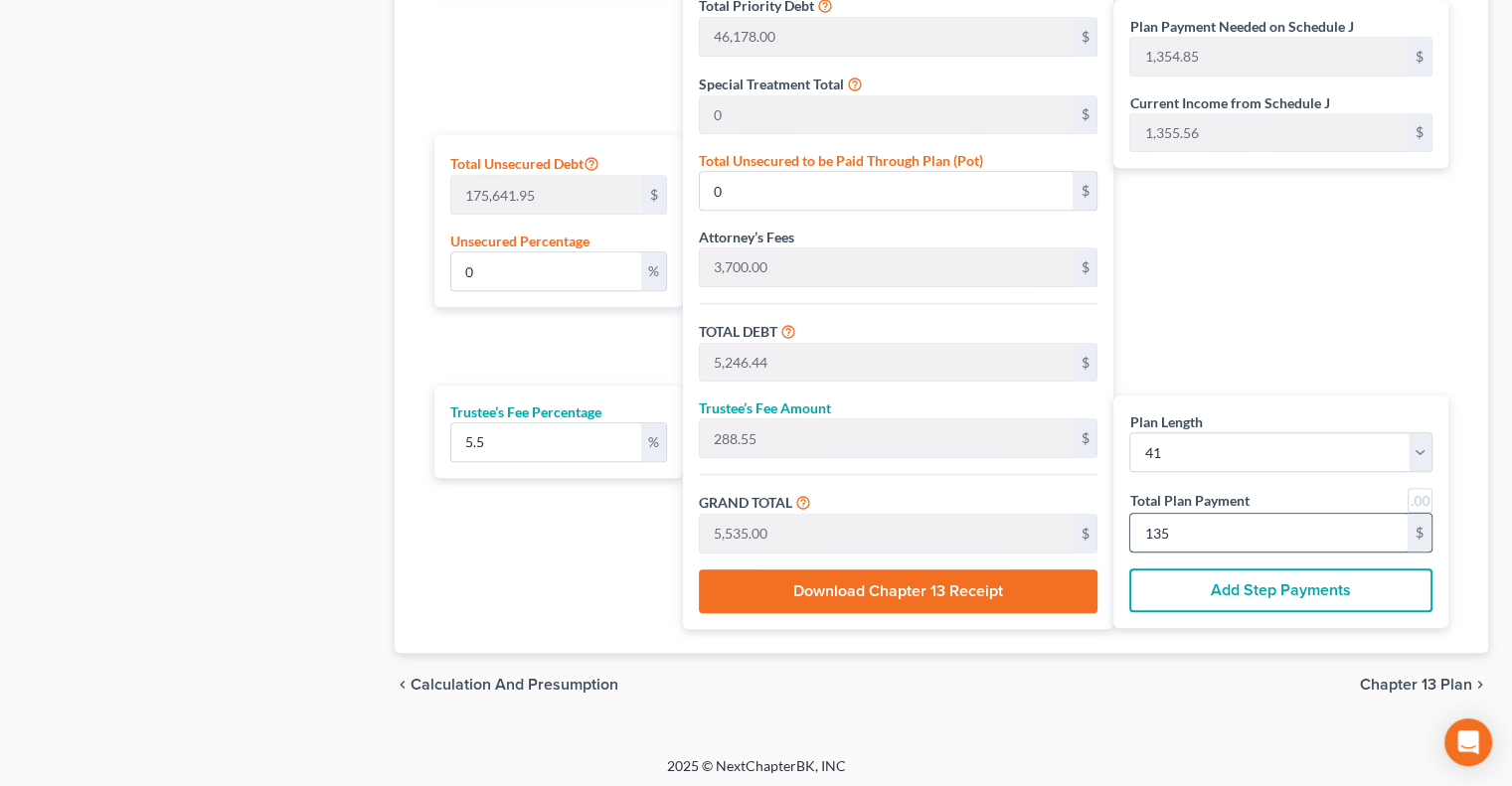 type on "1.58" 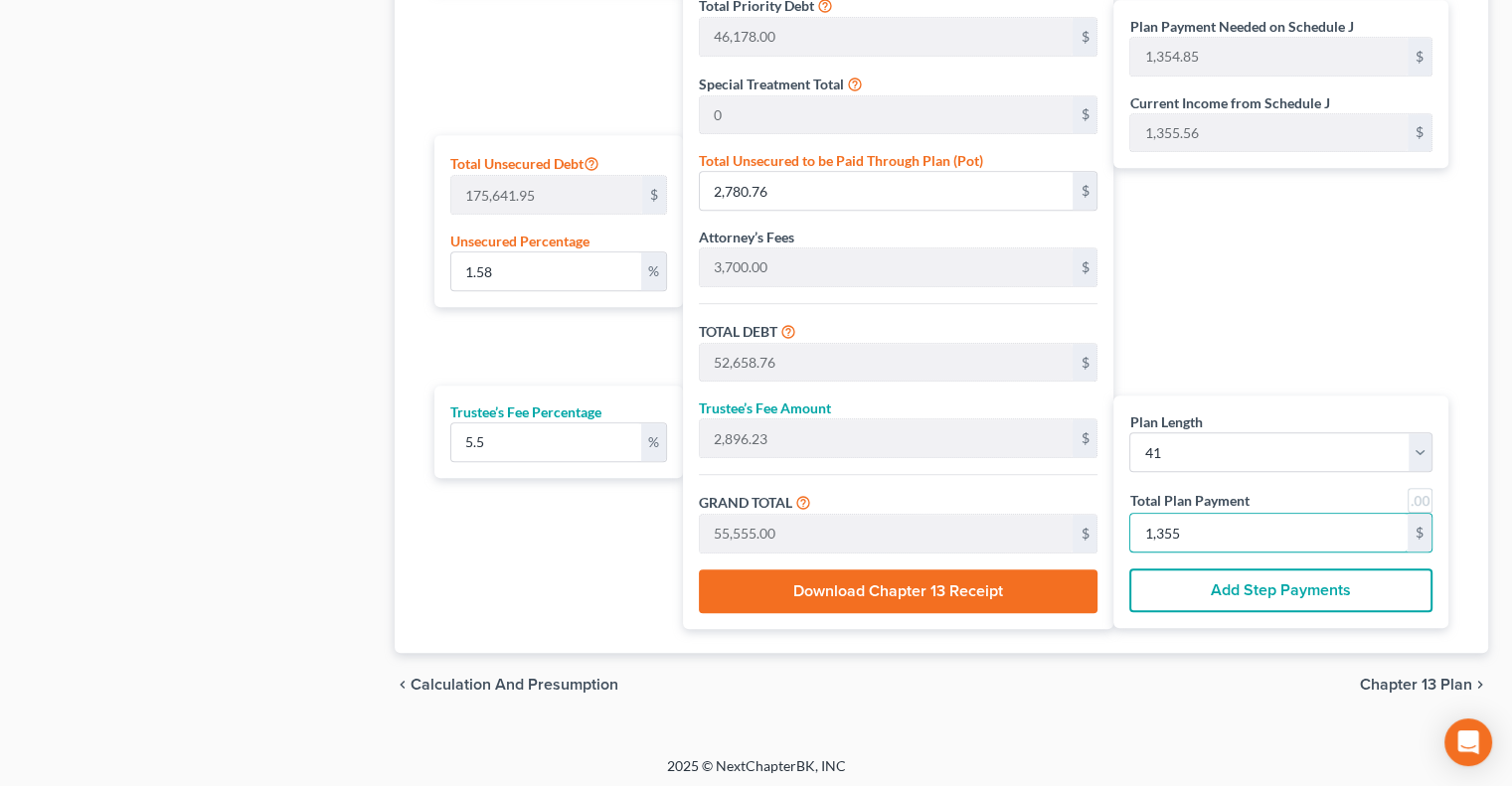 type on "1,355" 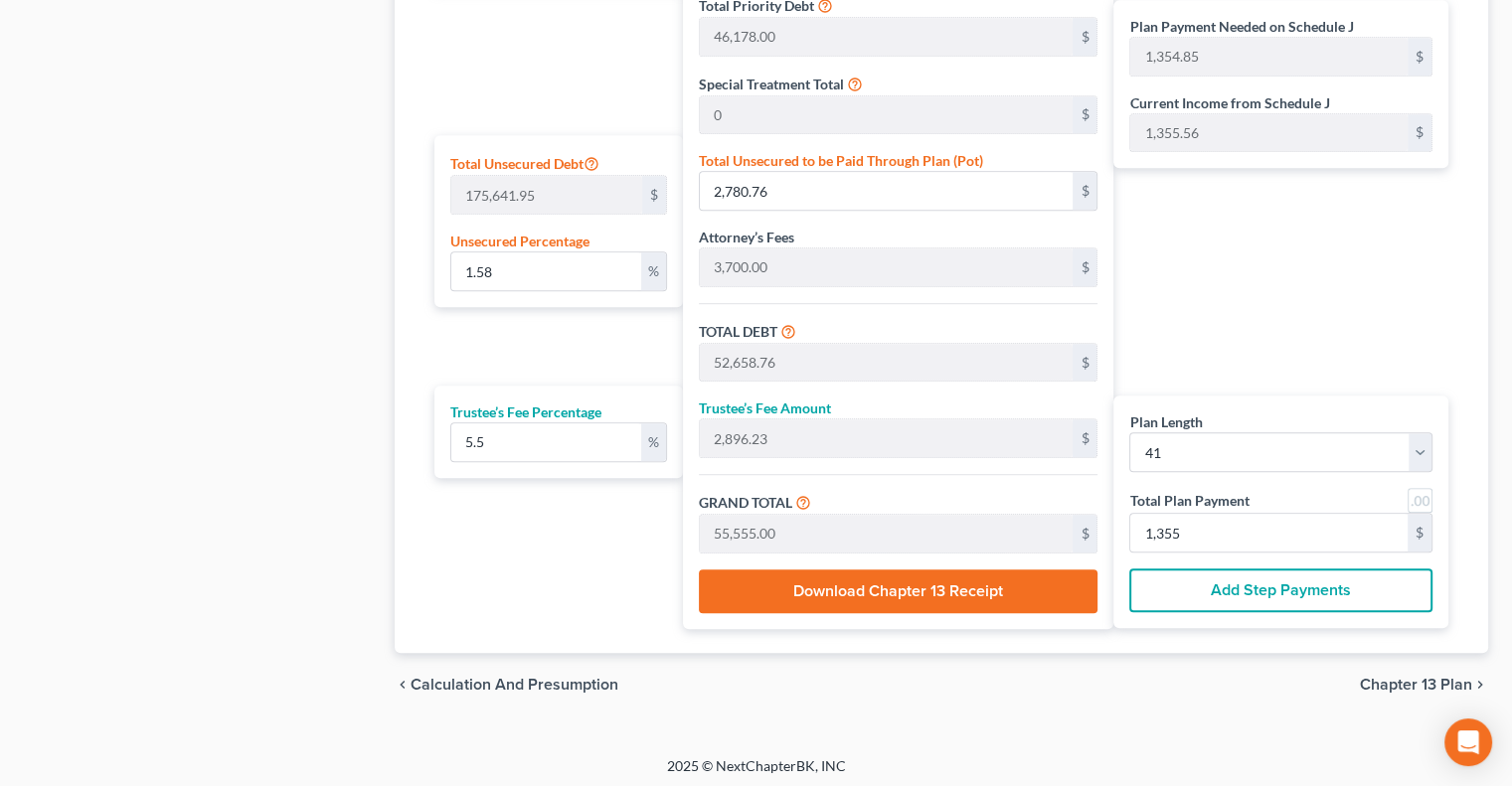 click on "Plan Payment Needed on Schedule J [NUMBER] $ Current Income from Schedule J [NUMBER] $ Plan Length  1 2 3 4 5 6 7 8 9 10 11 12 13 14 15 16 17 18 19 20 21 22 23 24 25 26 27 28 29 30 31 32 33 34 35 36 37 38 39 40 41 42 43 44 45 46 47 48 49 50 51 52 53 54 55 56 57 58 59 60 61 62 63 64 65 66 67 68 69 70 71 72 73 74 75 76 77 78 79 80 81 82 83 84 Total Plan Payment [NUMBER] $ Add Step Payments" at bounding box center [1285, 226] 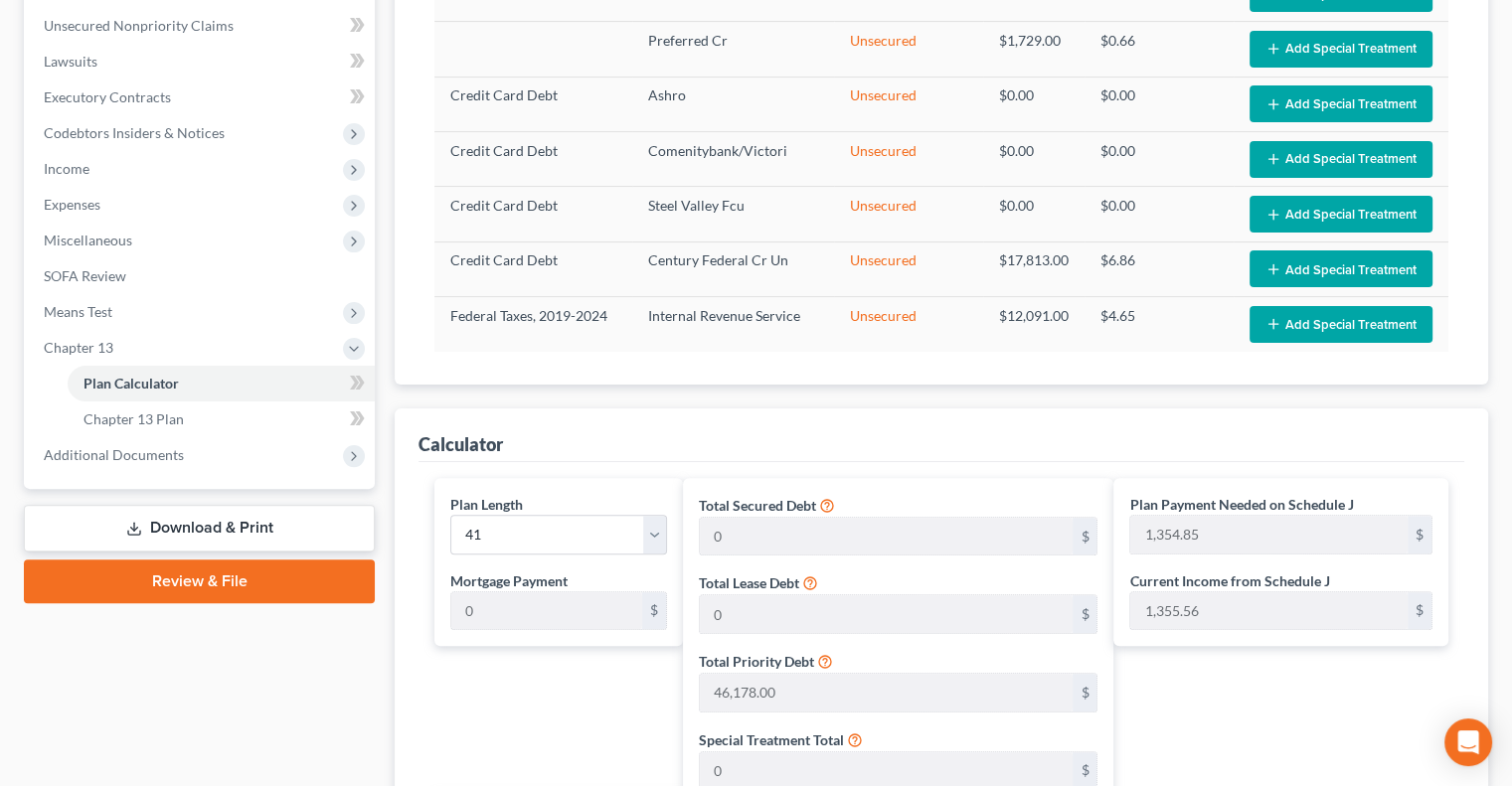 scroll, scrollTop: 465, scrollLeft: 0, axis: vertical 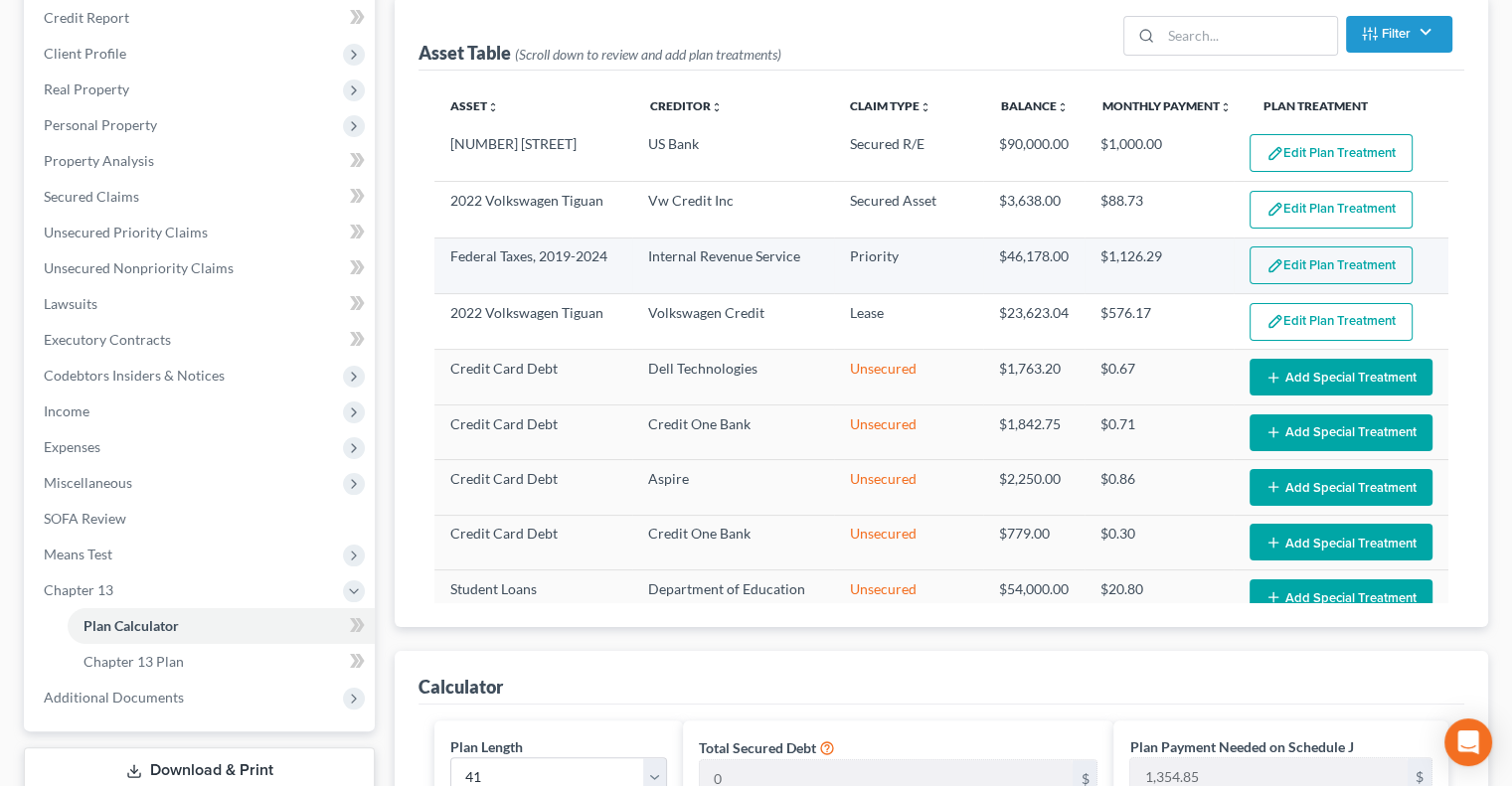 click at bounding box center (1274, 265) 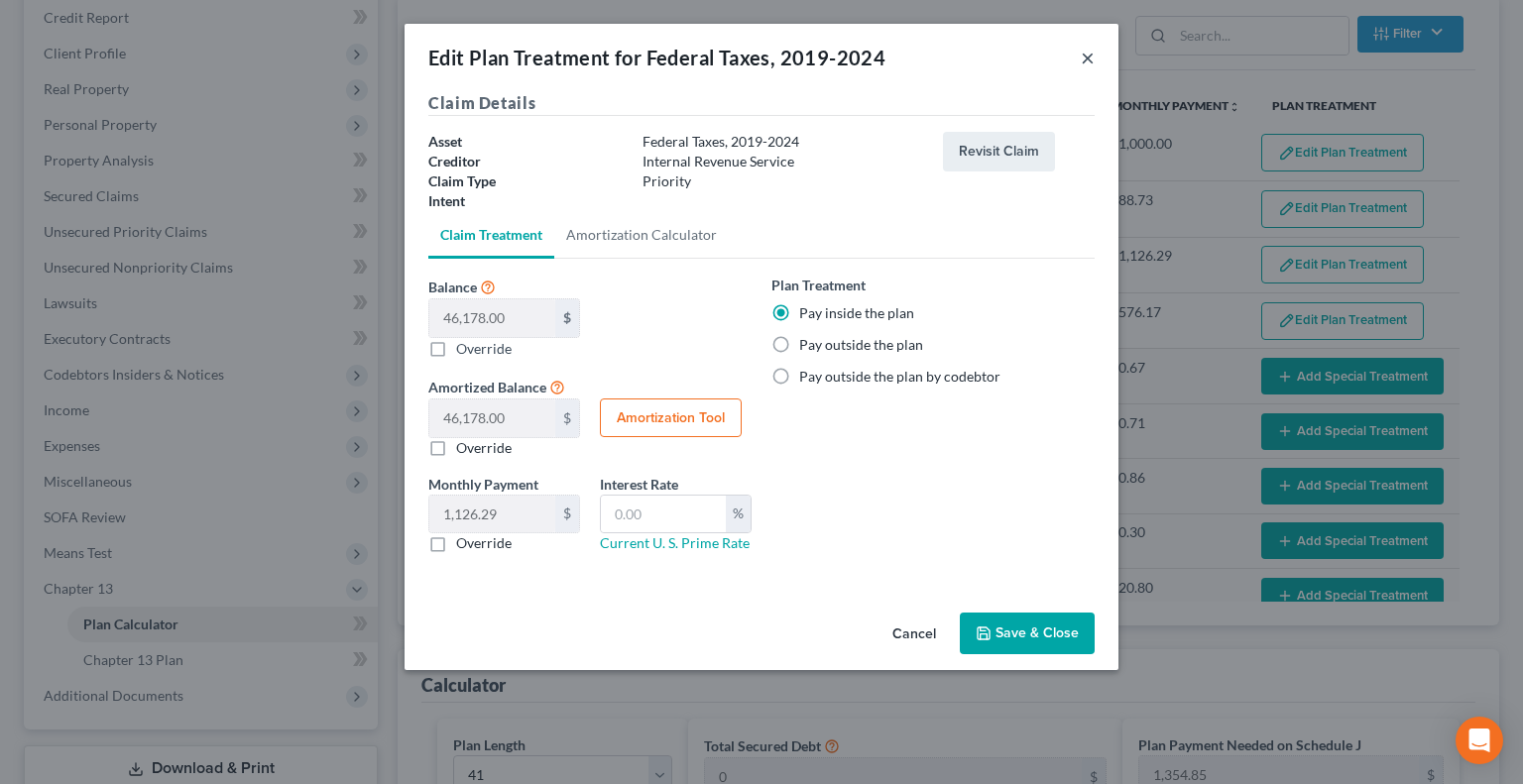 click on "×" at bounding box center (1088, 57) 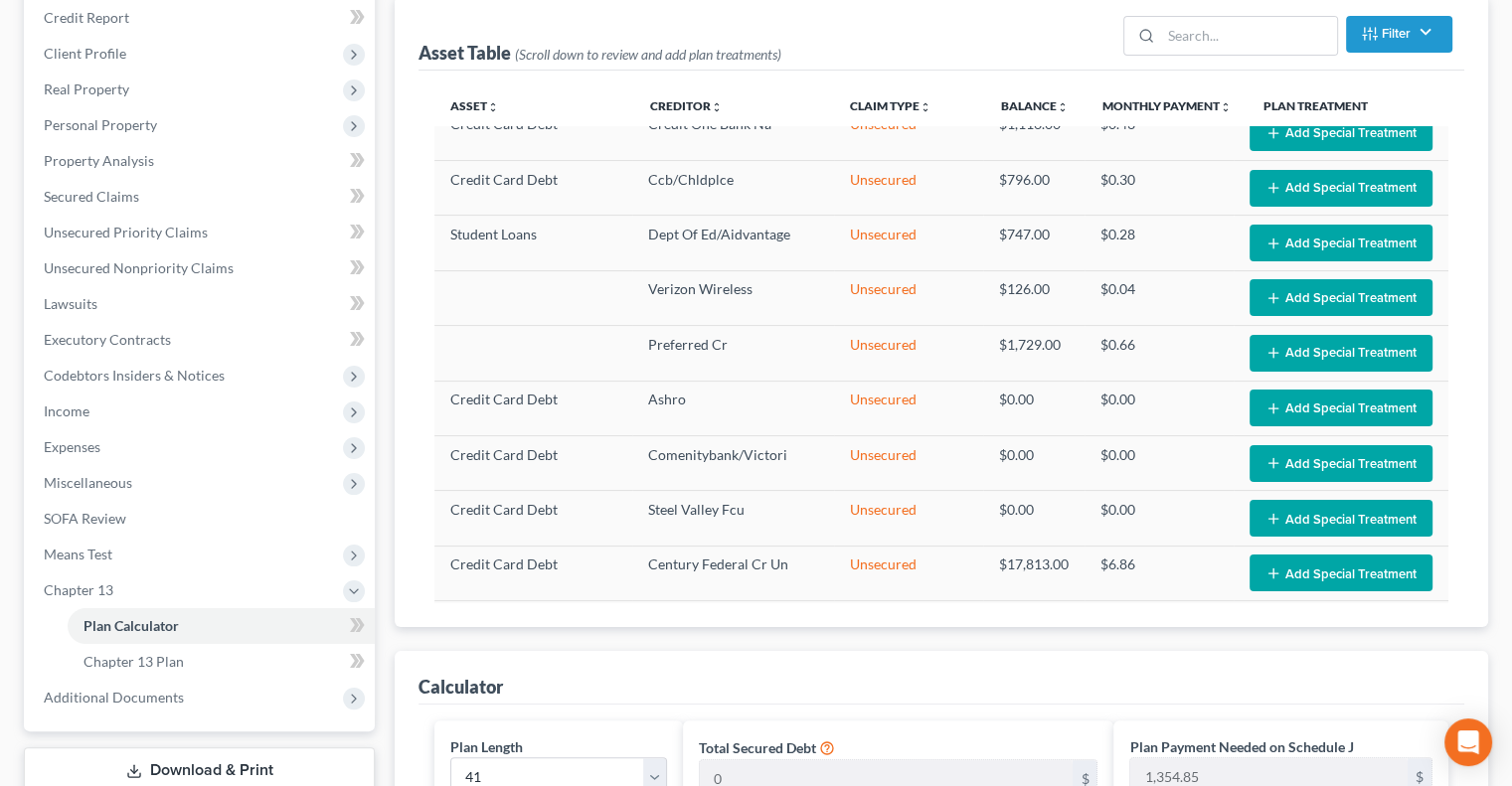 scroll, scrollTop: 1135, scrollLeft: 0, axis: vertical 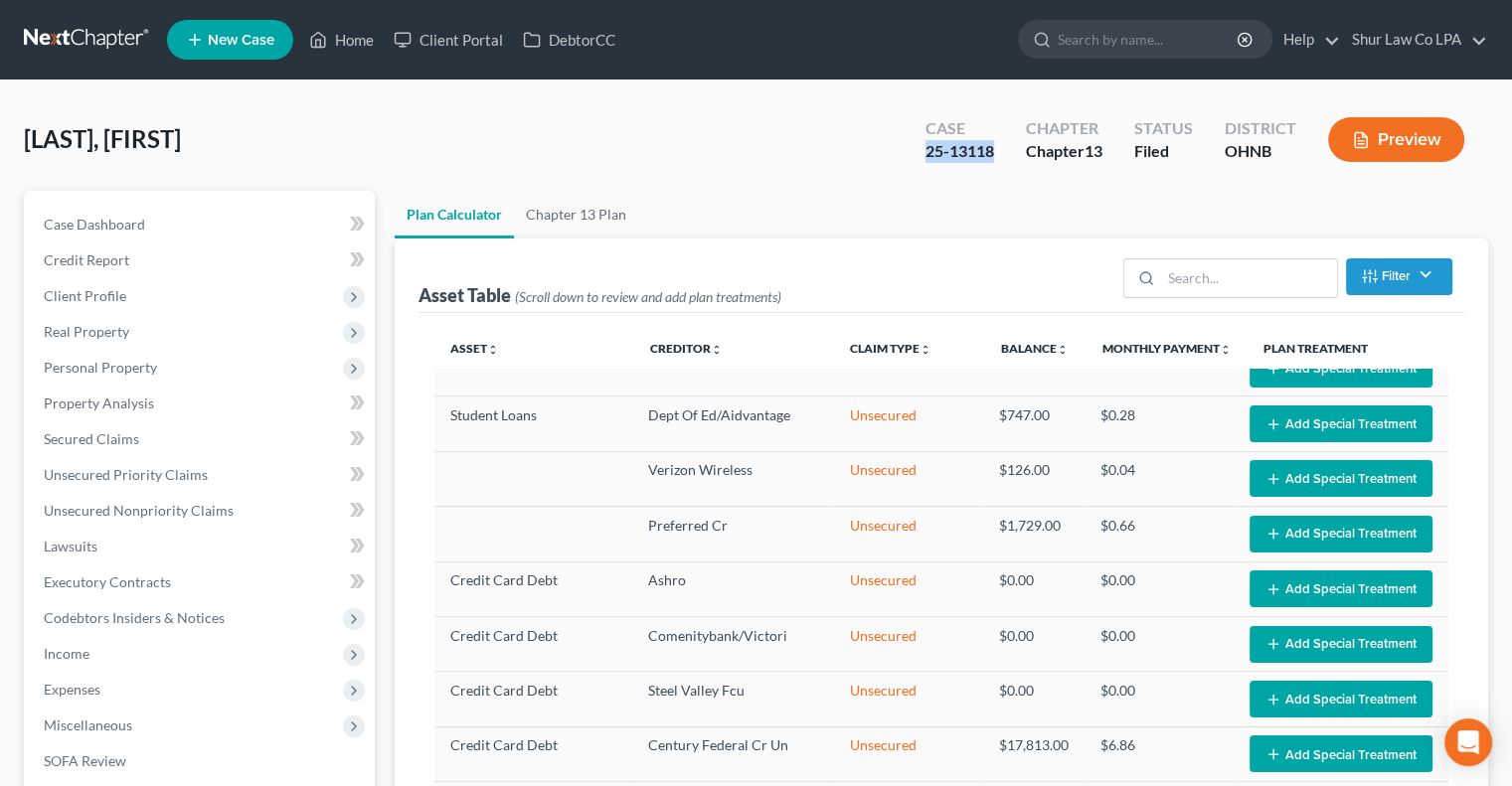 drag, startPoint x: 994, startPoint y: 150, endPoint x: 925, endPoint y: 154, distance: 69.115845 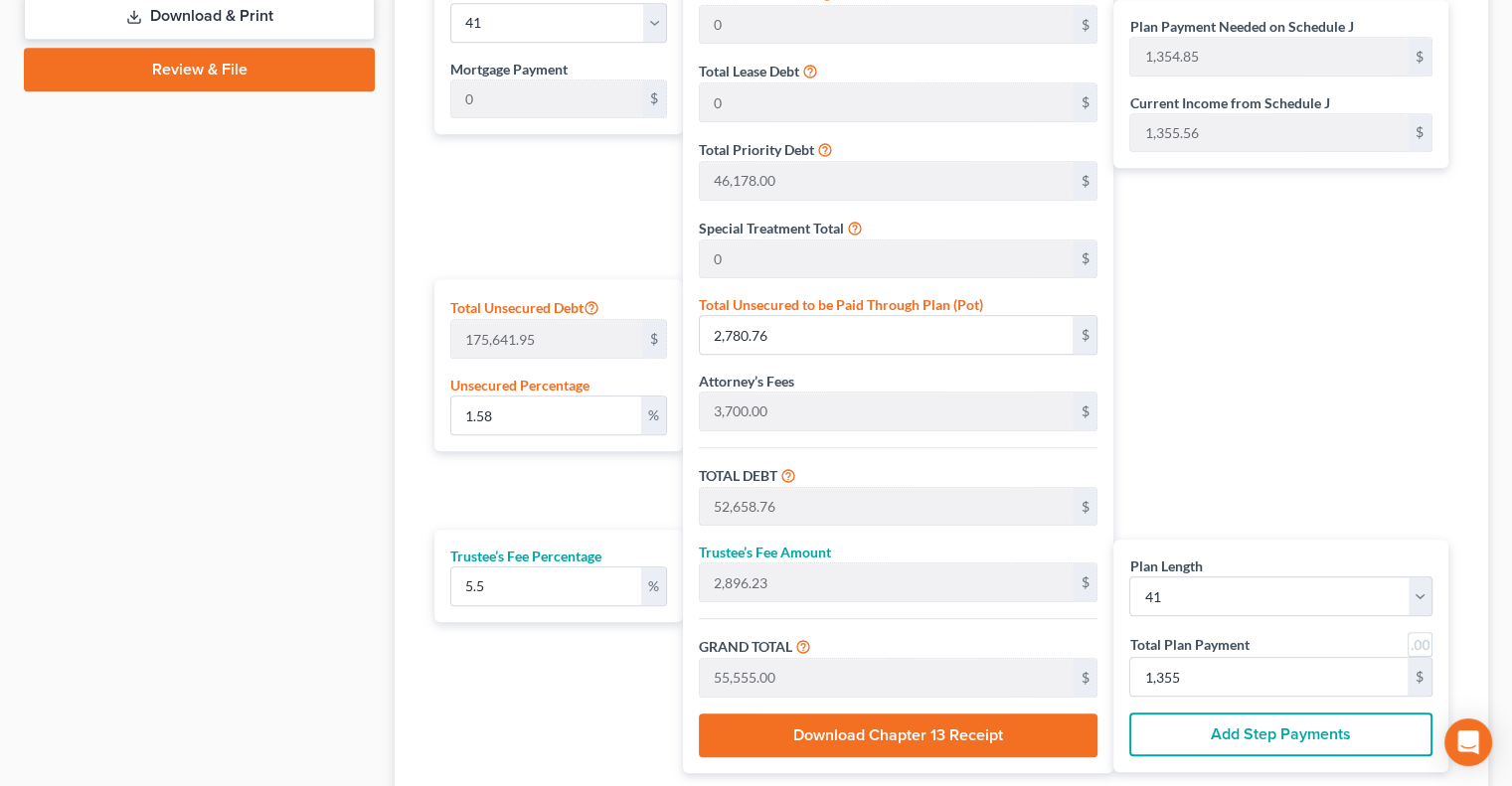 scroll, scrollTop: 981, scrollLeft: 0, axis: vertical 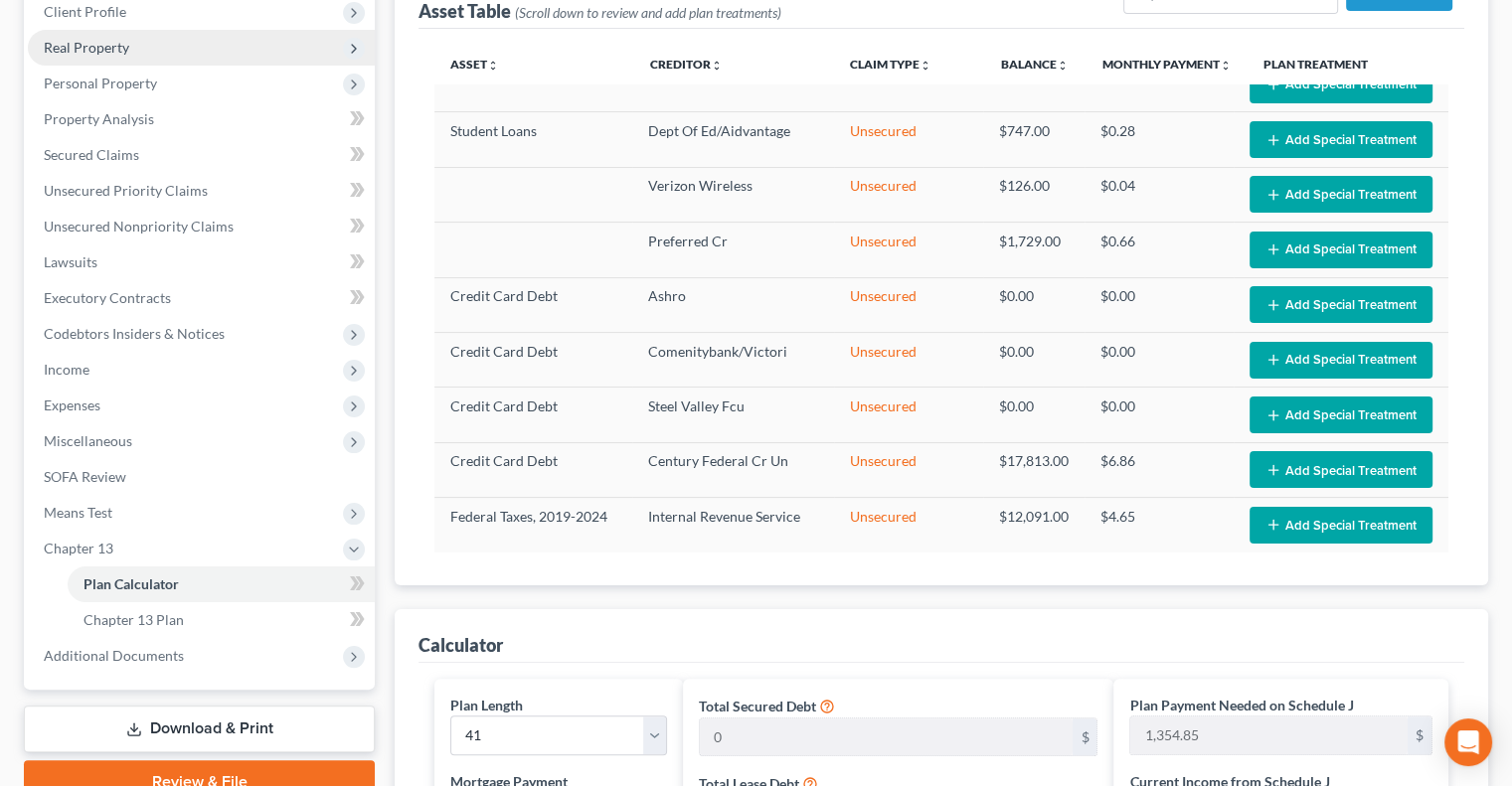 click on "Real Property" at bounding box center [201, 48] 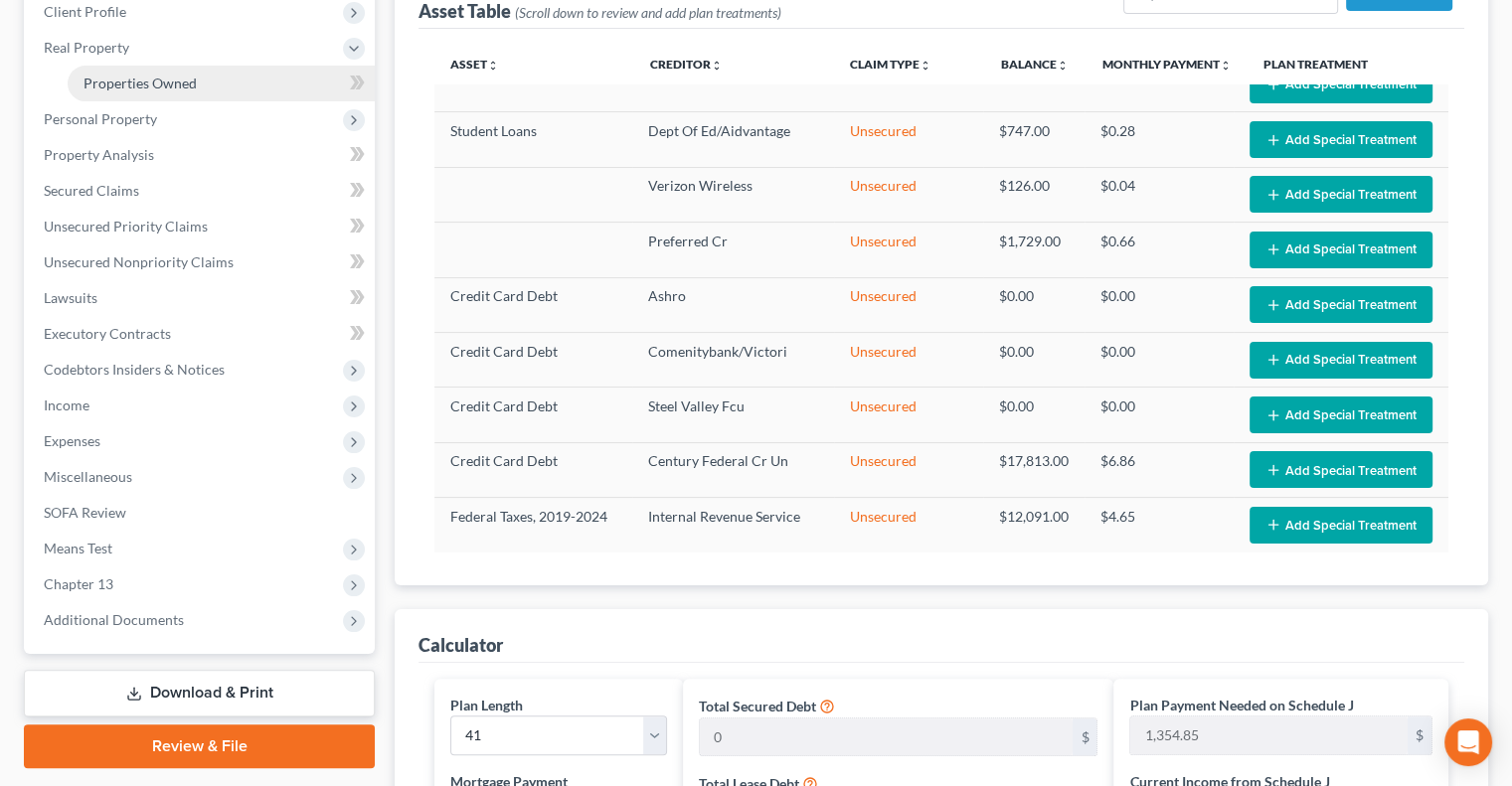 click on "Properties Owned" at bounding box center [140, 82] 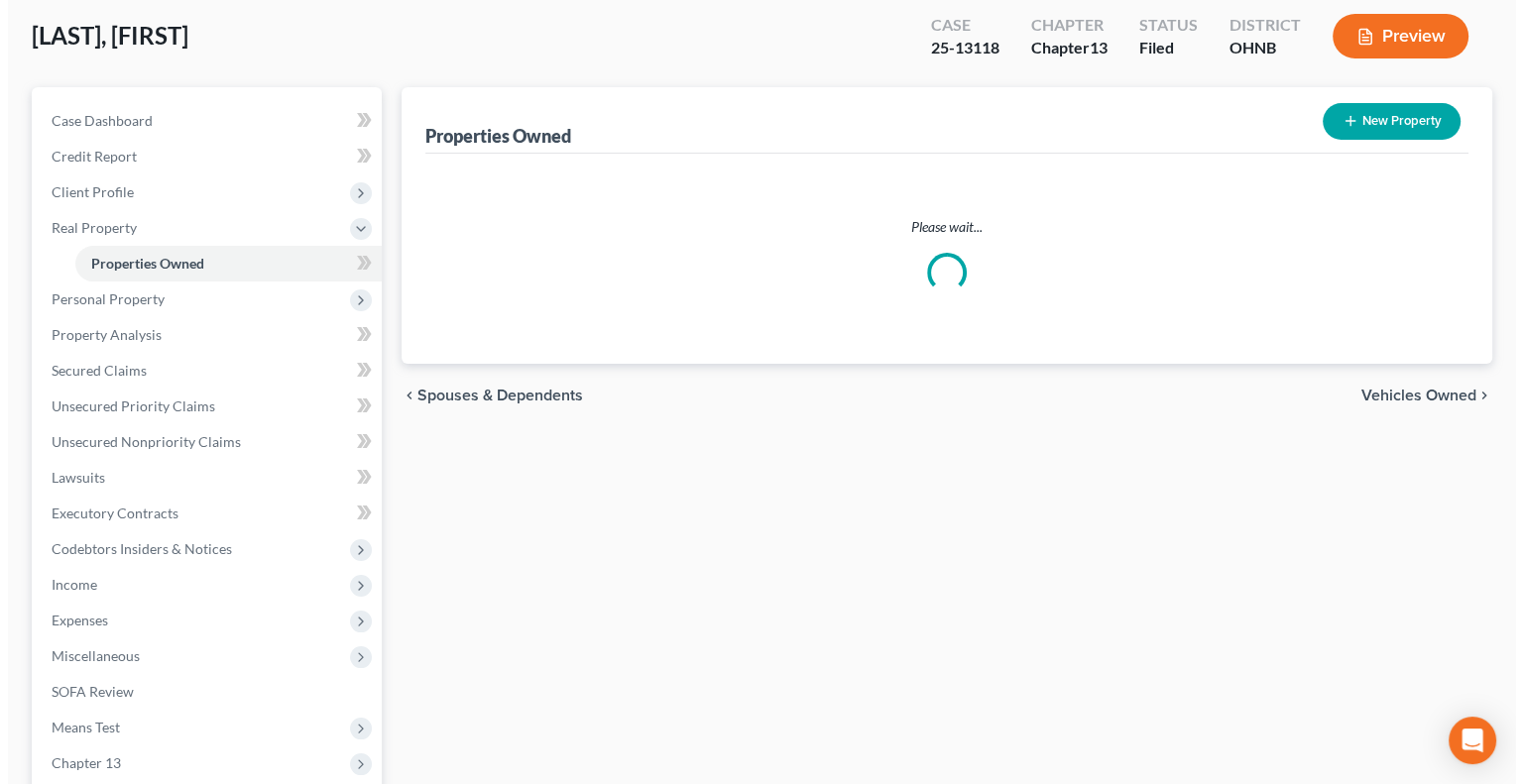 scroll, scrollTop: 0, scrollLeft: 0, axis: both 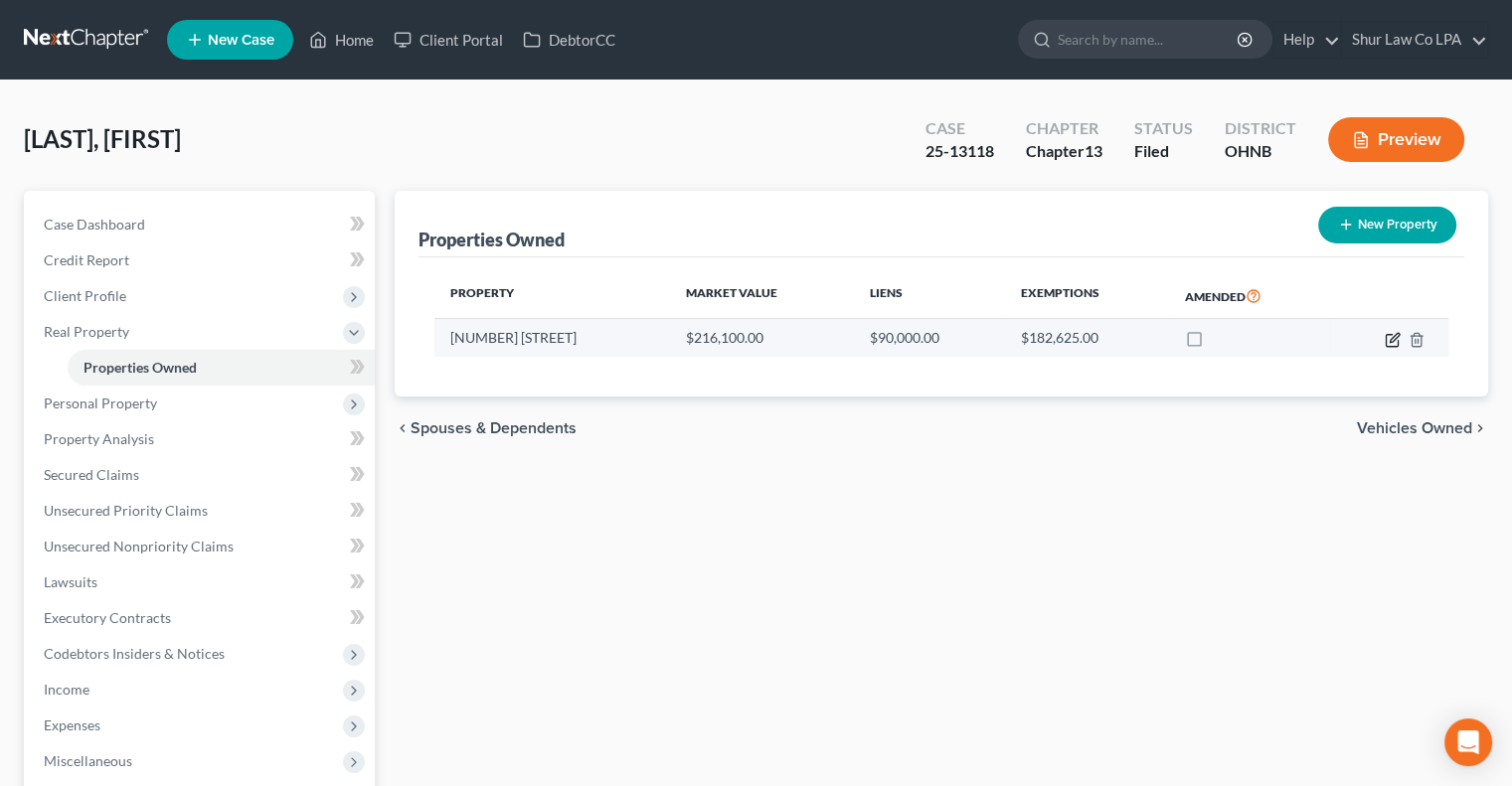 click 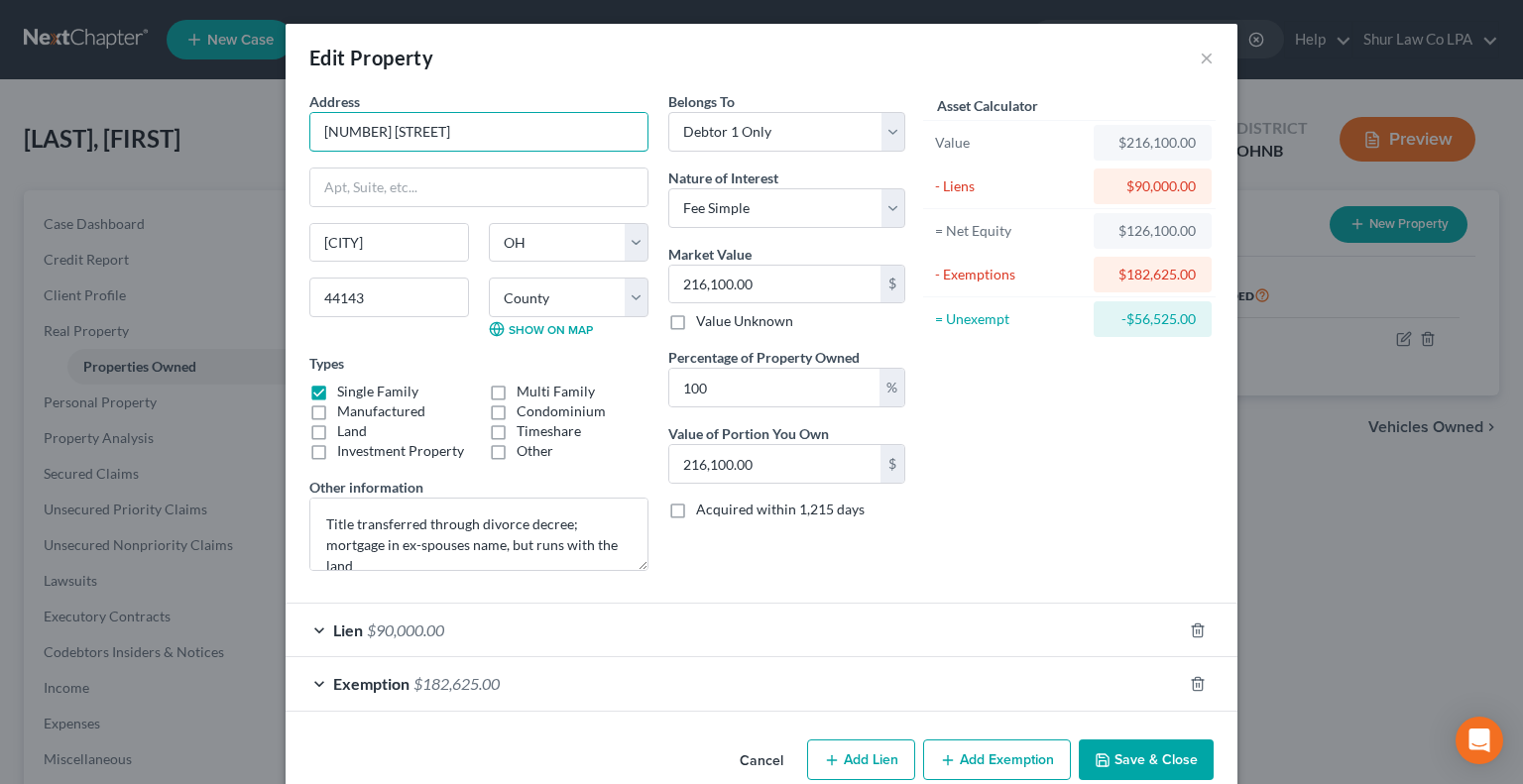 drag, startPoint x: 469, startPoint y: 130, endPoint x: 230, endPoint y: 130, distance: 239 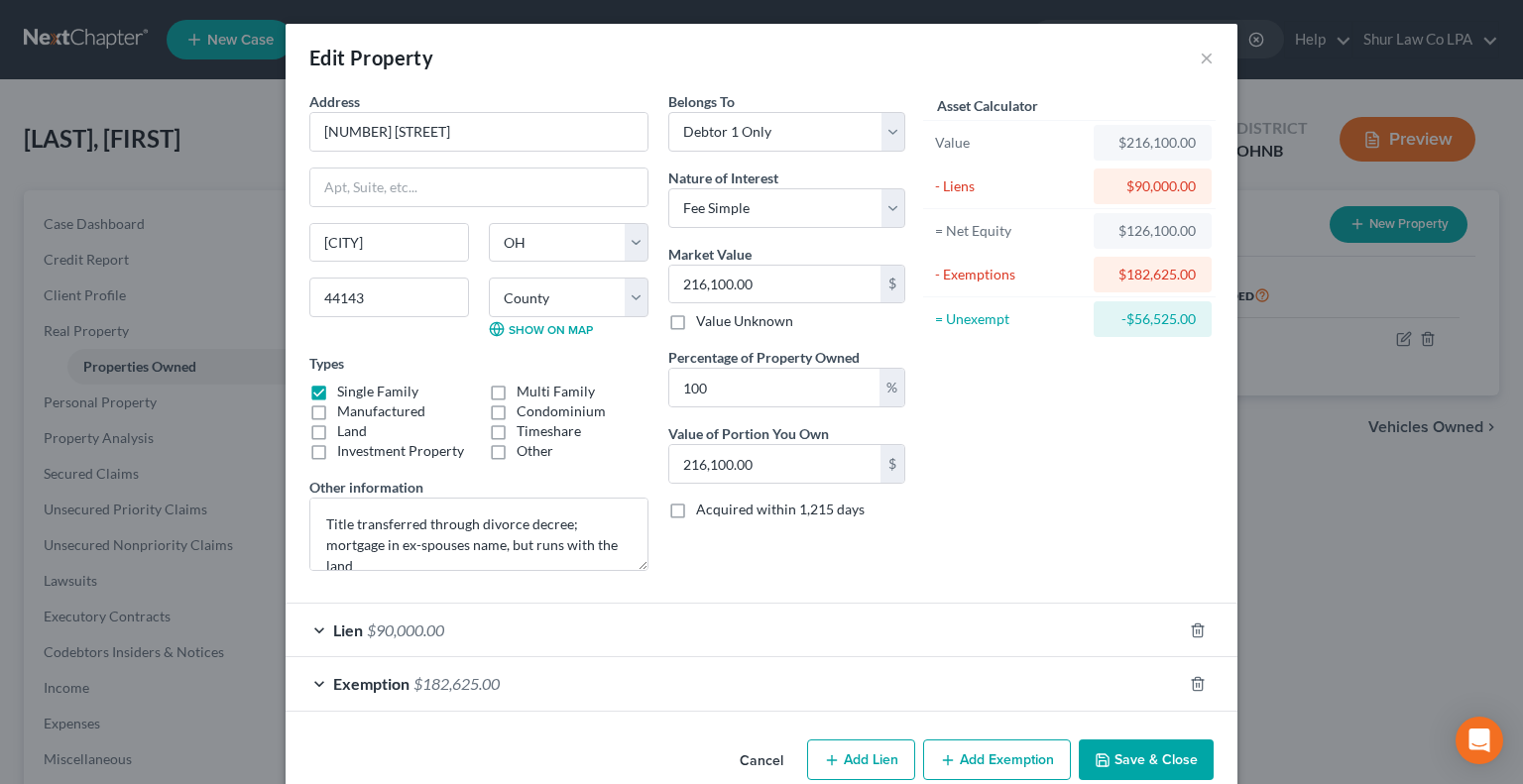 click on "Asset Calculator Value $216,100.00 - Liens $90,000.00 = Net Equity $126,100.00 - Exemptions $182,625.00 = Unexempt -$56,525.00" at bounding box center (1069, 339) 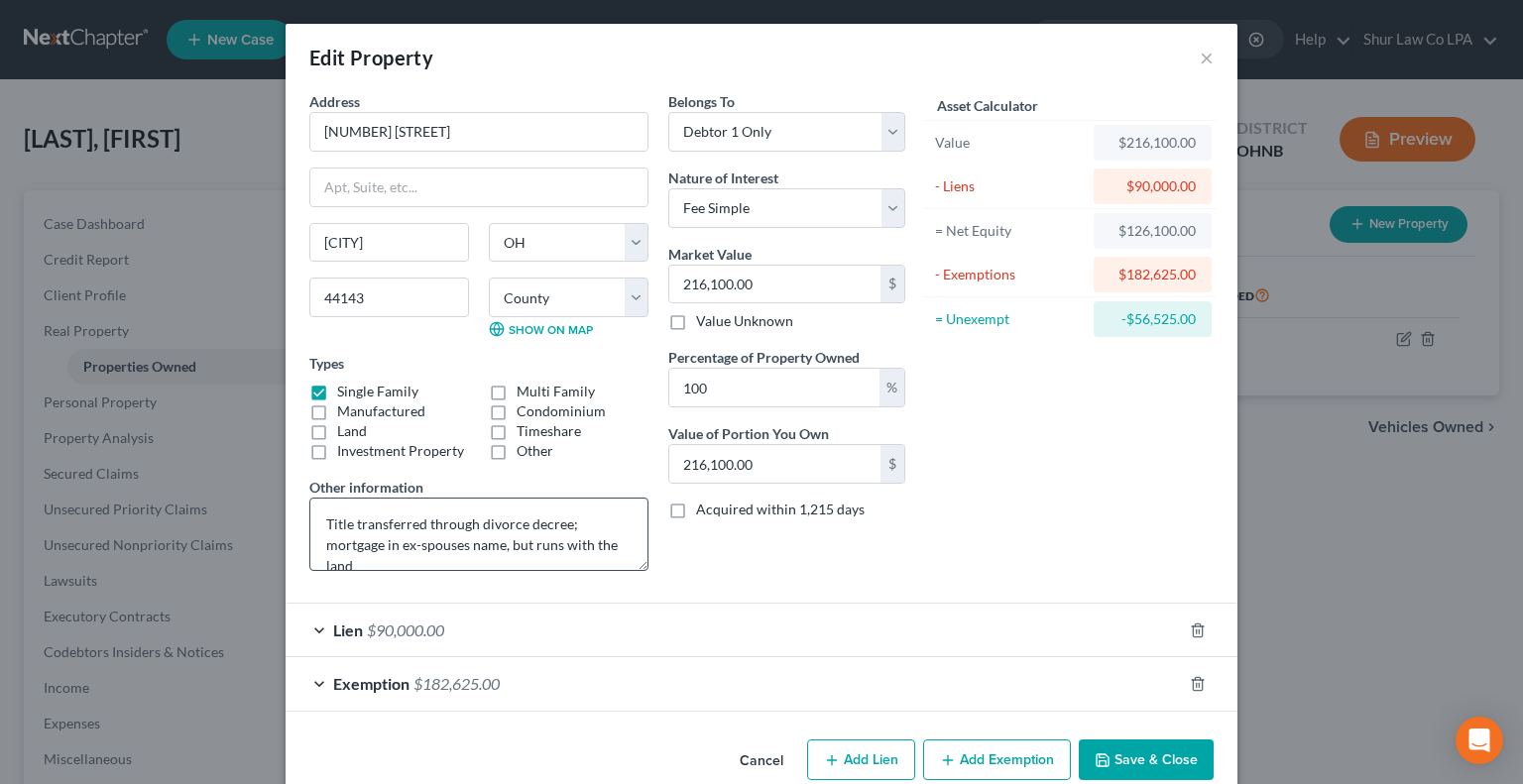 scroll, scrollTop: 20, scrollLeft: 0, axis: vertical 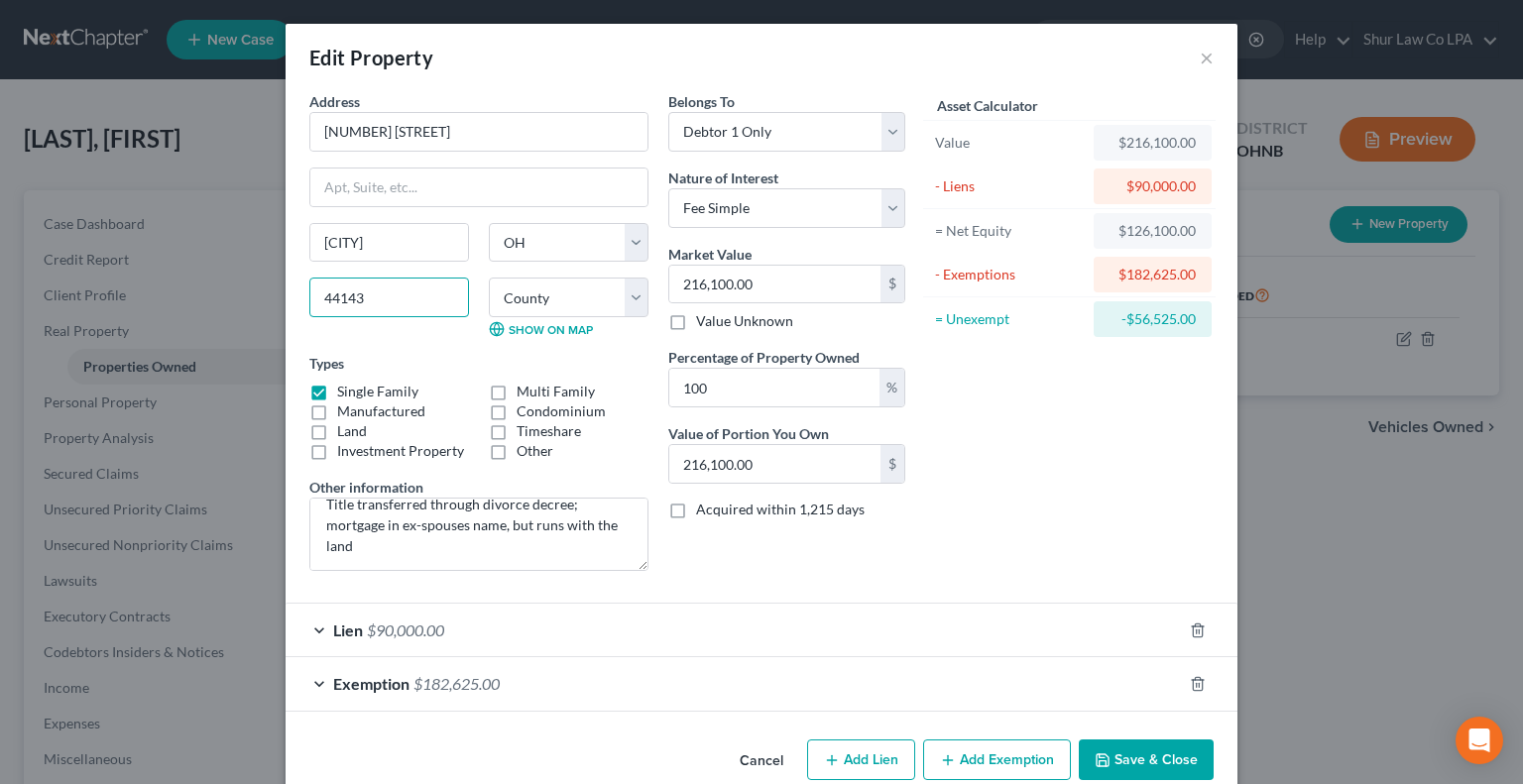 click on "44143" at bounding box center [389, 297] 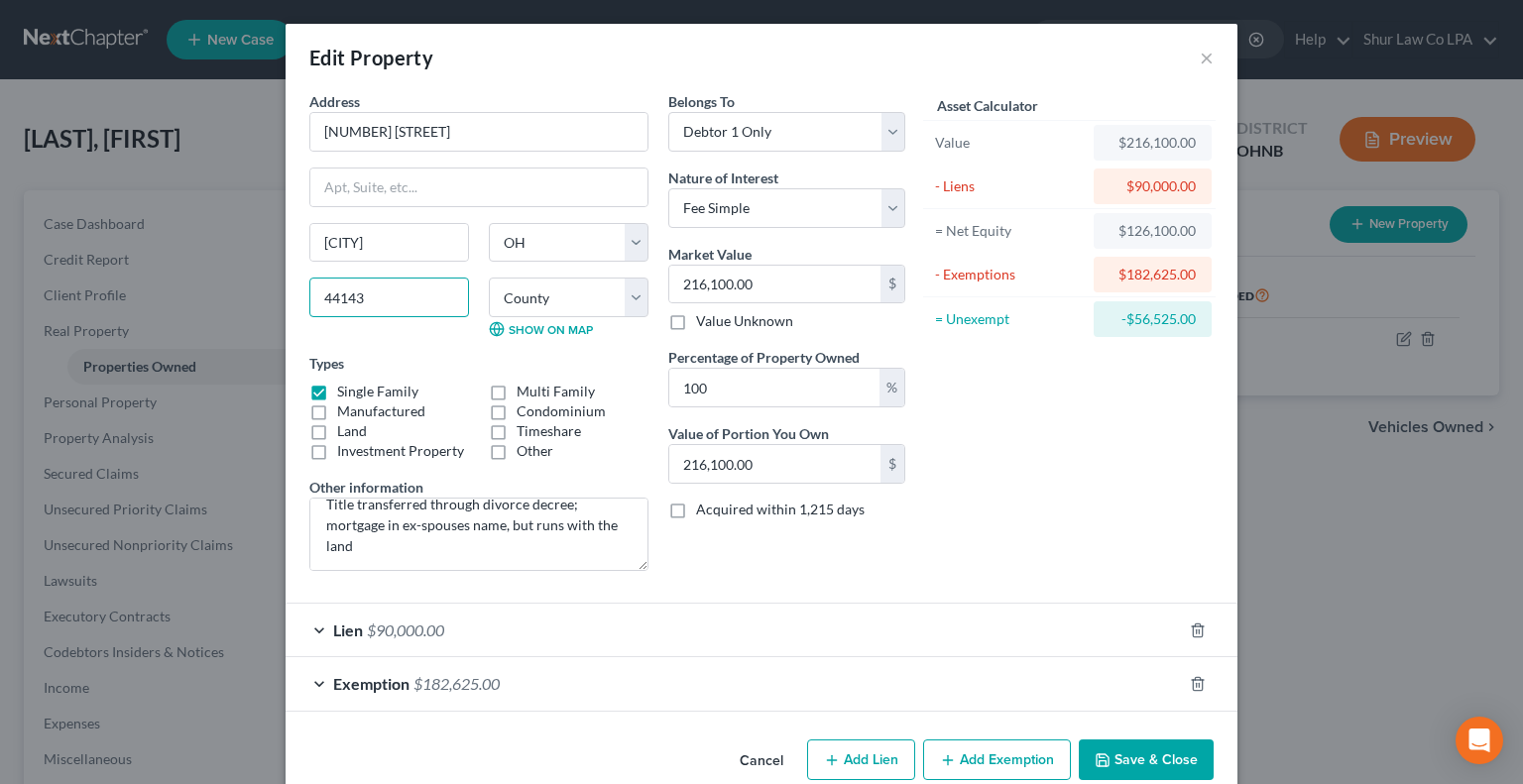 scroll, scrollTop: 33, scrollLeft: 0, axis: vertical 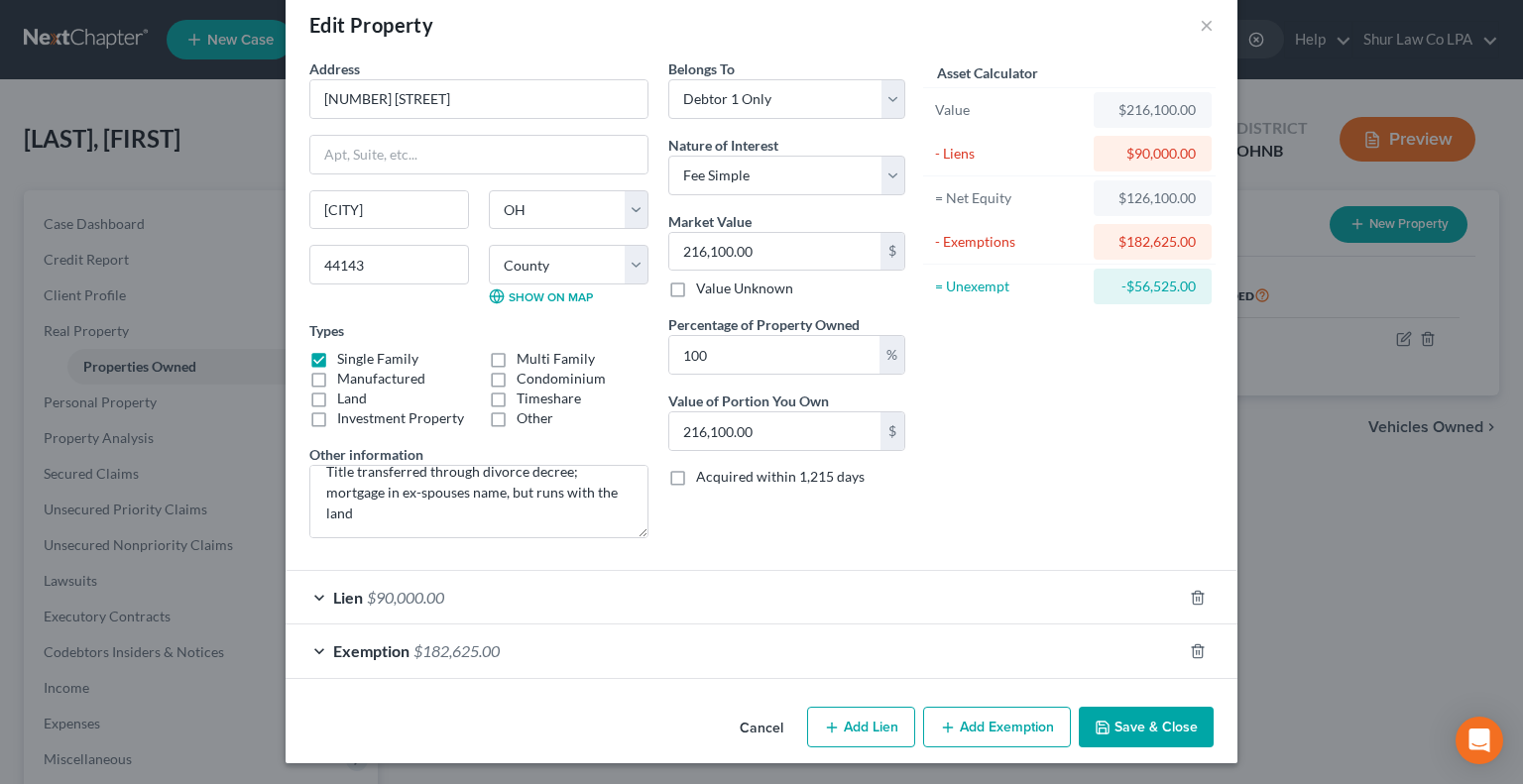click on "Lien $90,000.00" at bounding box center (734, 597) 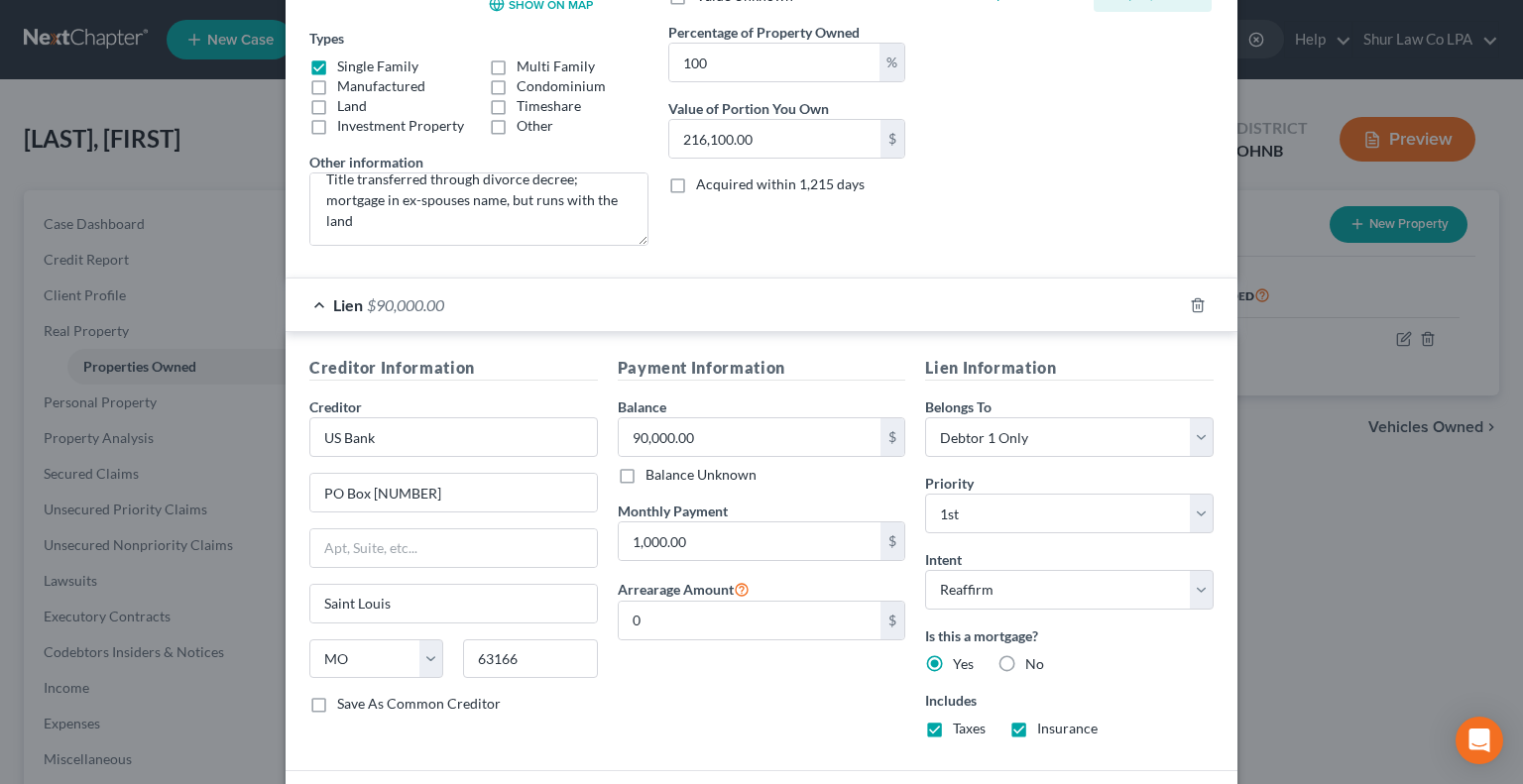 scroll, scrollTop: 470, scrollLeft: 0, axis: vertical 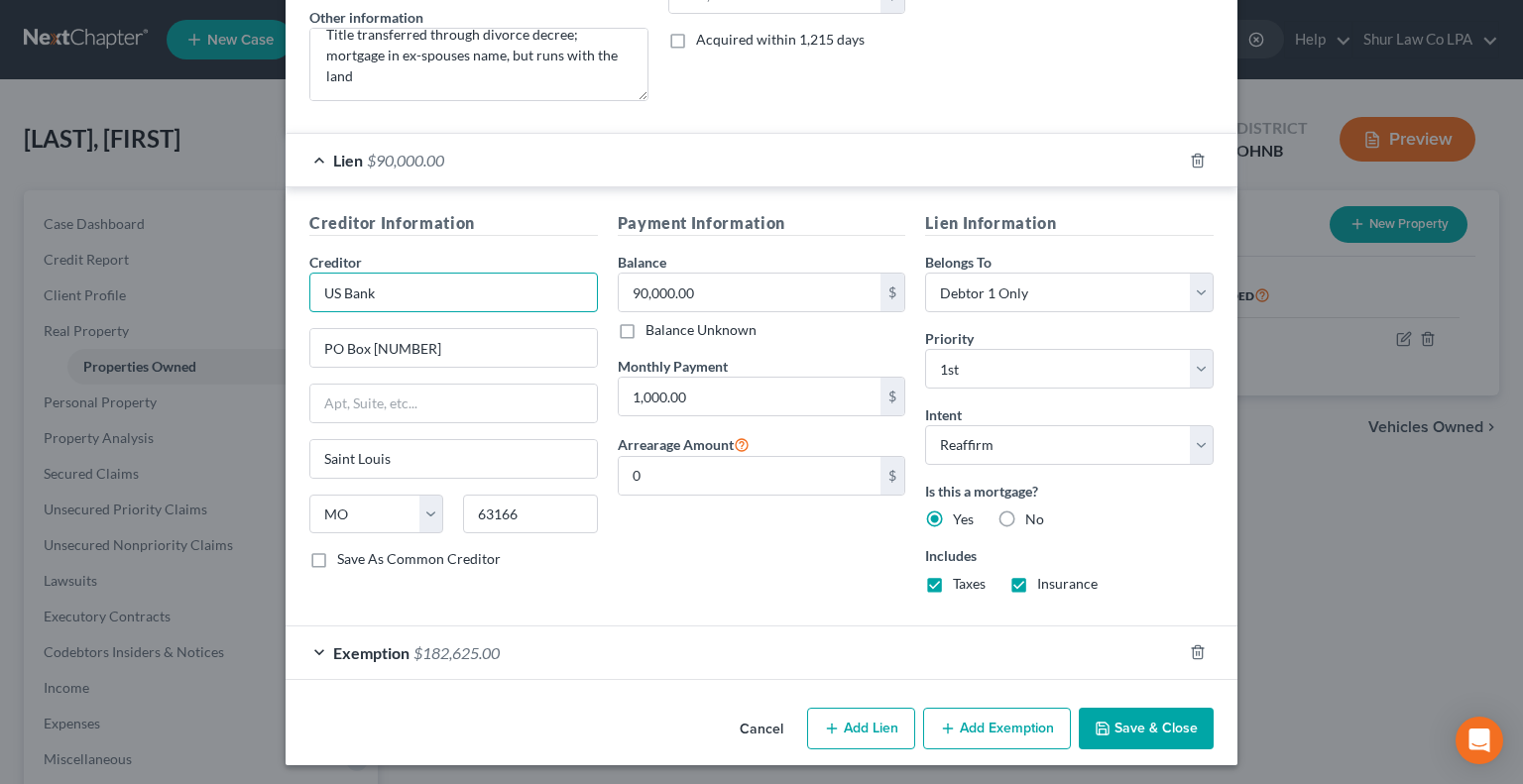 click on "US Bank" at bounding box center (453, 292) 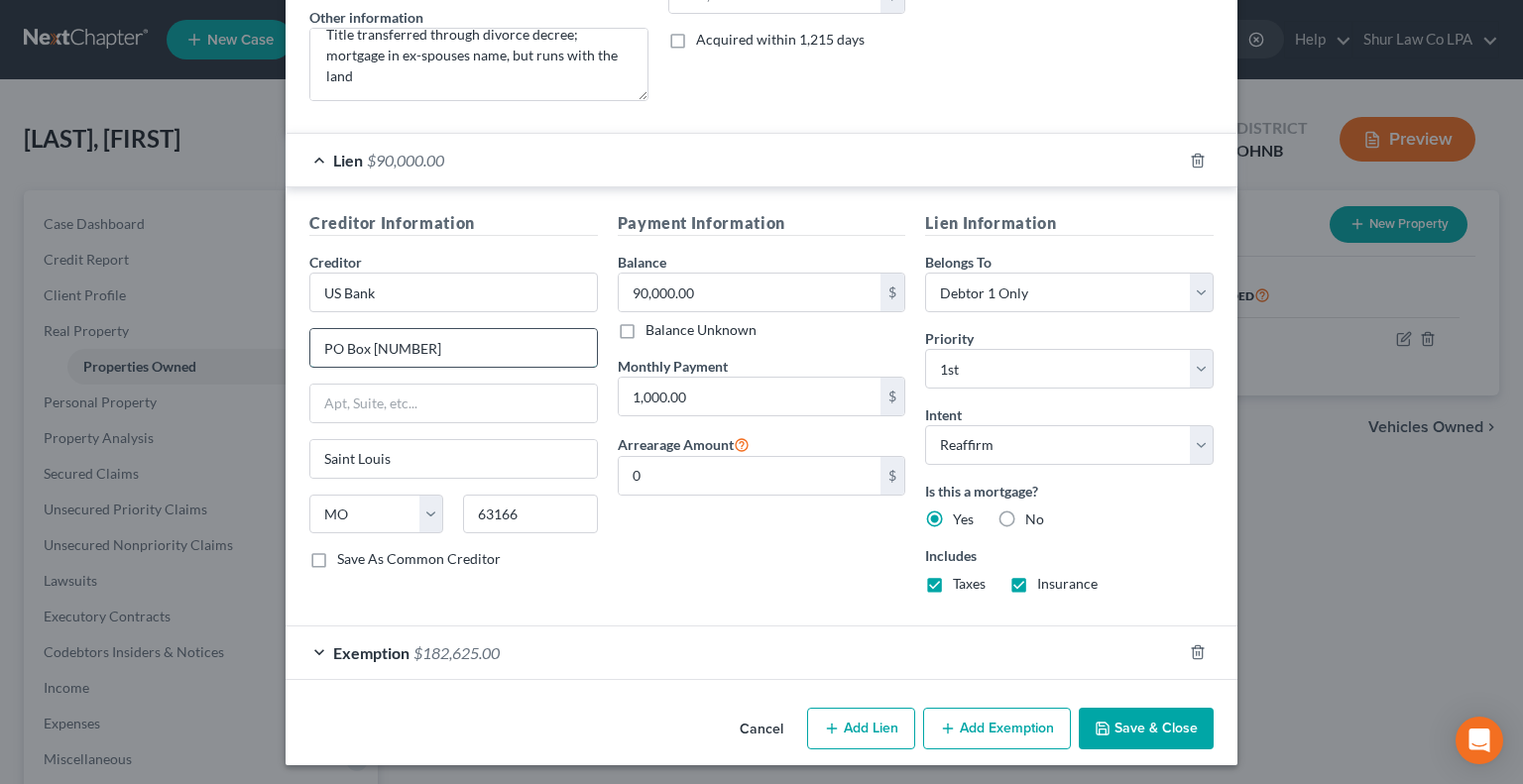 click on "PO Box 108" at bounding box center [453, 348] 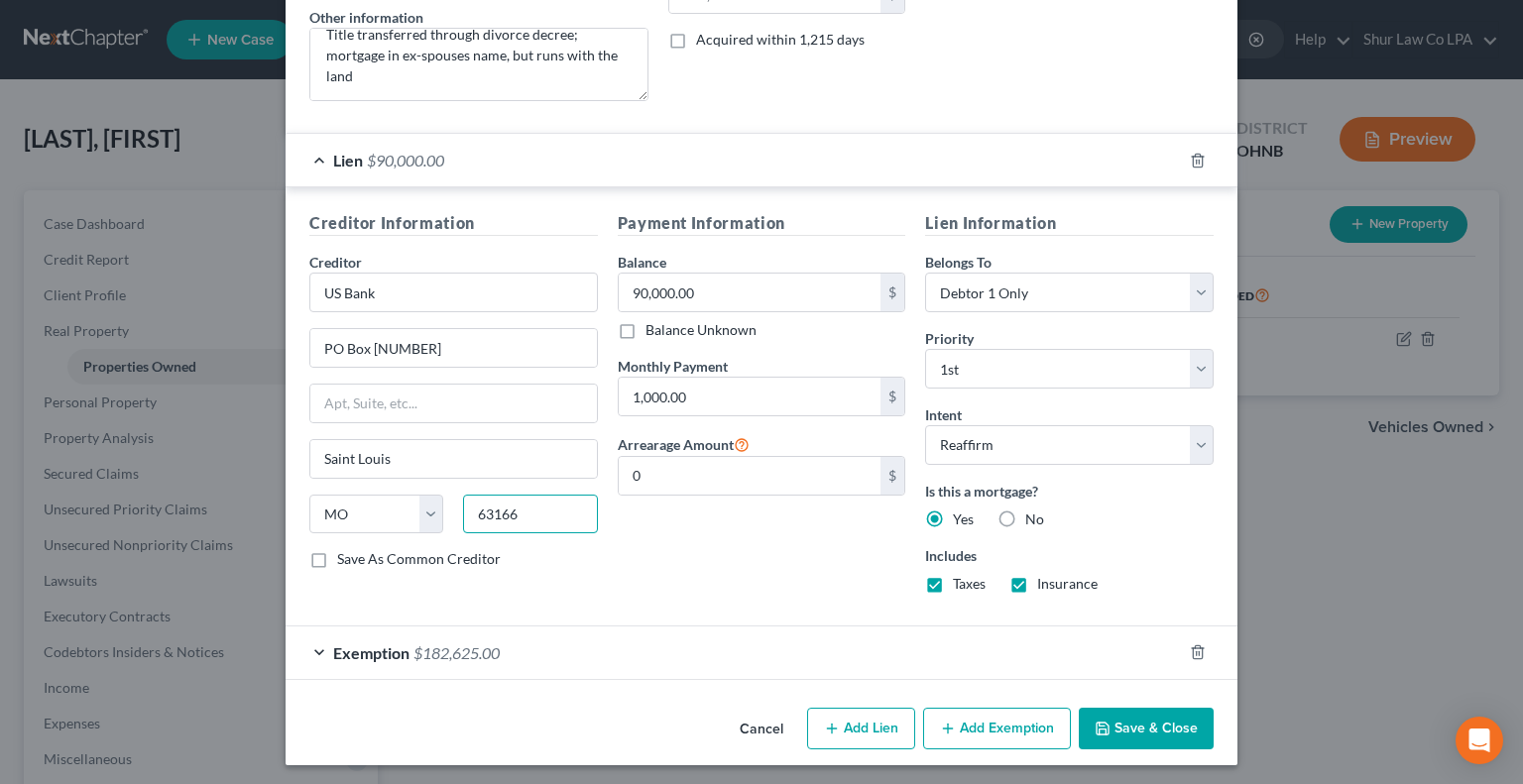 click on "63166" at bounding box center (529, 514) 